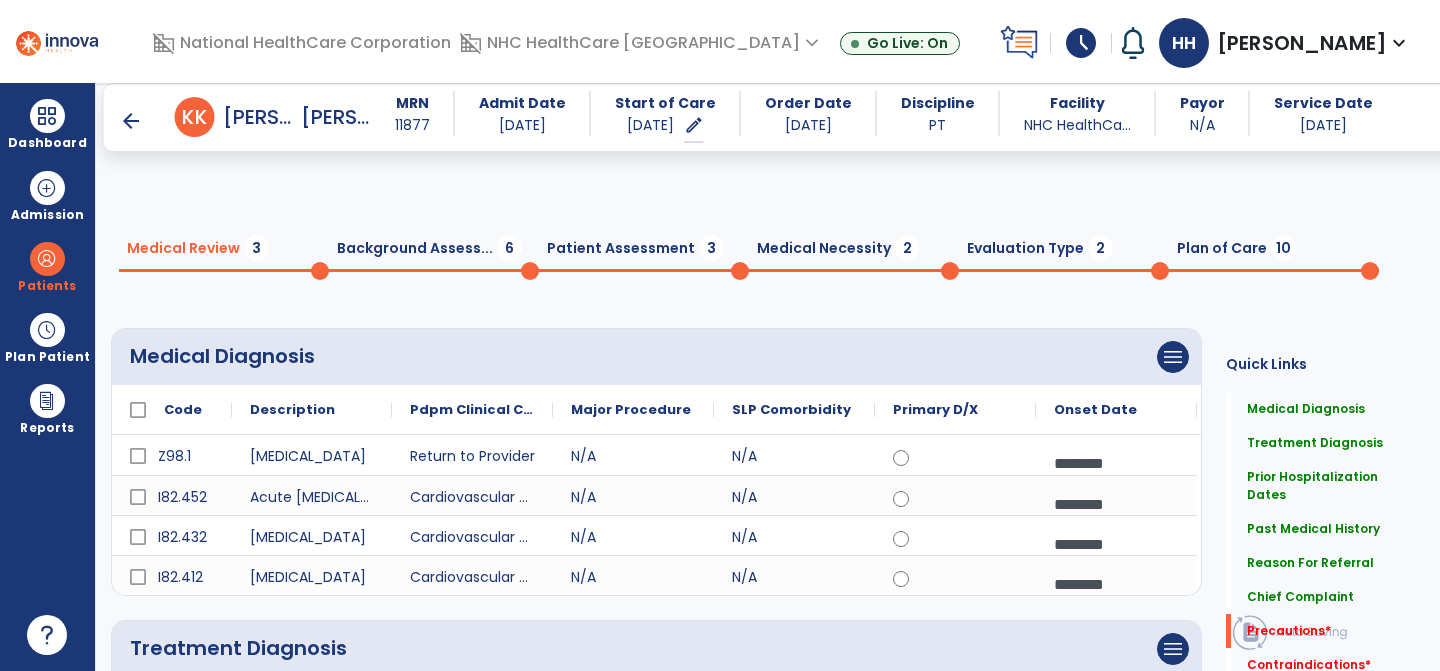 scroll, scrollTop: 0, scrollLeft: 0, axis: both 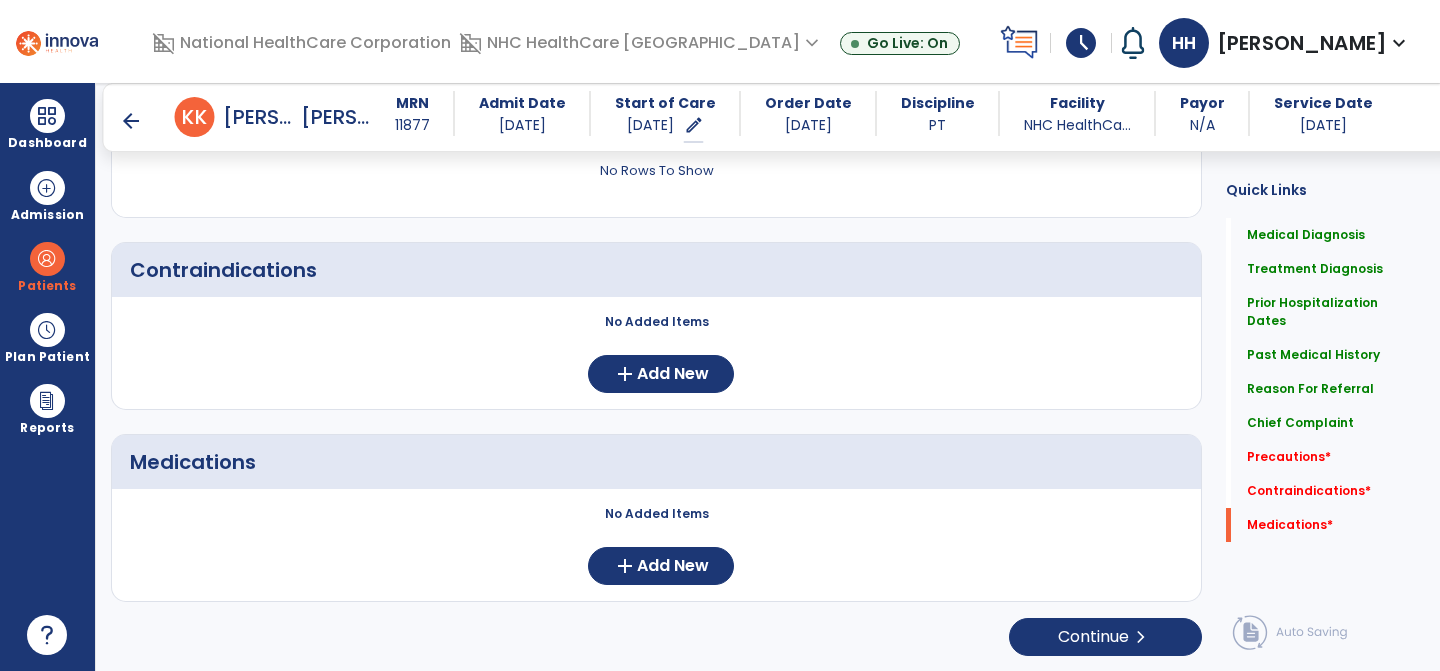 type on "**********" 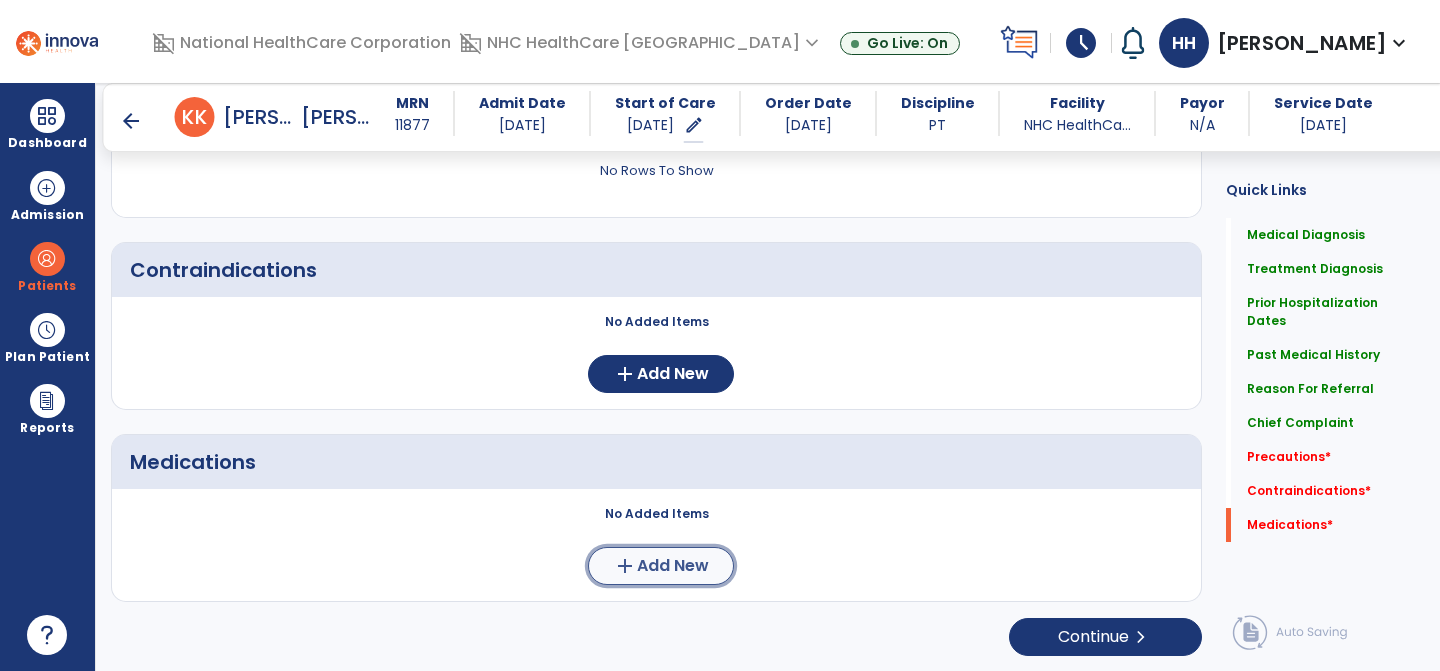 click on "Add New" 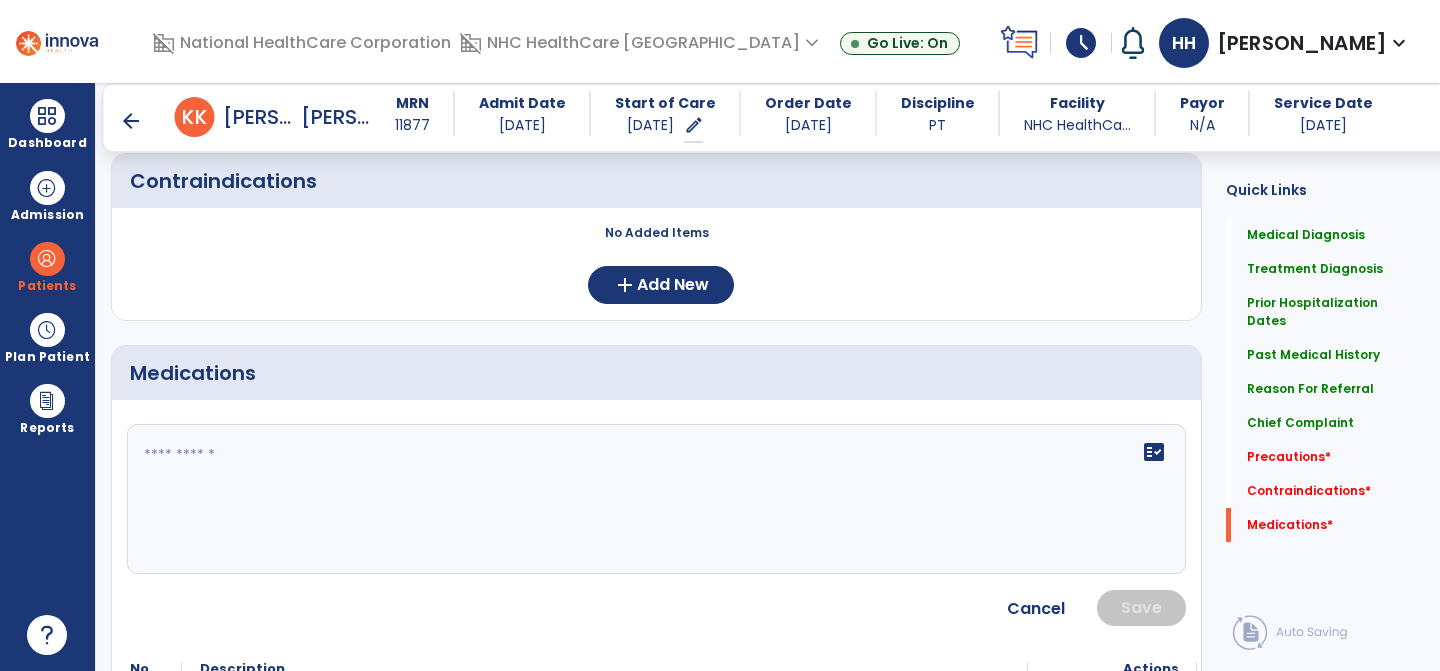 scroll, scrollTop: 2519, scrollLeft: 0, axis: vertical 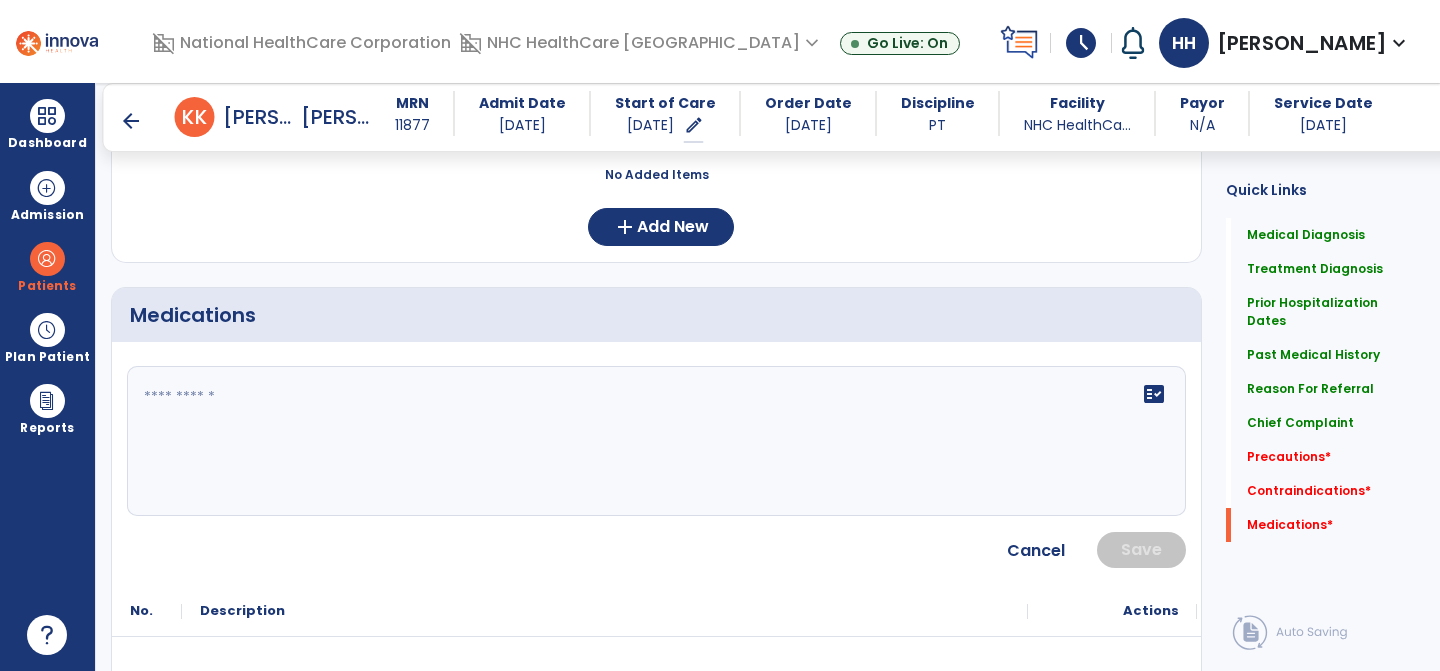 click on "fact_check" 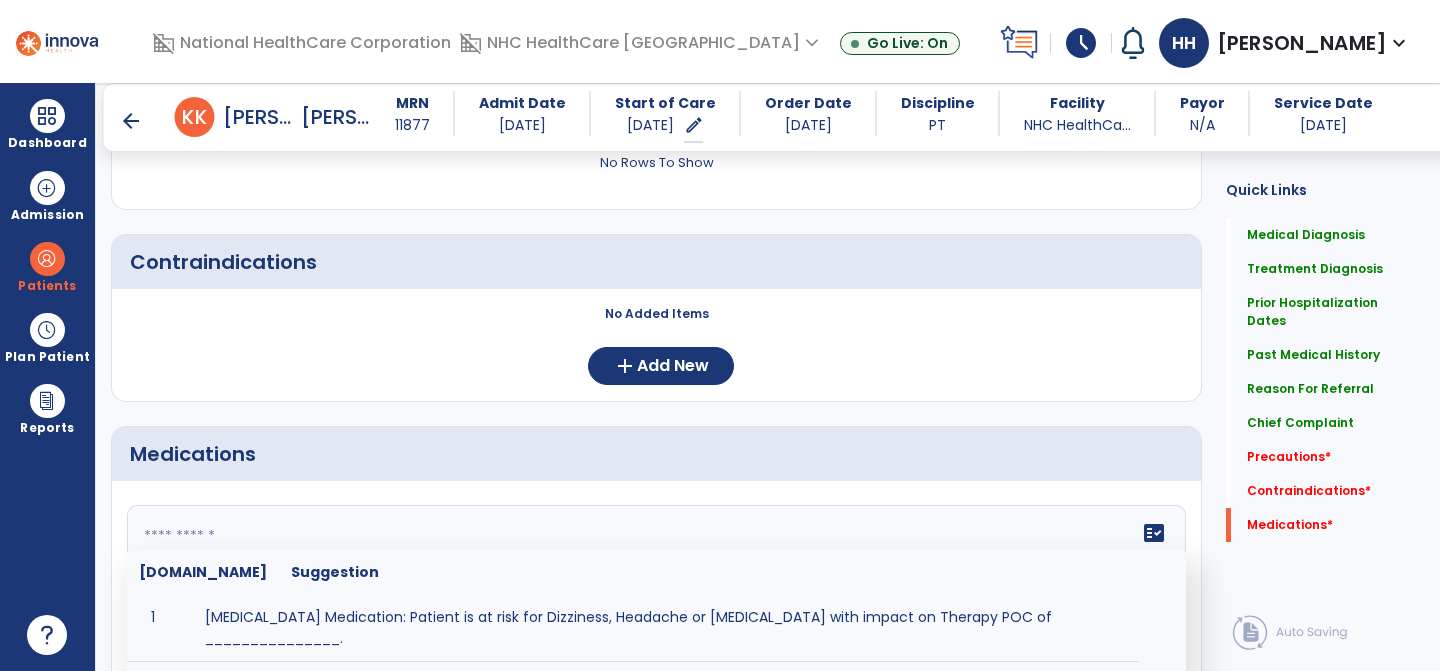 scroll, scrollTop: 2706, scrollLeft: 0, axis: vertical 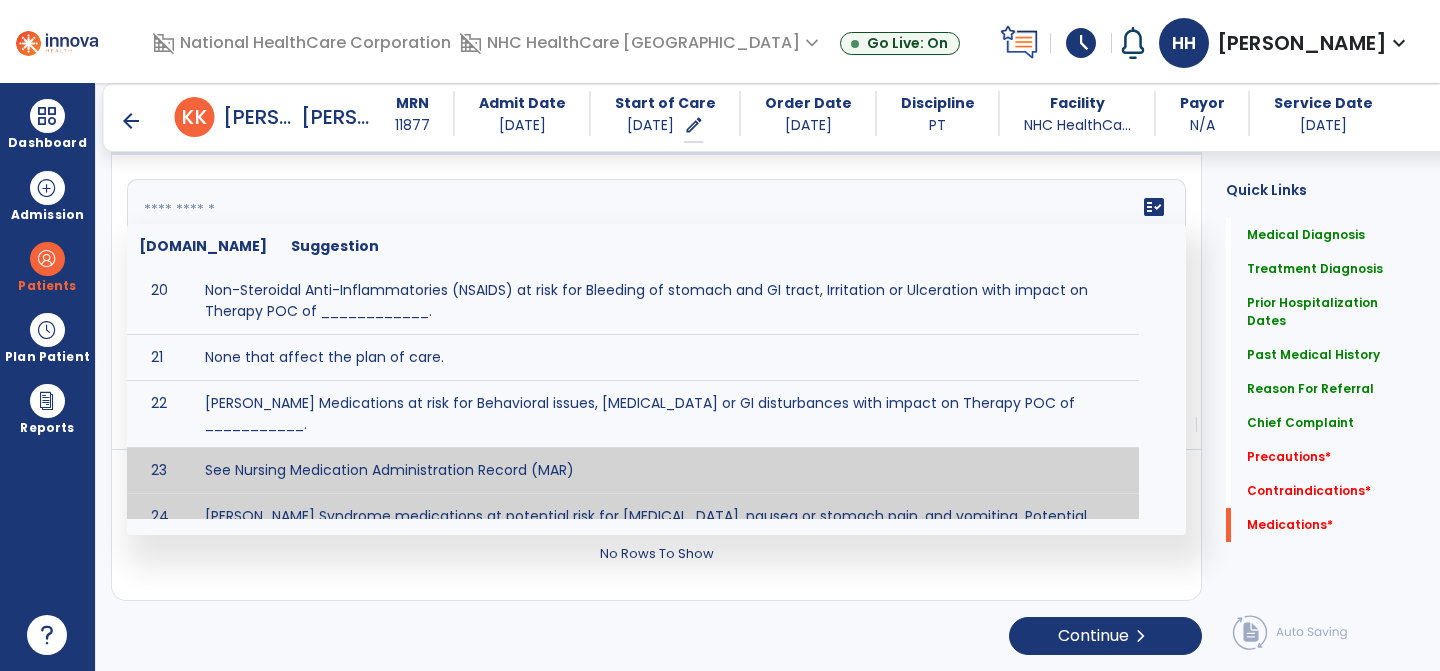 type on "**********" 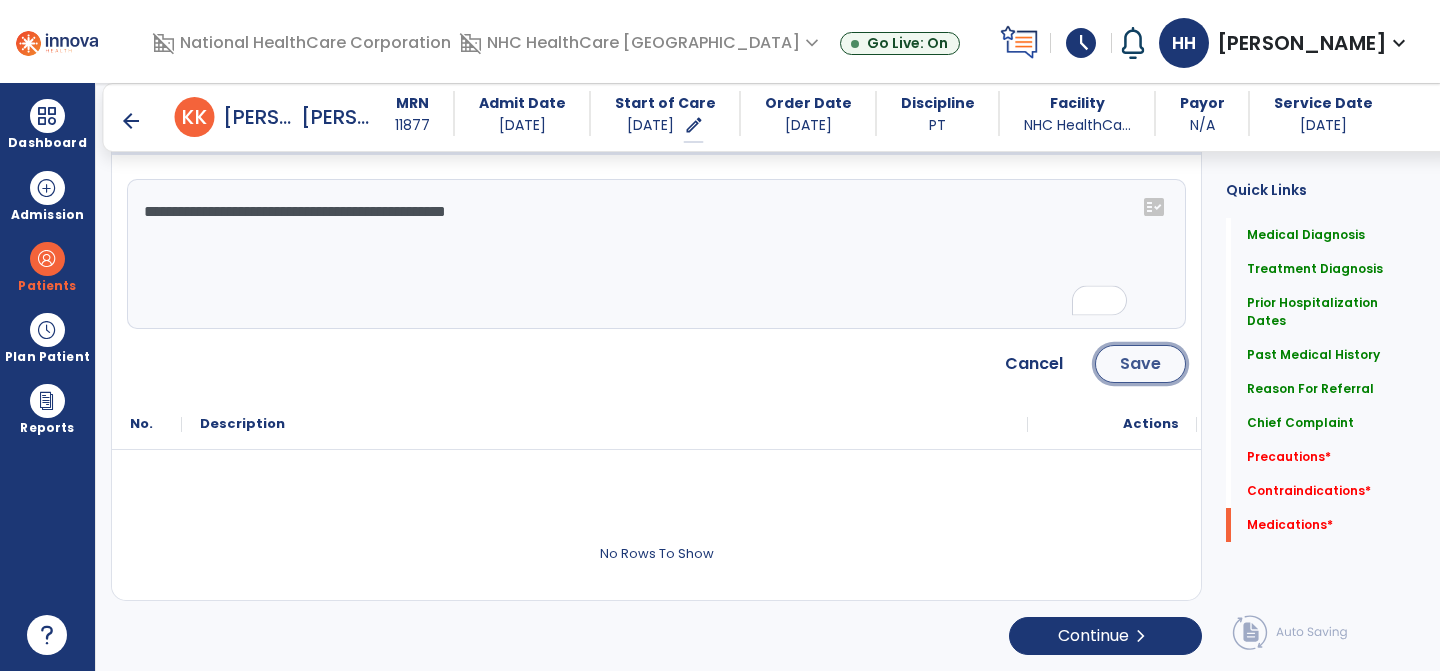 click on "Save" 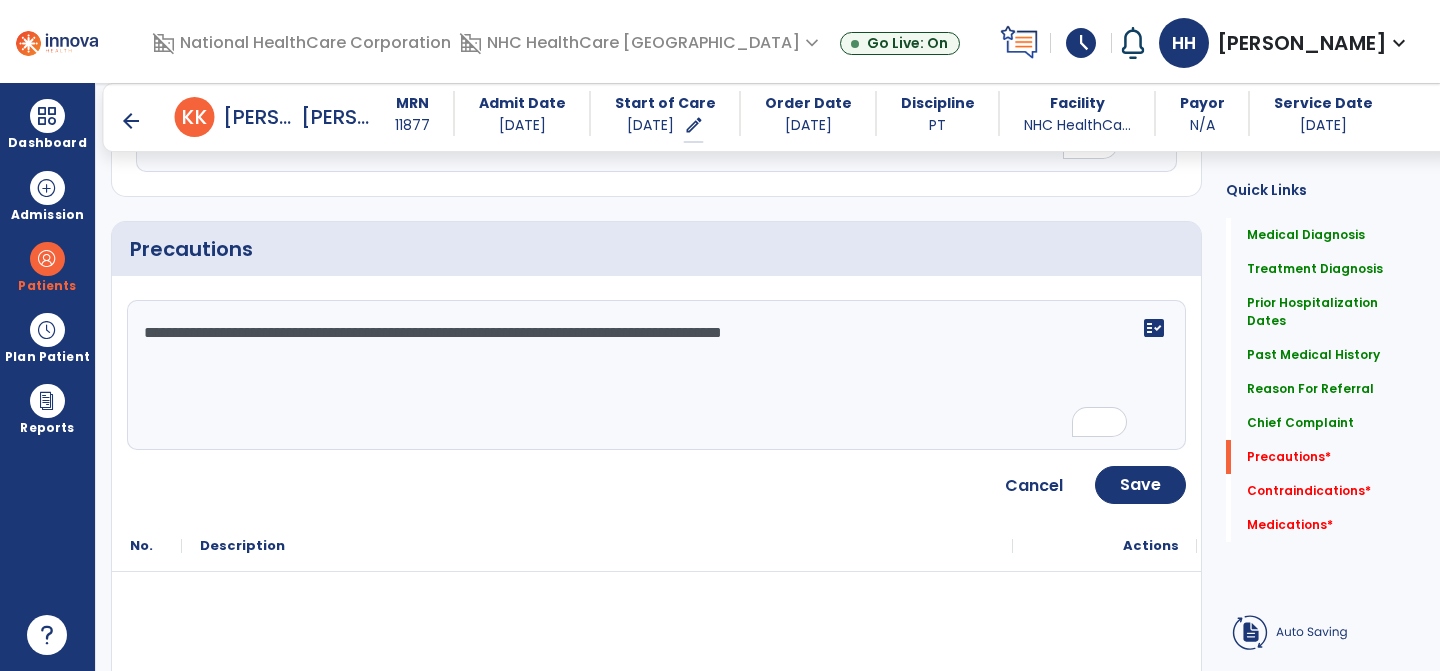 scroll, scrollTop: 1874, scrollLeft: 0, axis: vertical 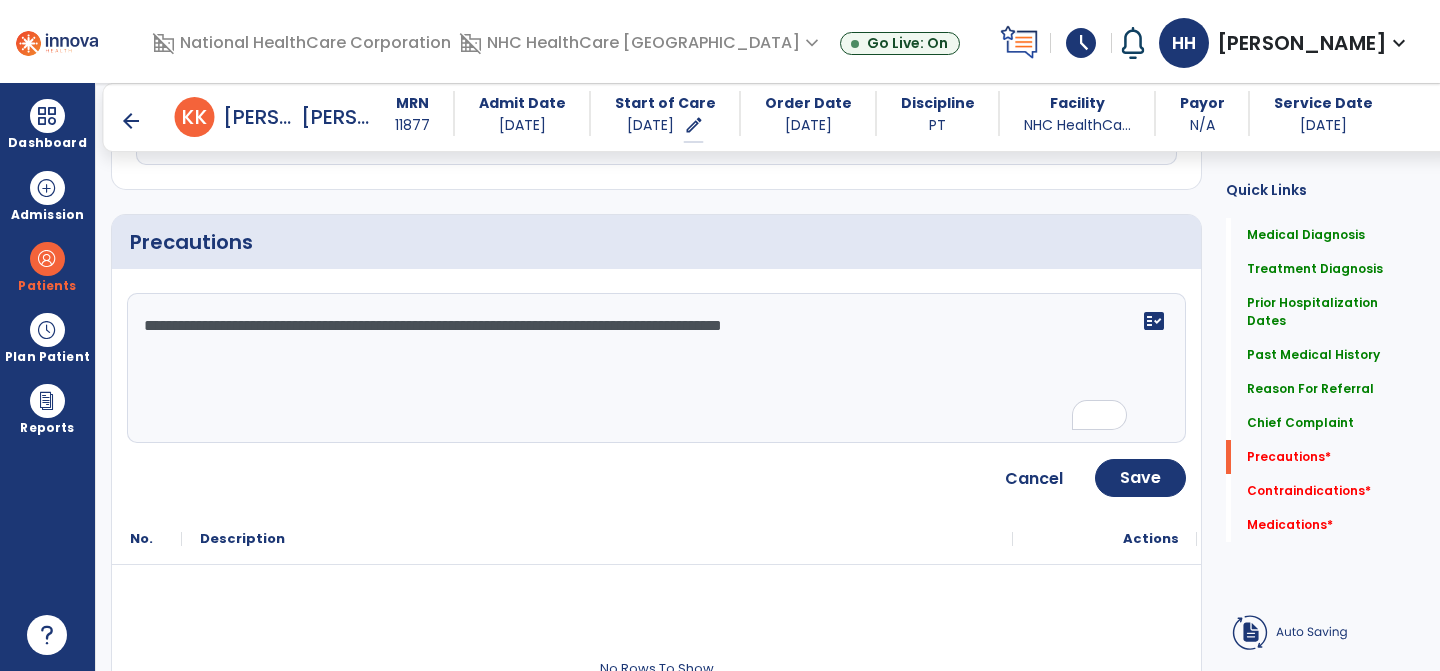 click on "**********" 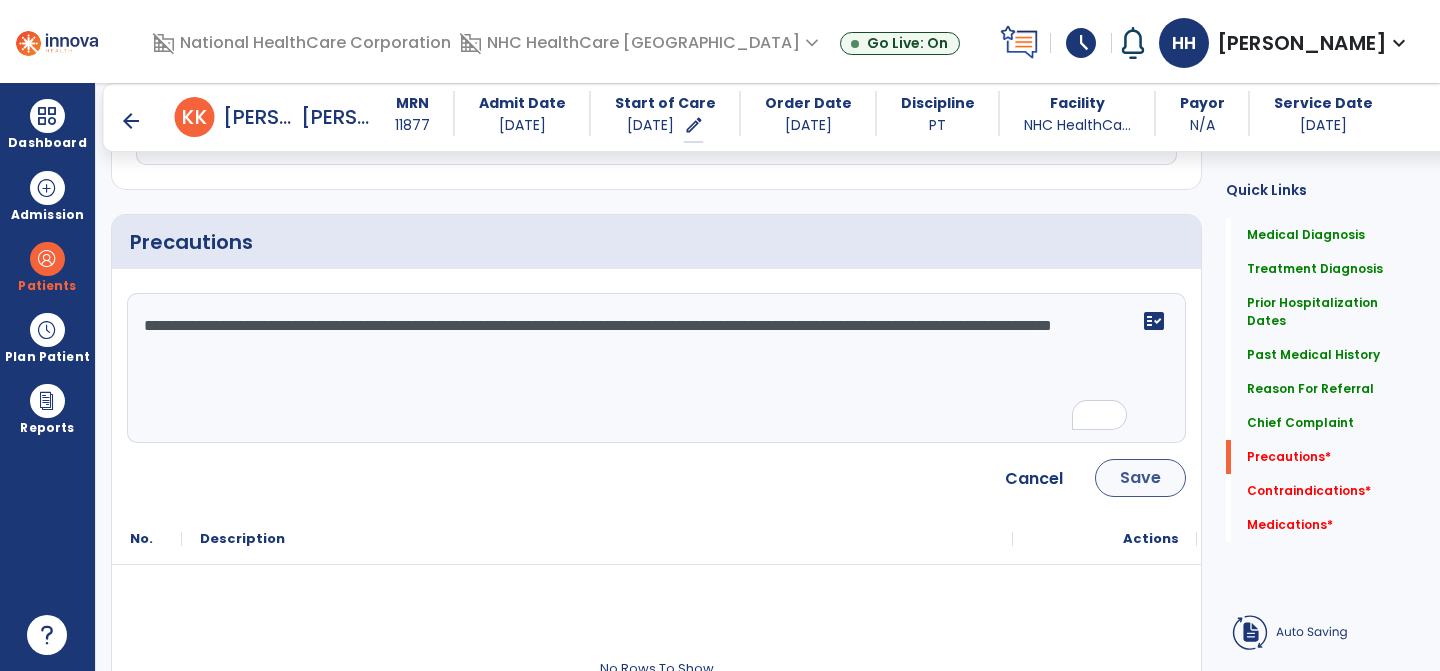 type on "**********" 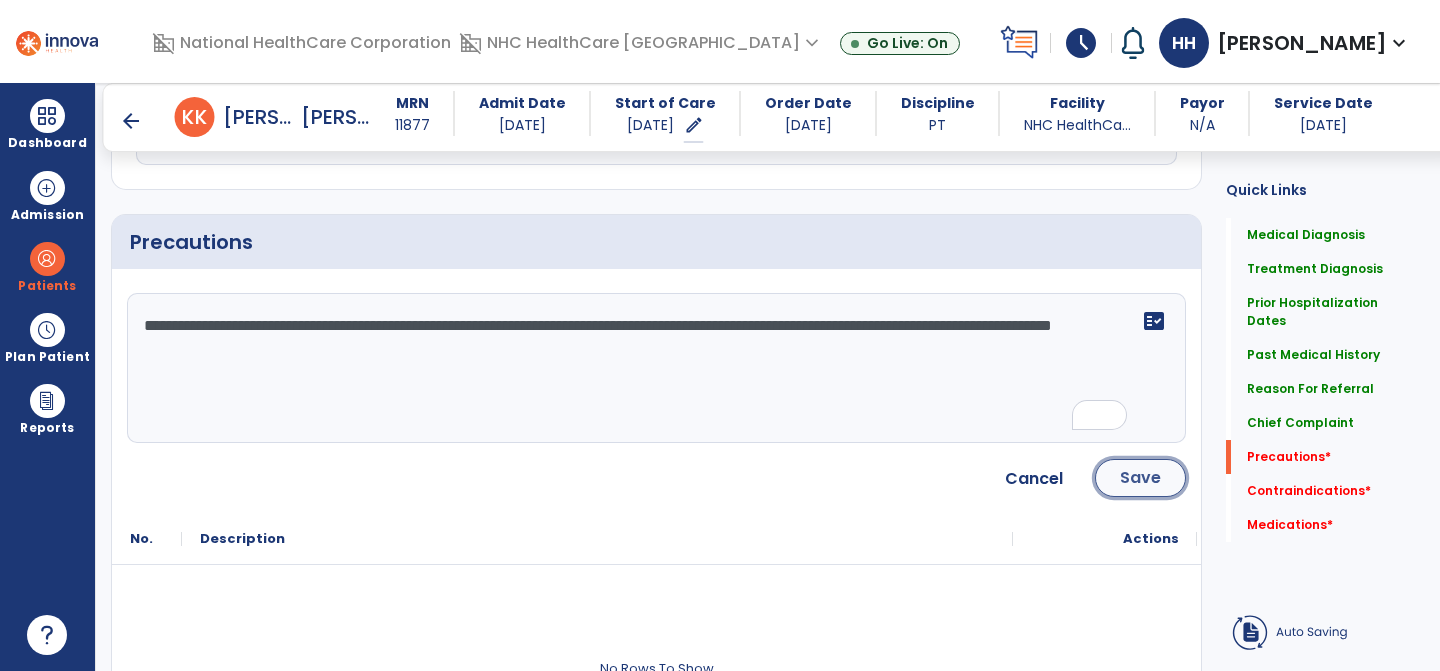 click on "Save" 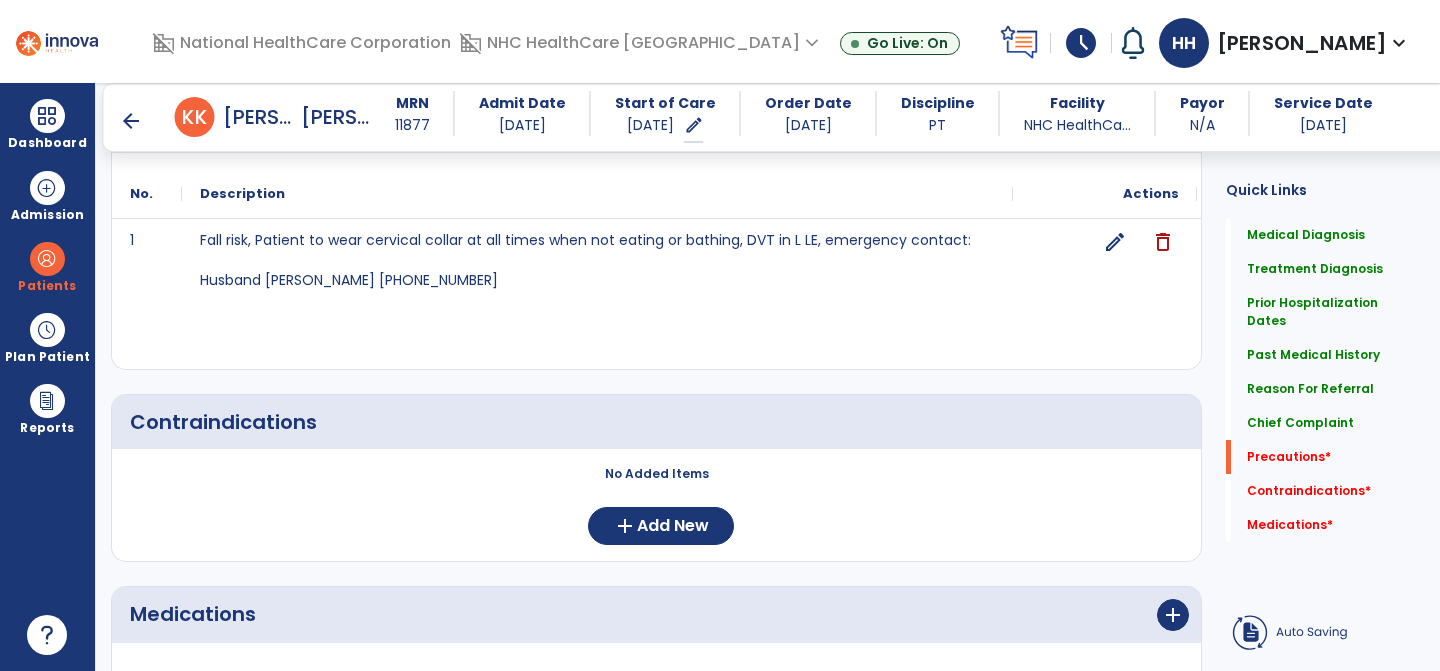 scroll, scrollTop: 1990, scrollLeft: 0, axis: vertical 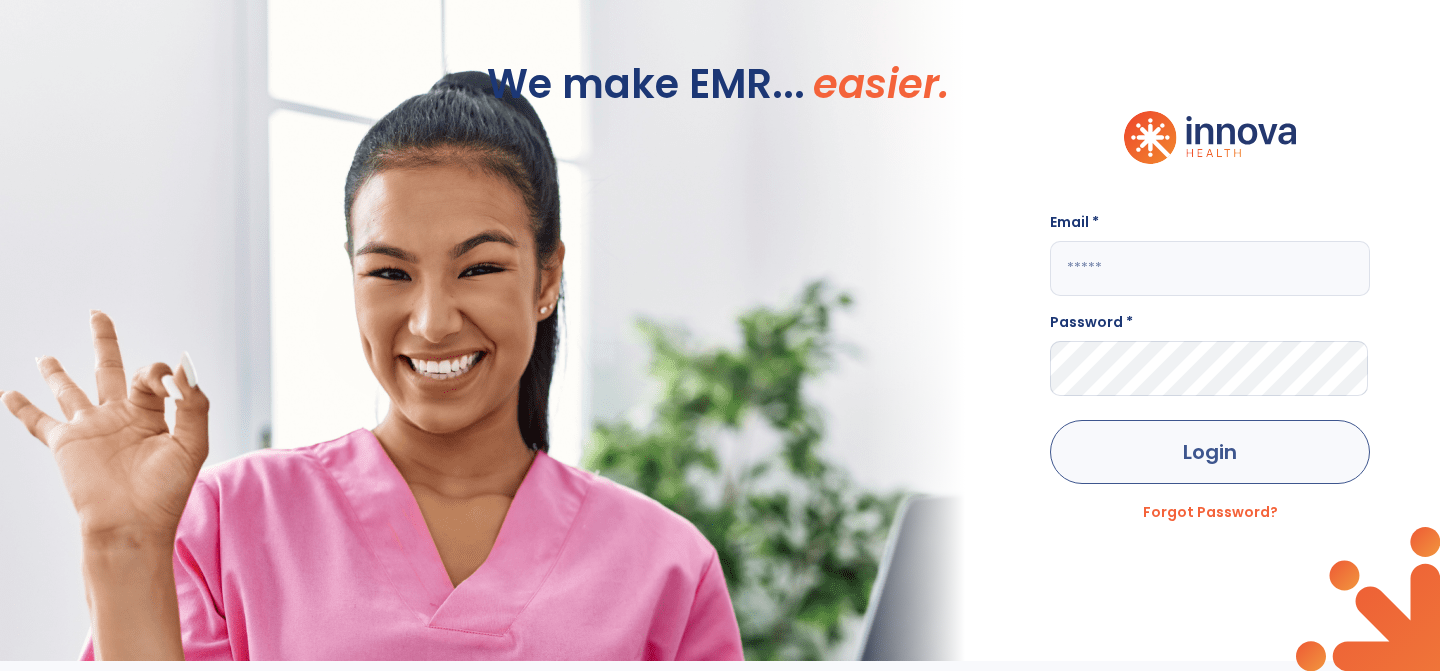 type on "**********" 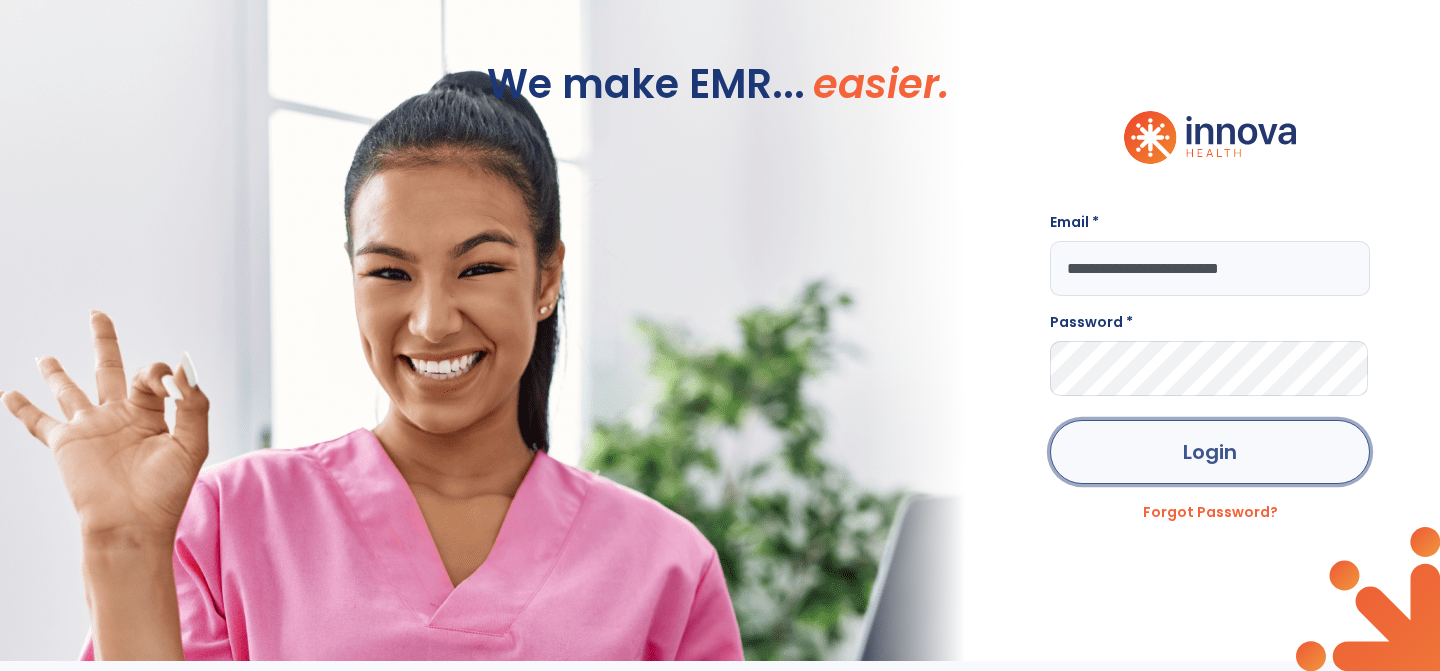 click on "Login" 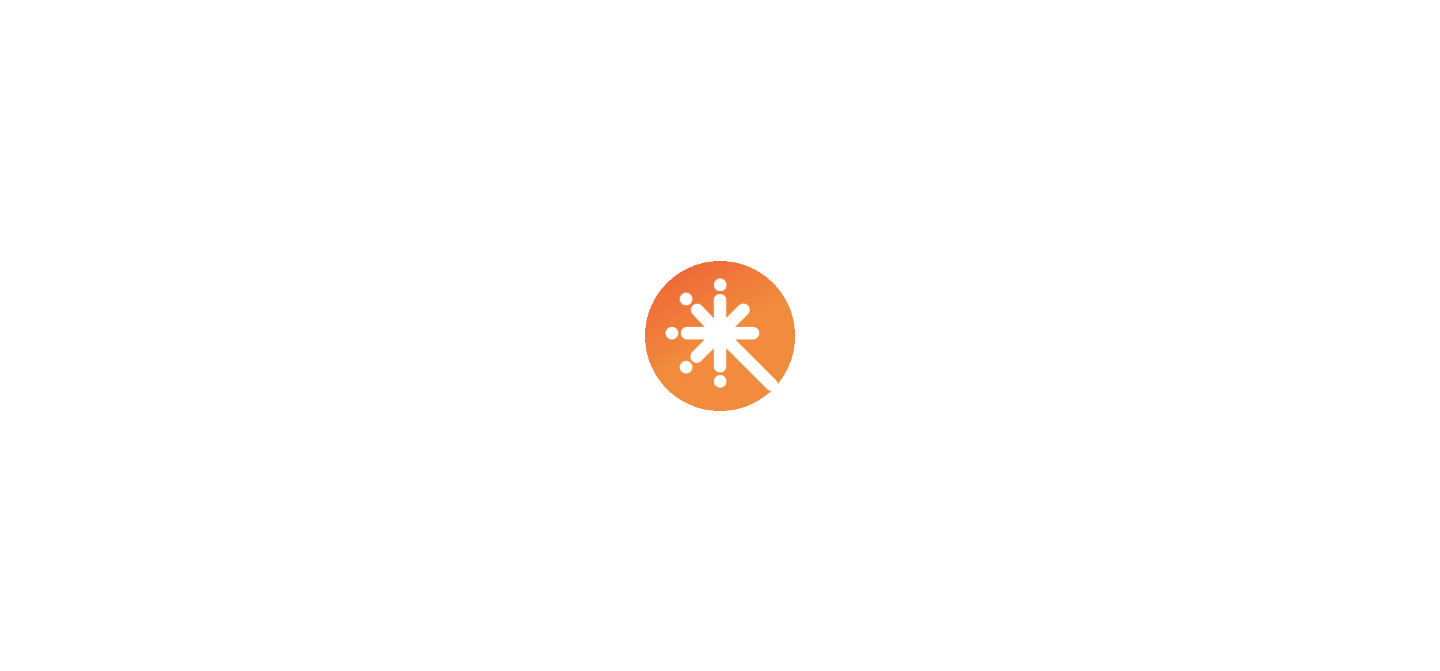 scroll, scrollTop: 0, scrollLeft: 0, axis: both 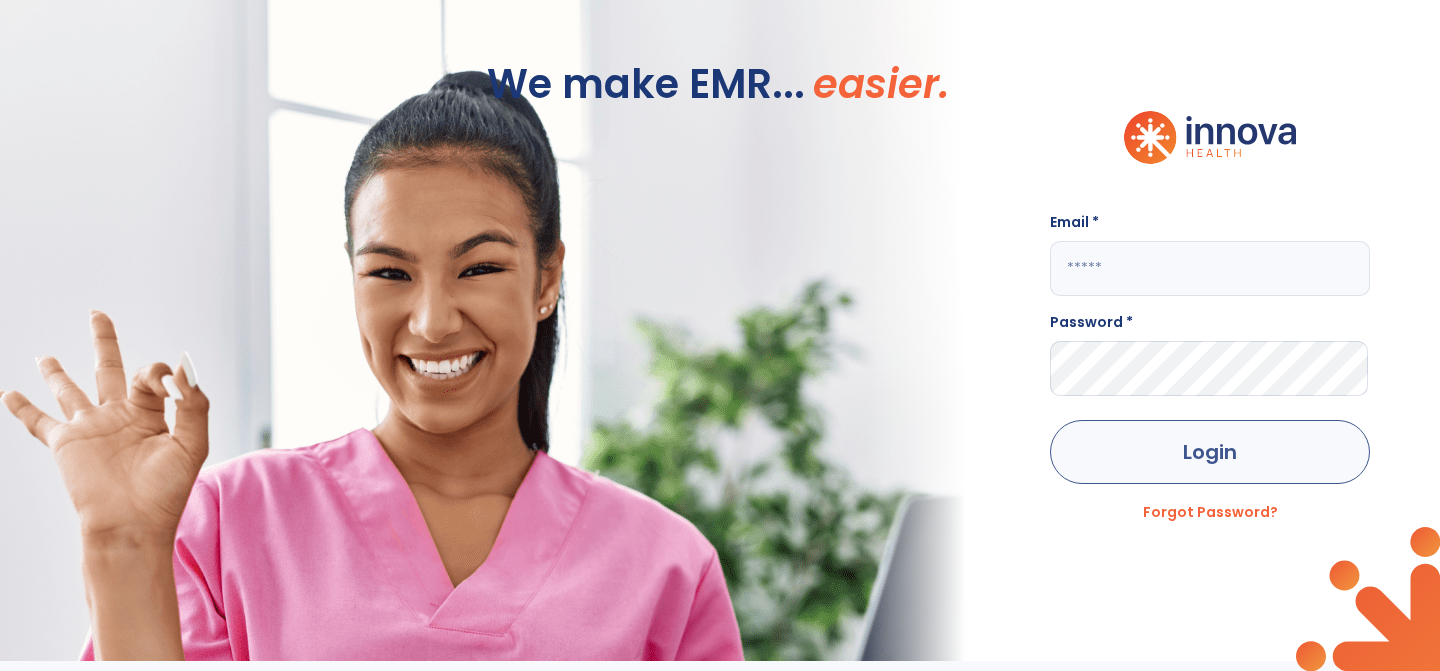 type on "**********" 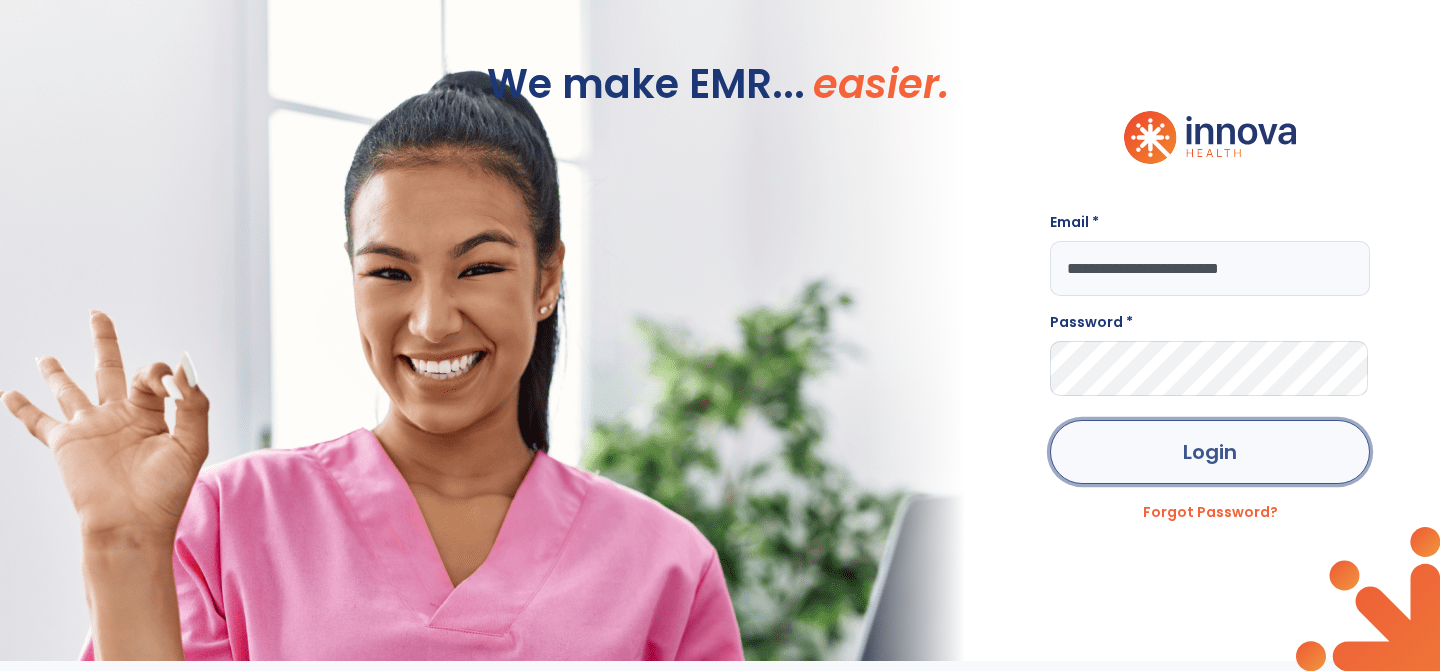 click on "Login" 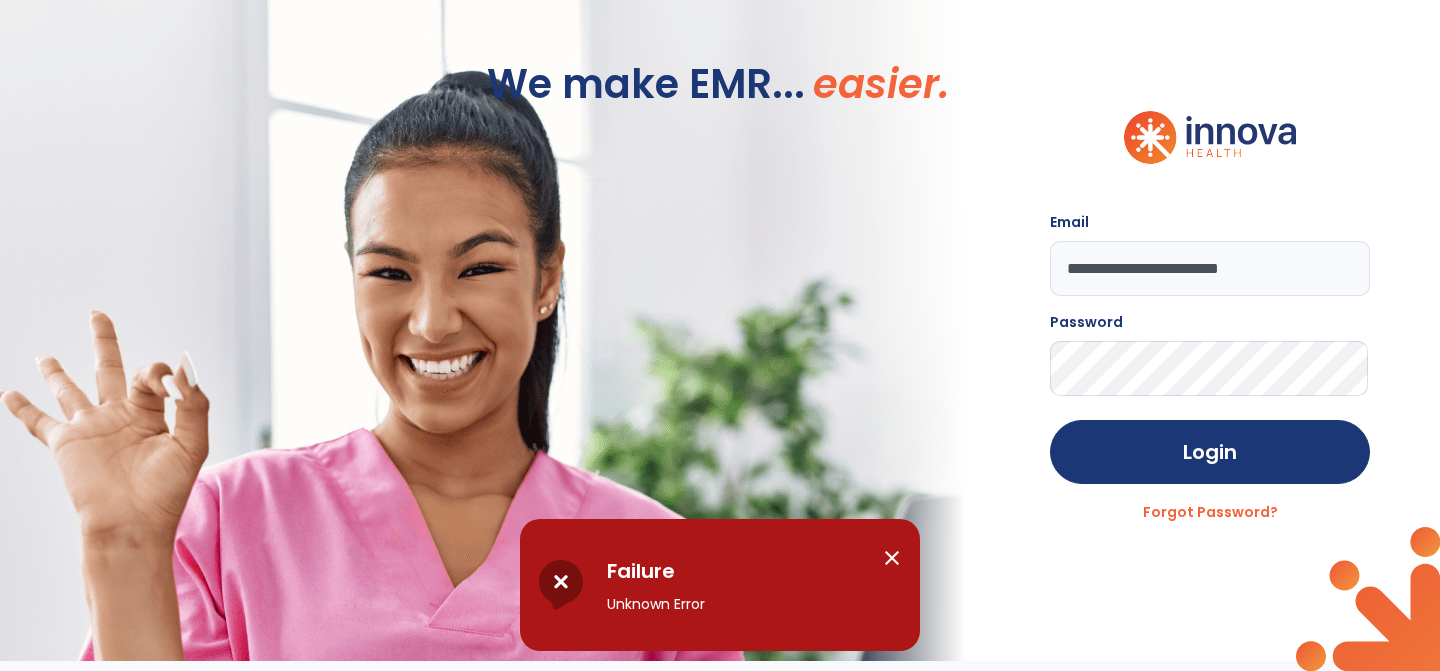 click on "close" at bounding box center (892, 558) 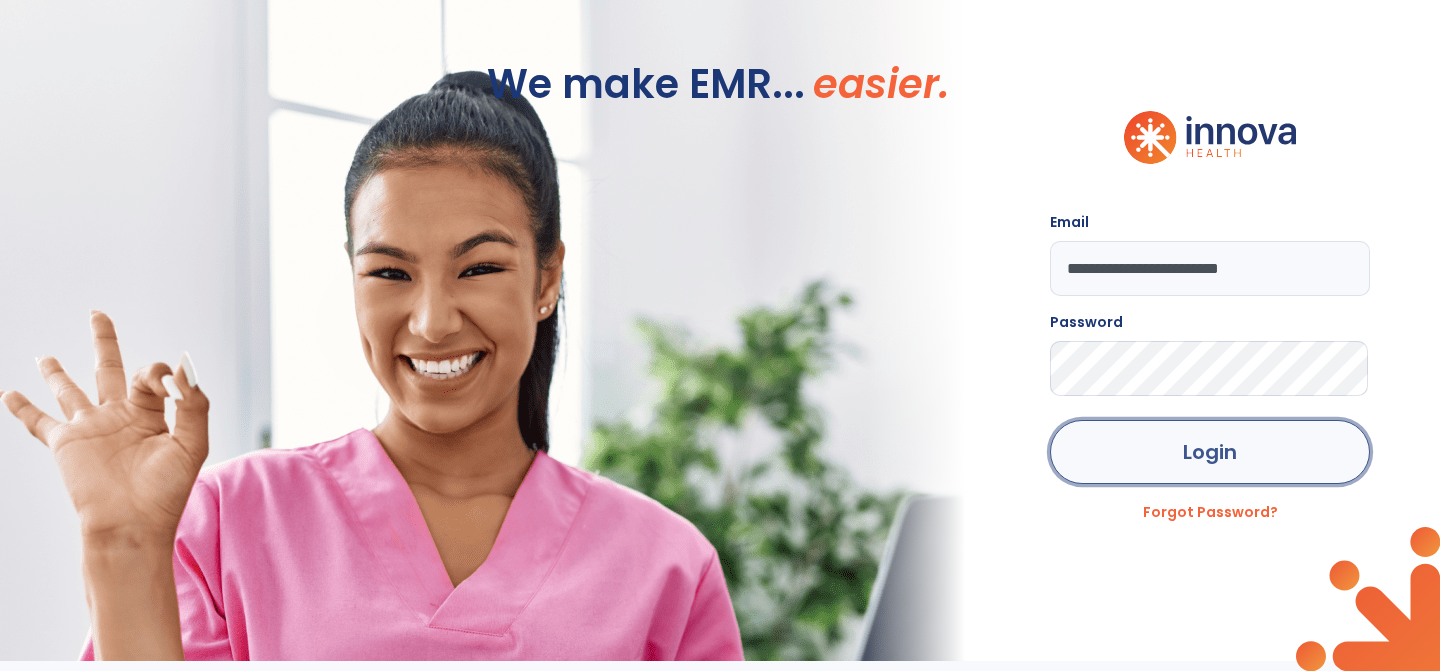 click on "Login" 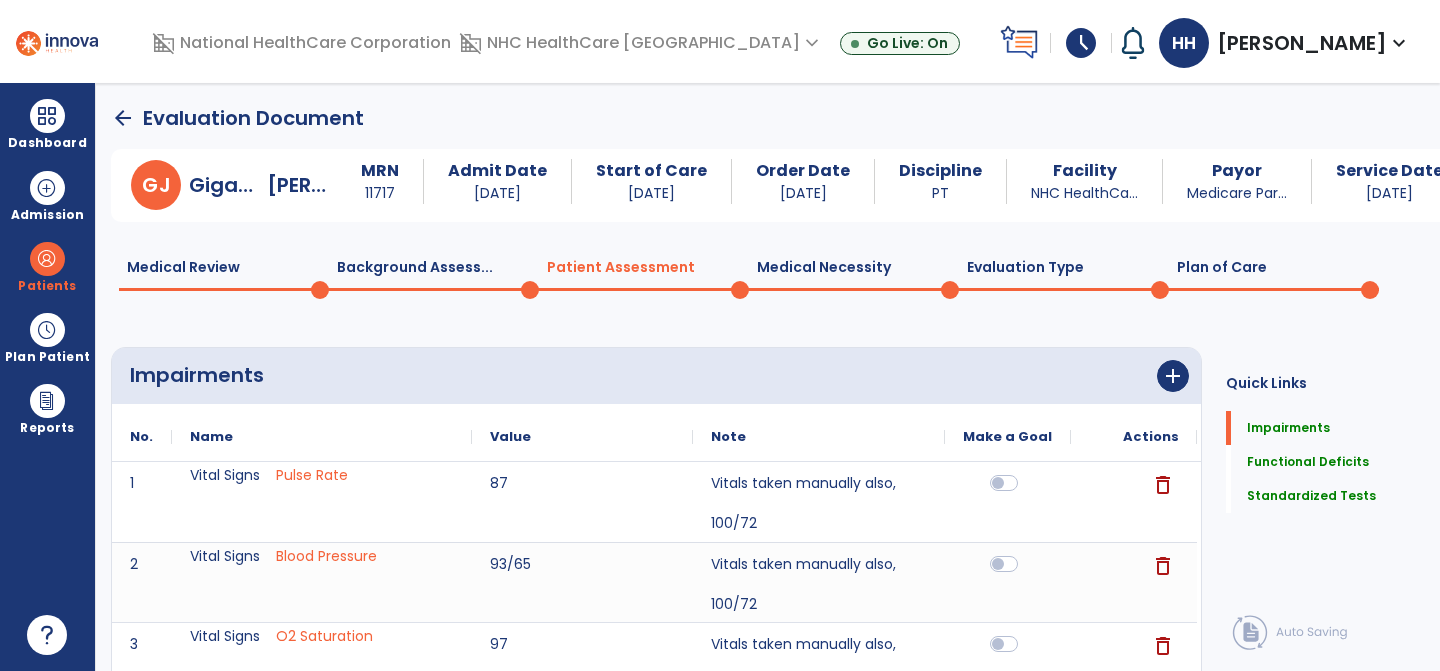 click on "arrow_back" 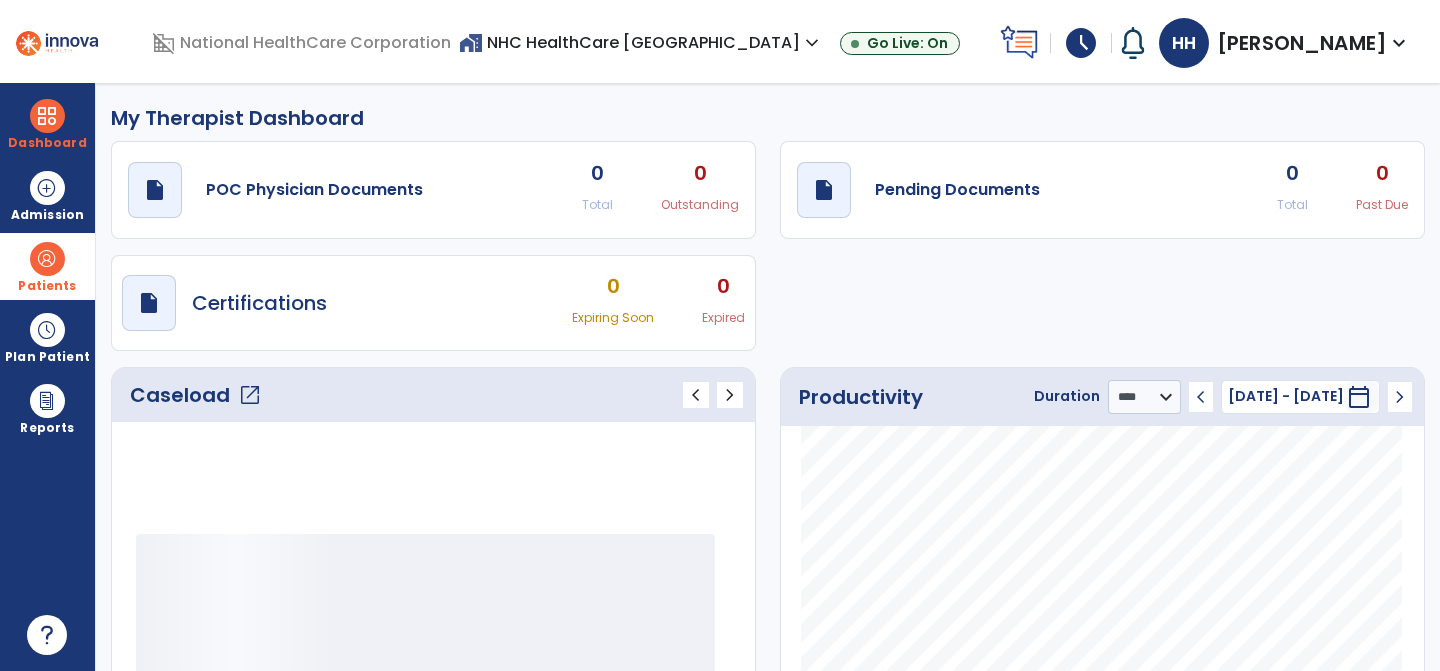 click at bounding box center (47, 259) 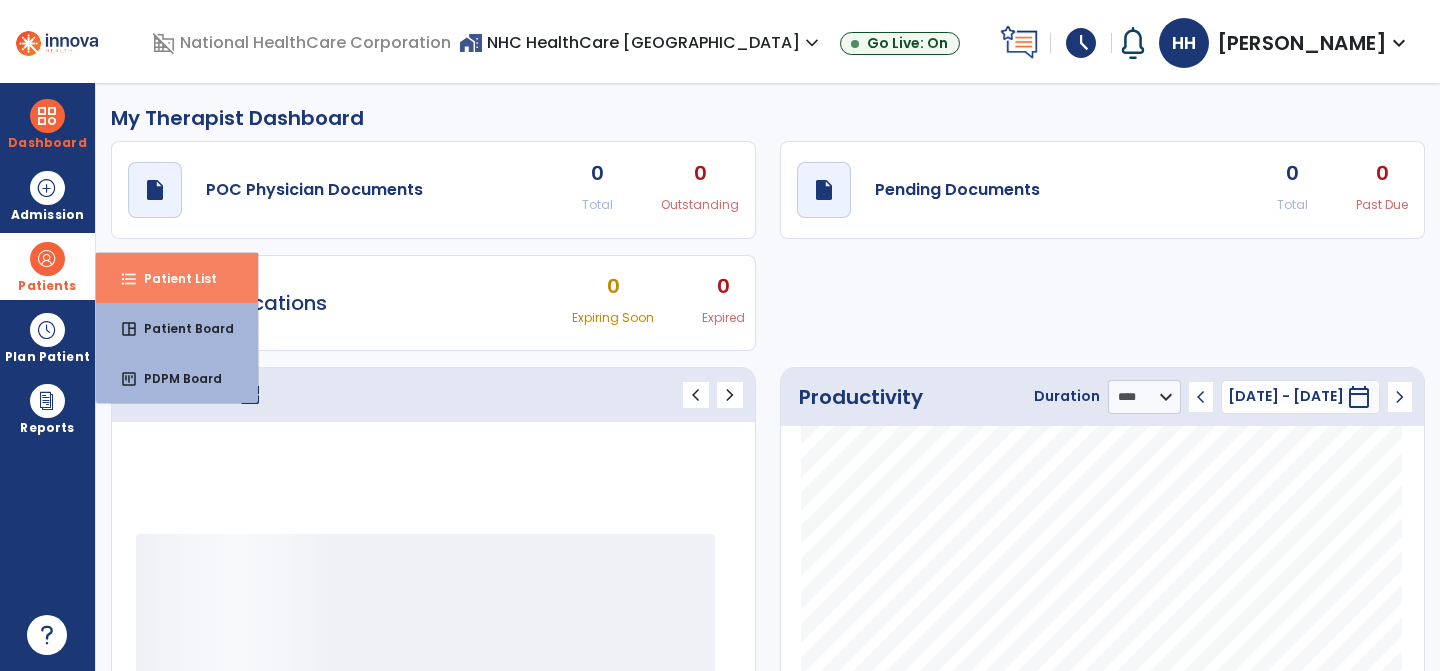 click on "format_list_bulleted  Patient List" at bounding box center [177, 278] 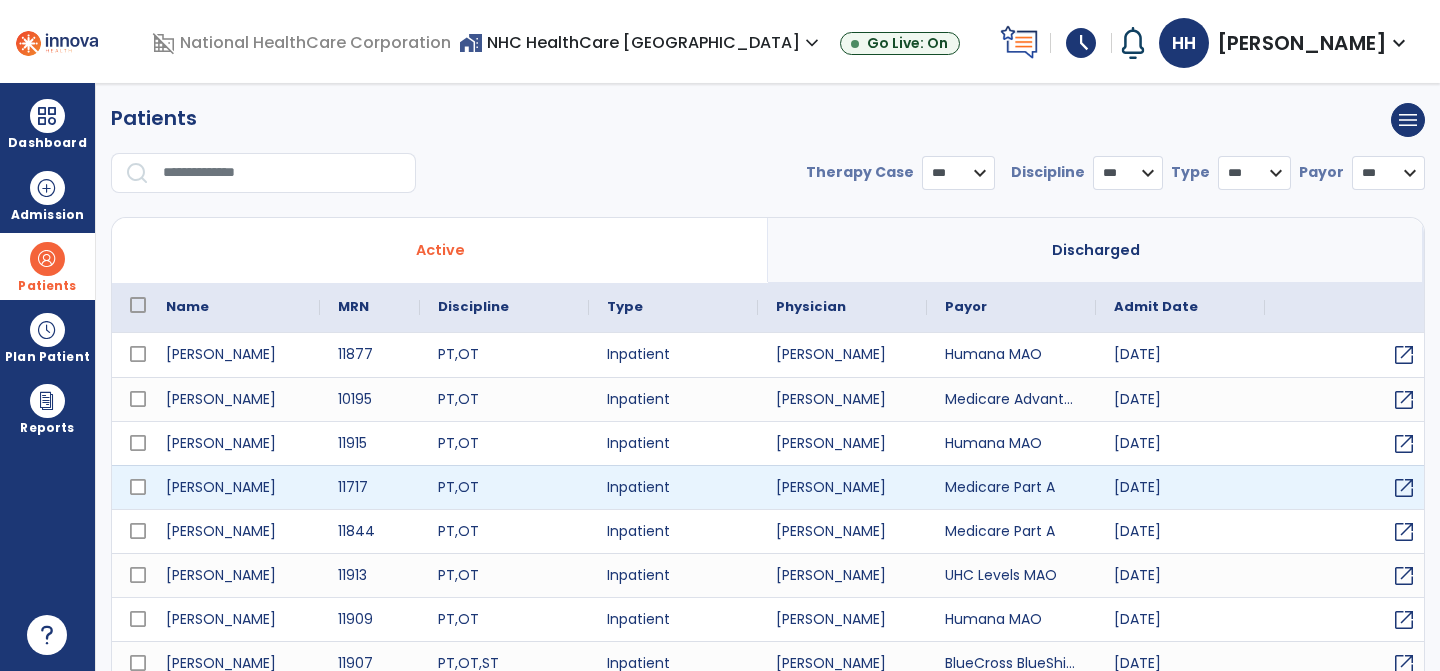 select on "***" 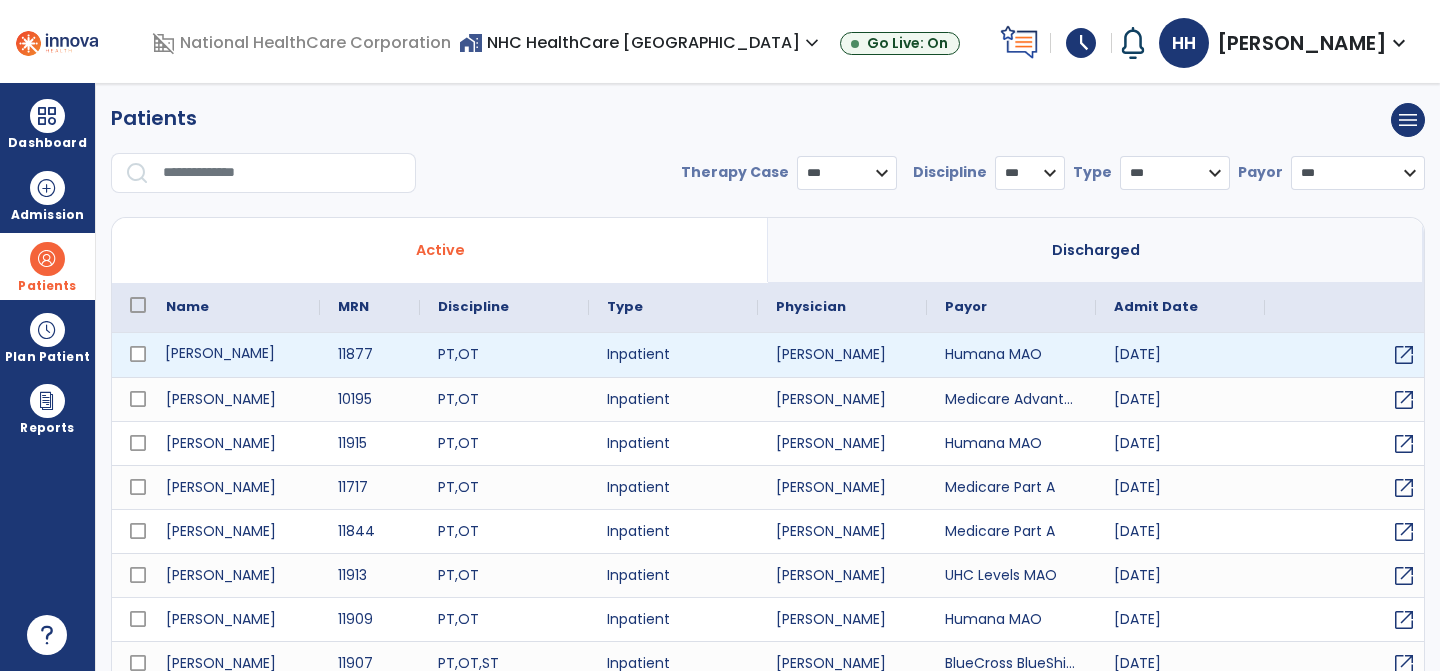 click on "[PERSON_NAME]" at bounding box center [234, 355] 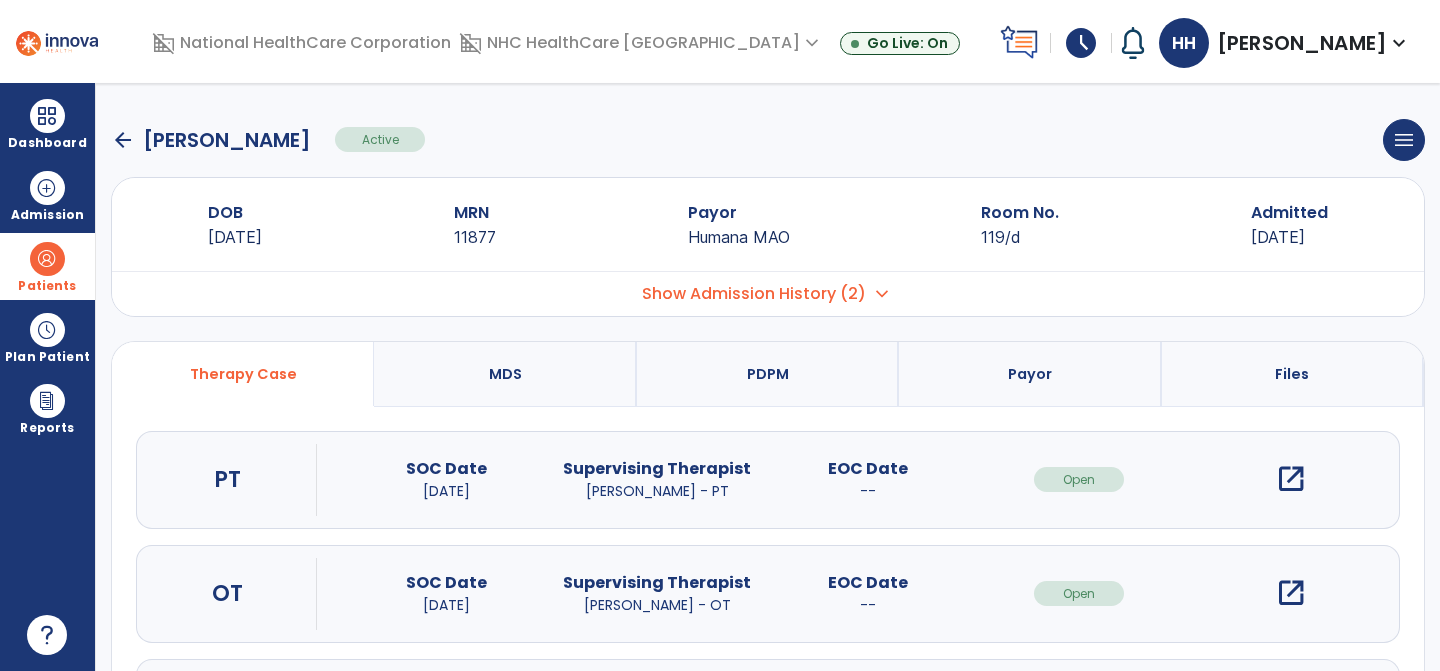 click on "open_in_new" at bounding box center (1291, 479) 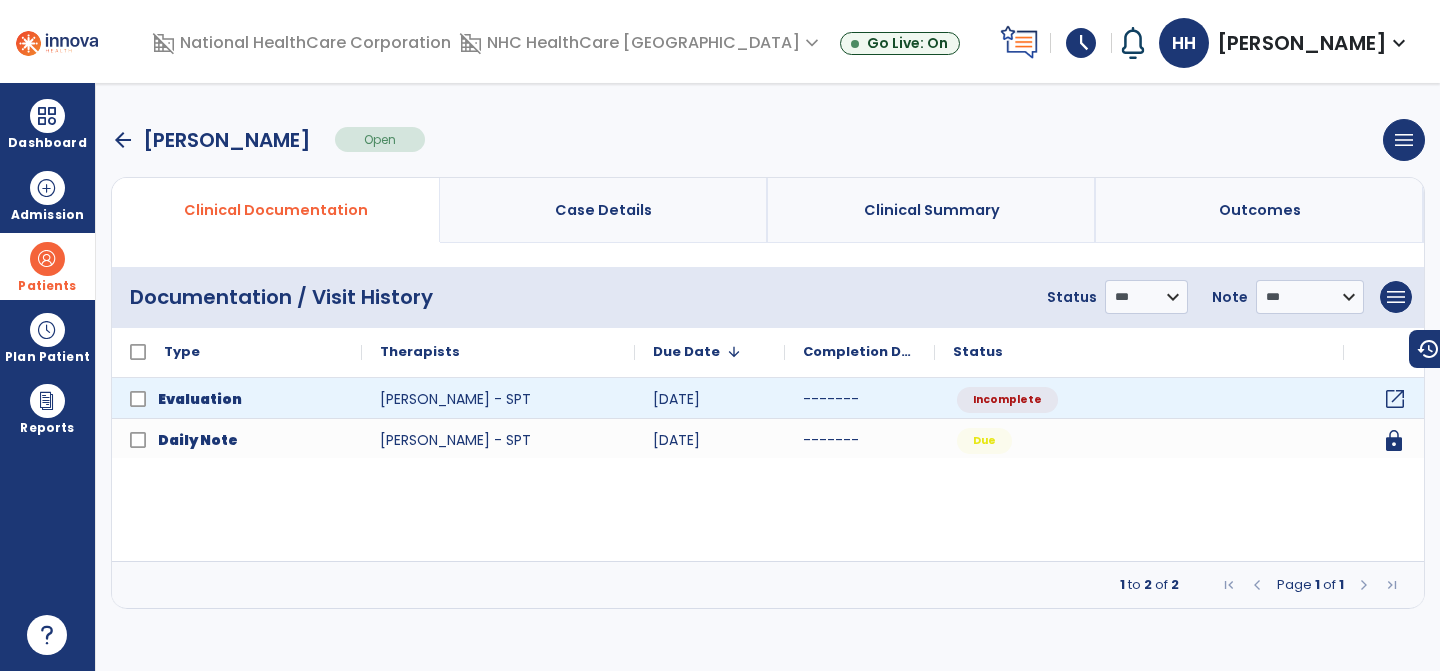 click on "open_in_new" 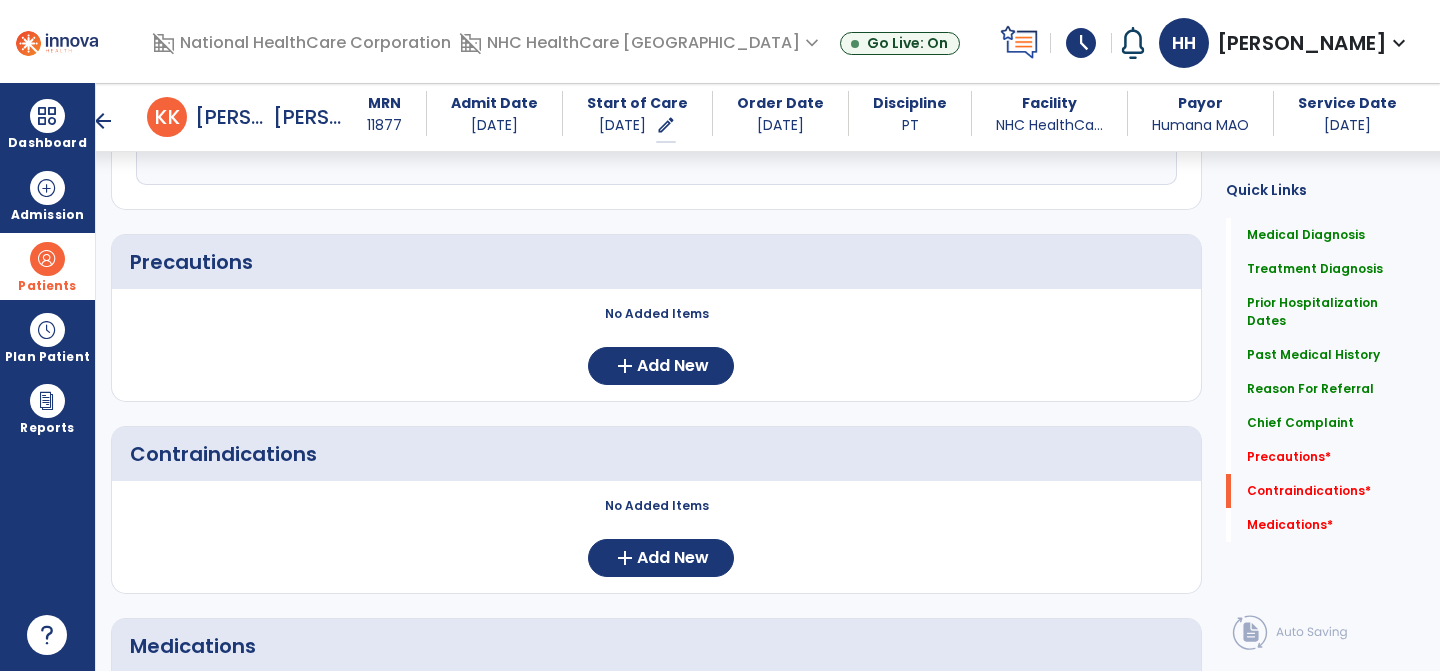 scroll, scrollTop: 2011, scrollLeft: 0, axis: vertical 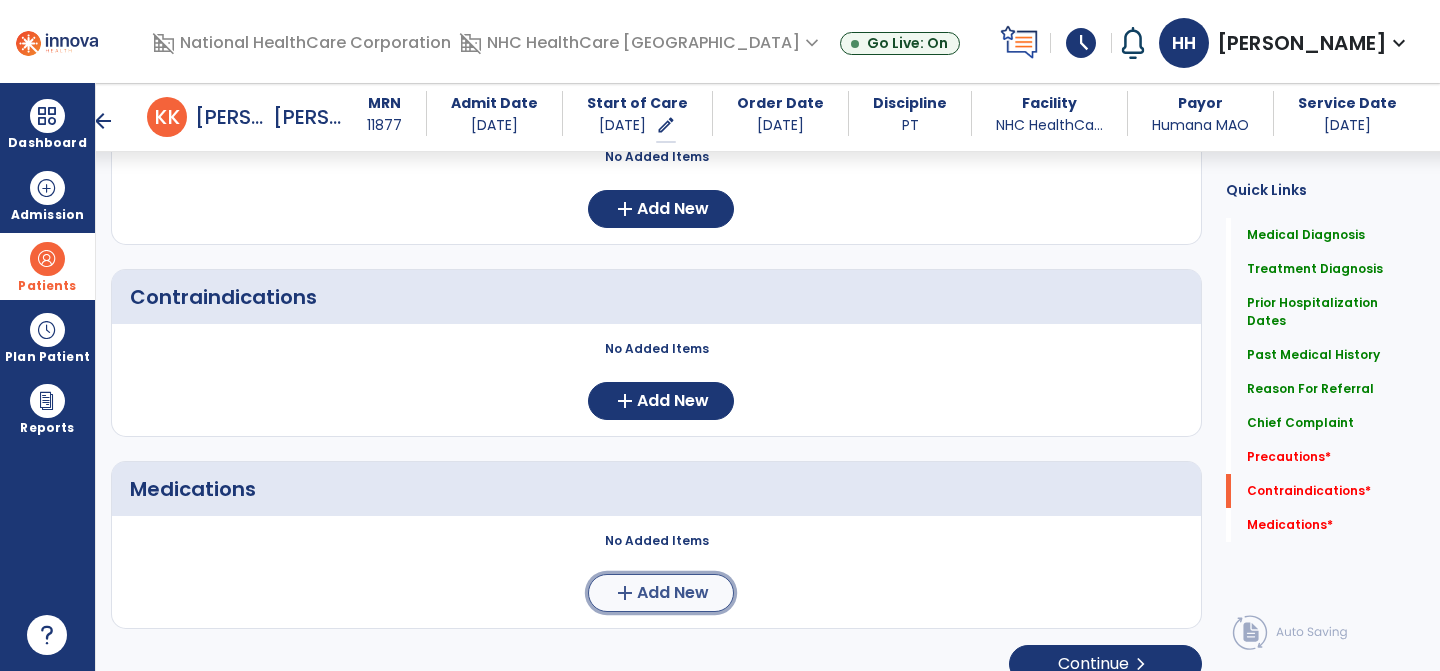 click on "Add New" 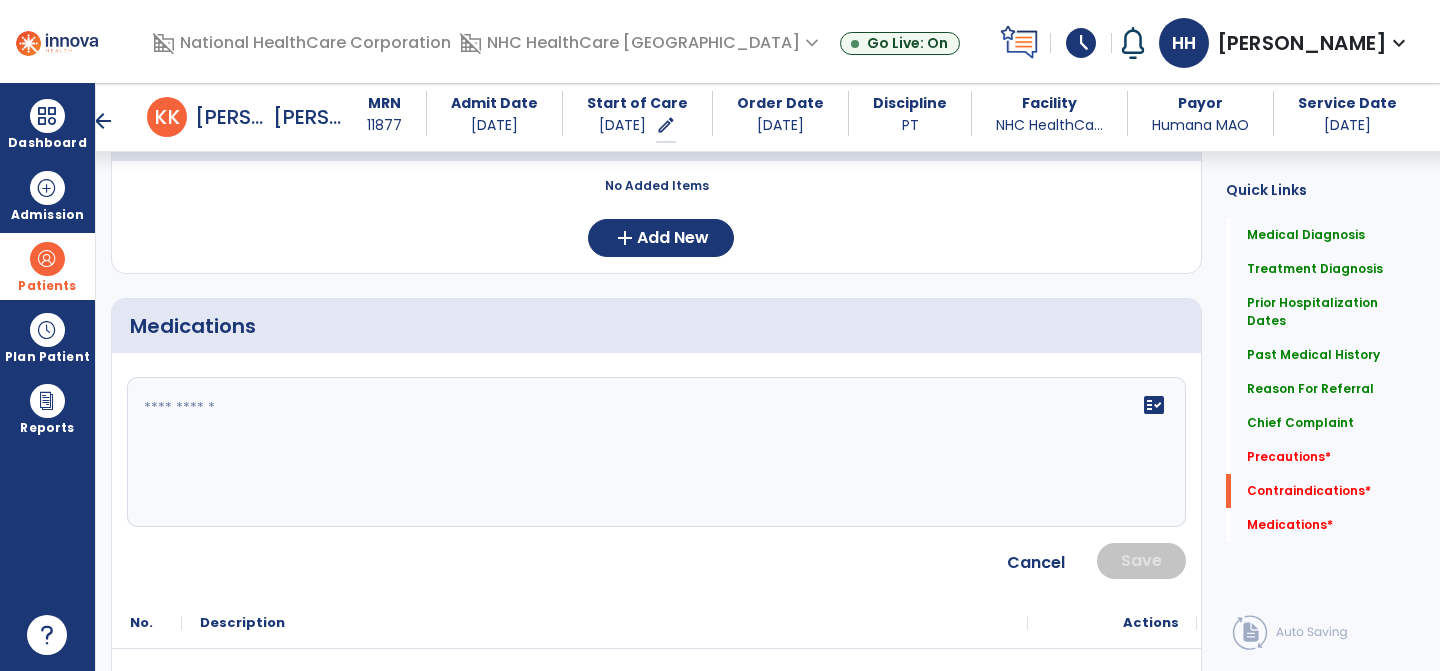 scroll, scrollTop: 2215, scrollLeft: 0, axis: vertical 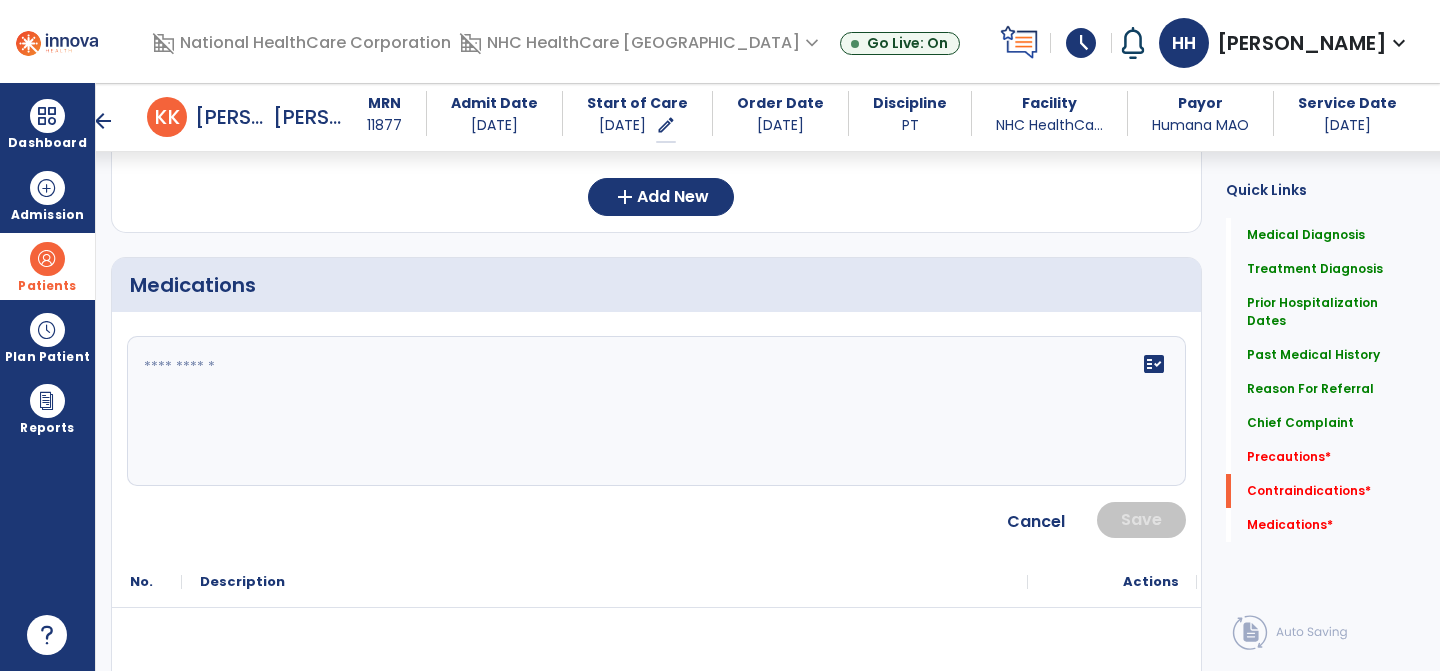 click on "fact_check" 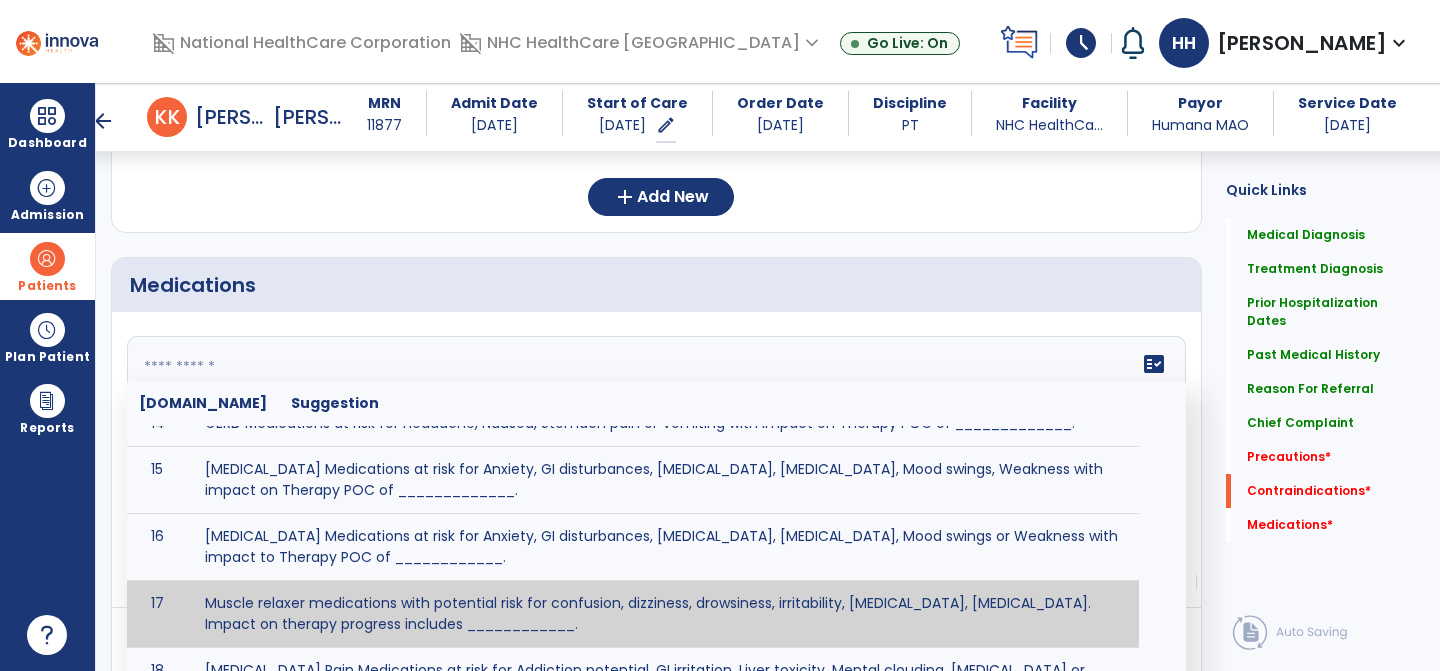 scroll, scrollTop: 1316, scrollLeft: 0, axis: vertical 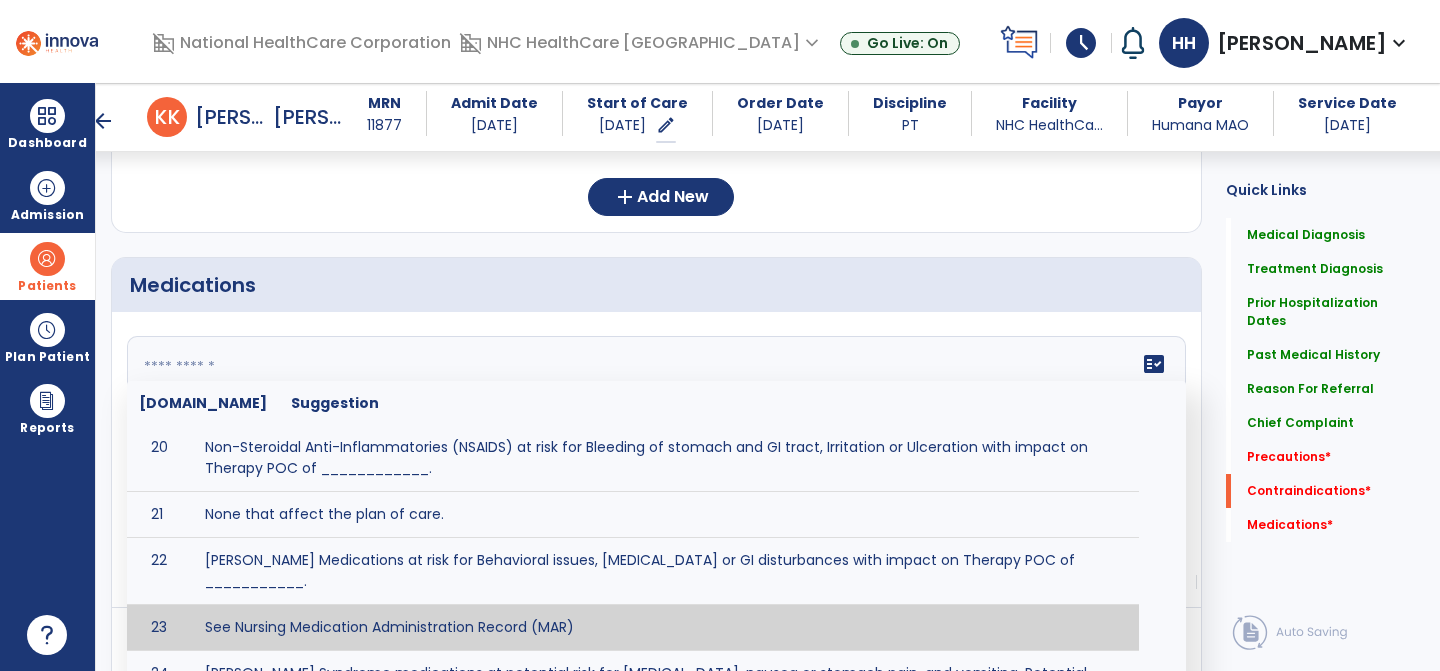 type on "**********" 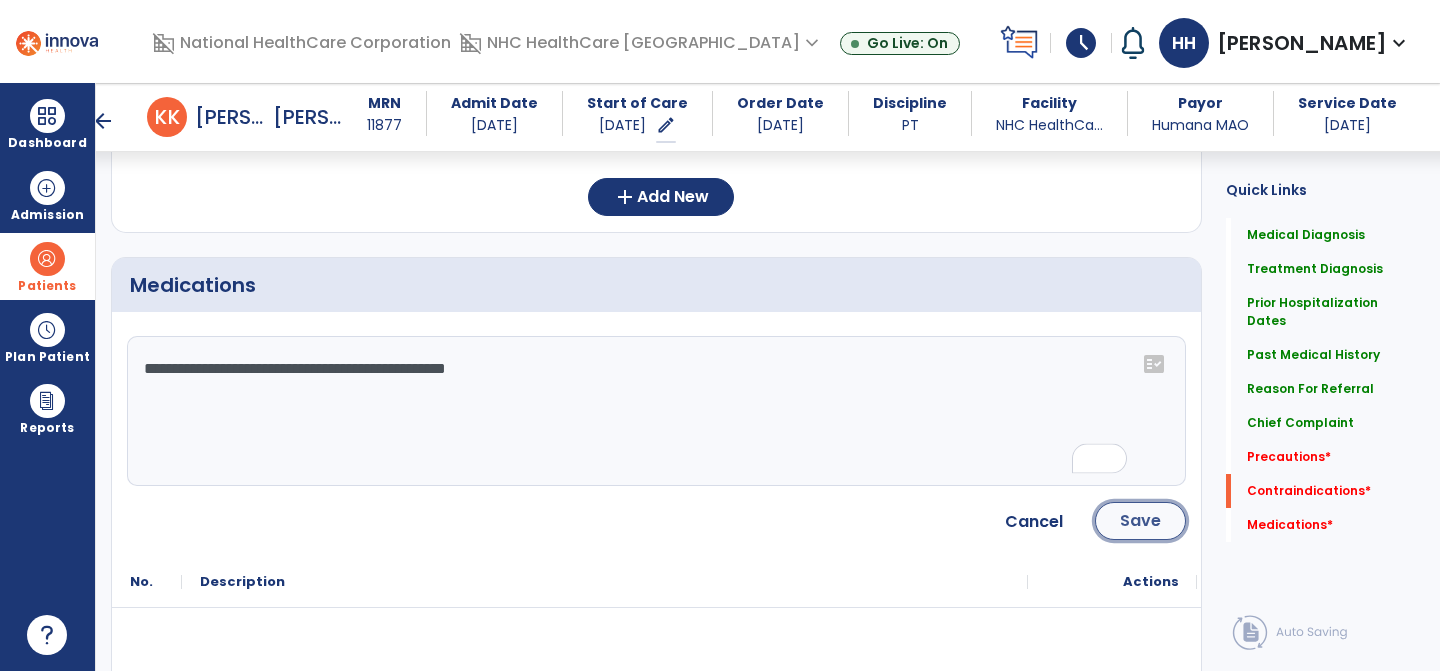 click on "Save" 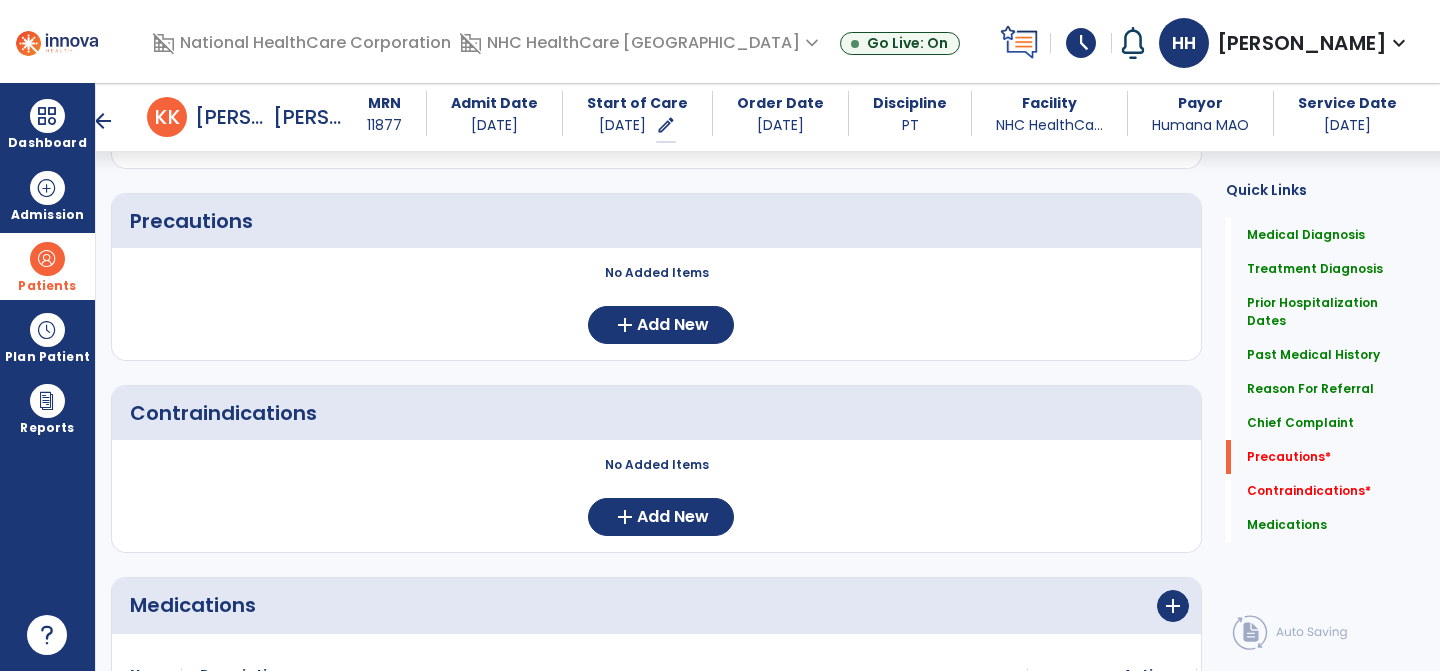 scroll, scrollTop: 2021, scrollLeft: 0, axis: vertical 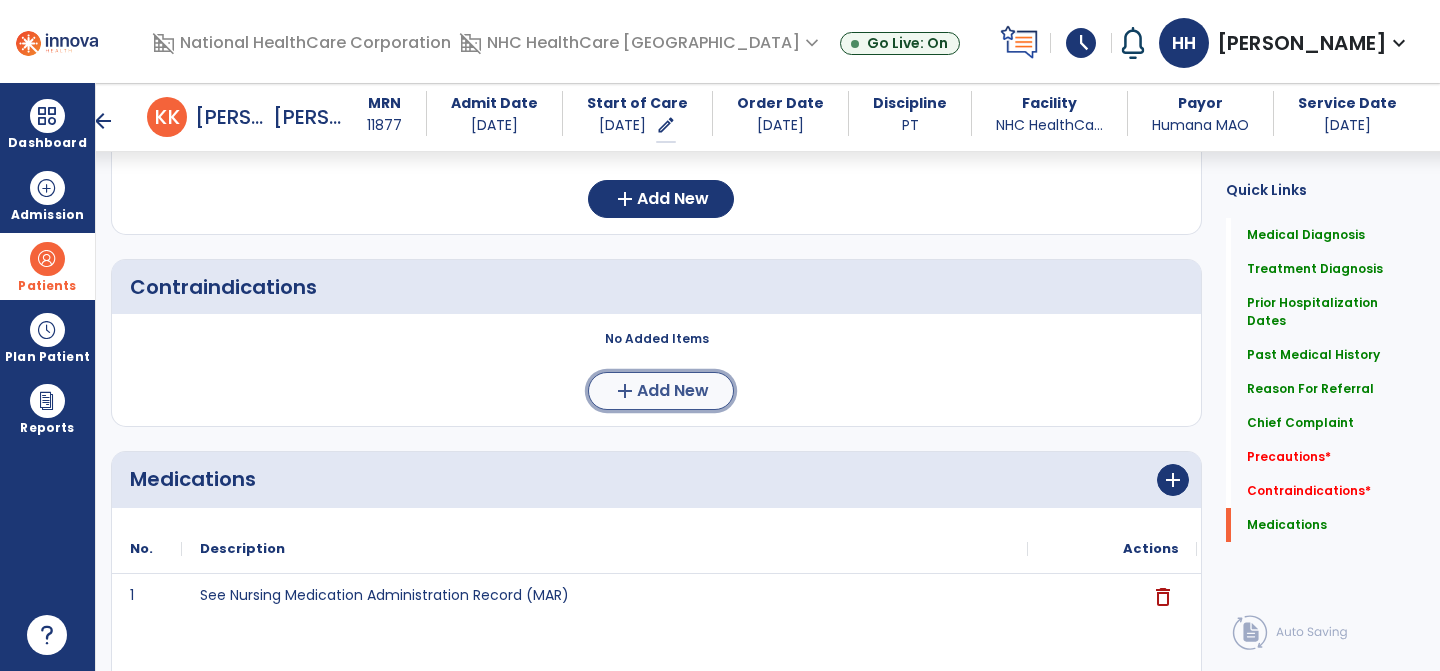 click on "Add New" 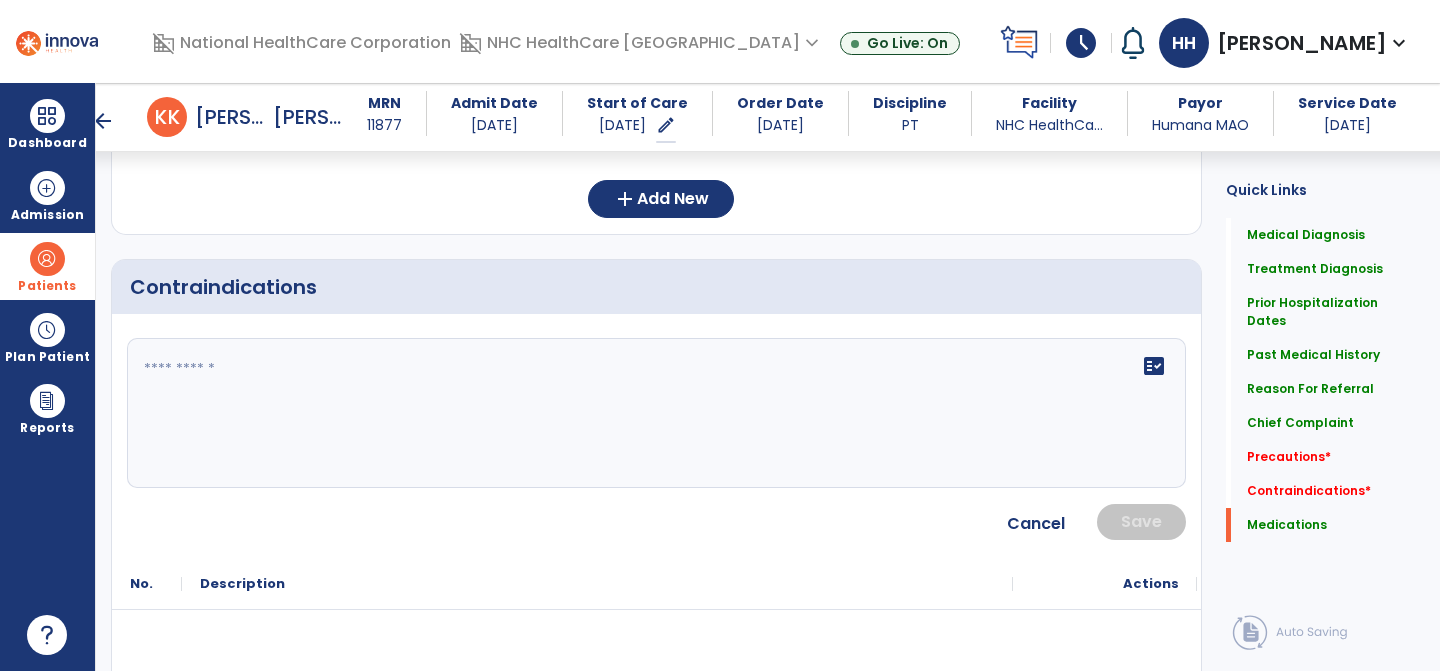 click on "fact_check" 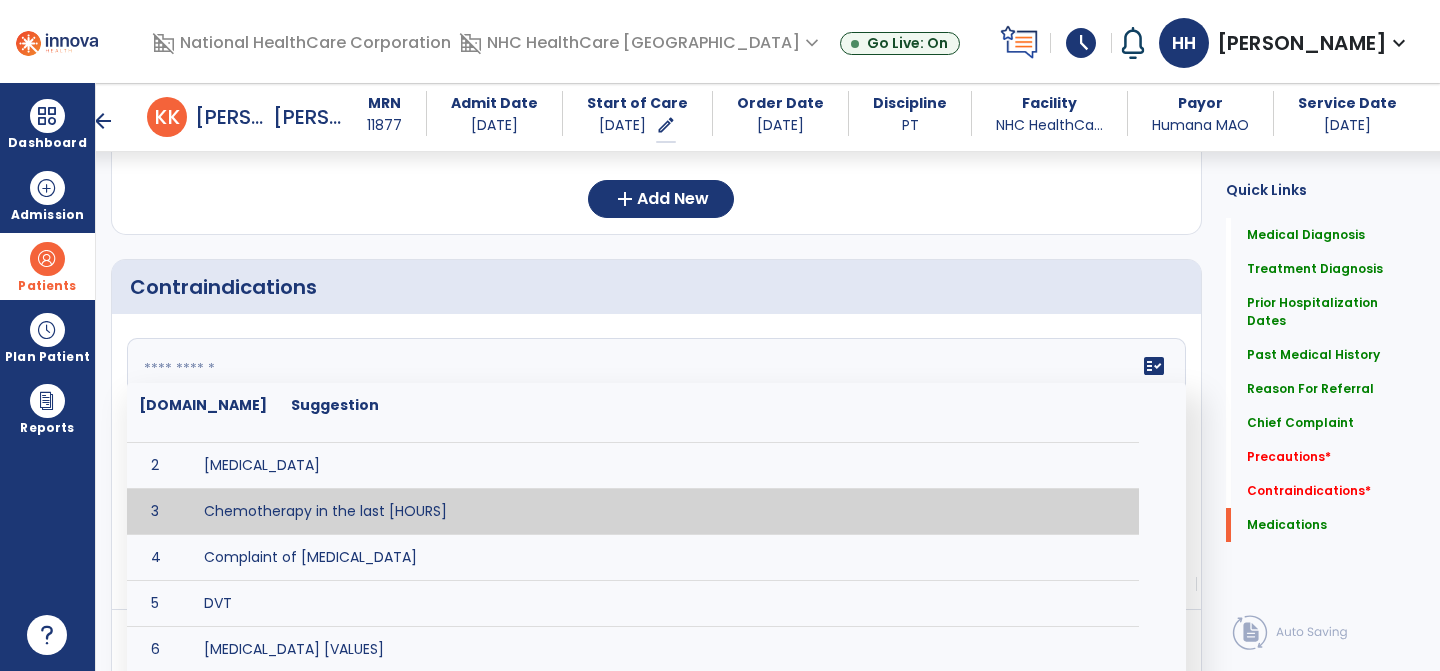 scroll, scrollTop: 70, scrollLeft: 0, axis: vertical 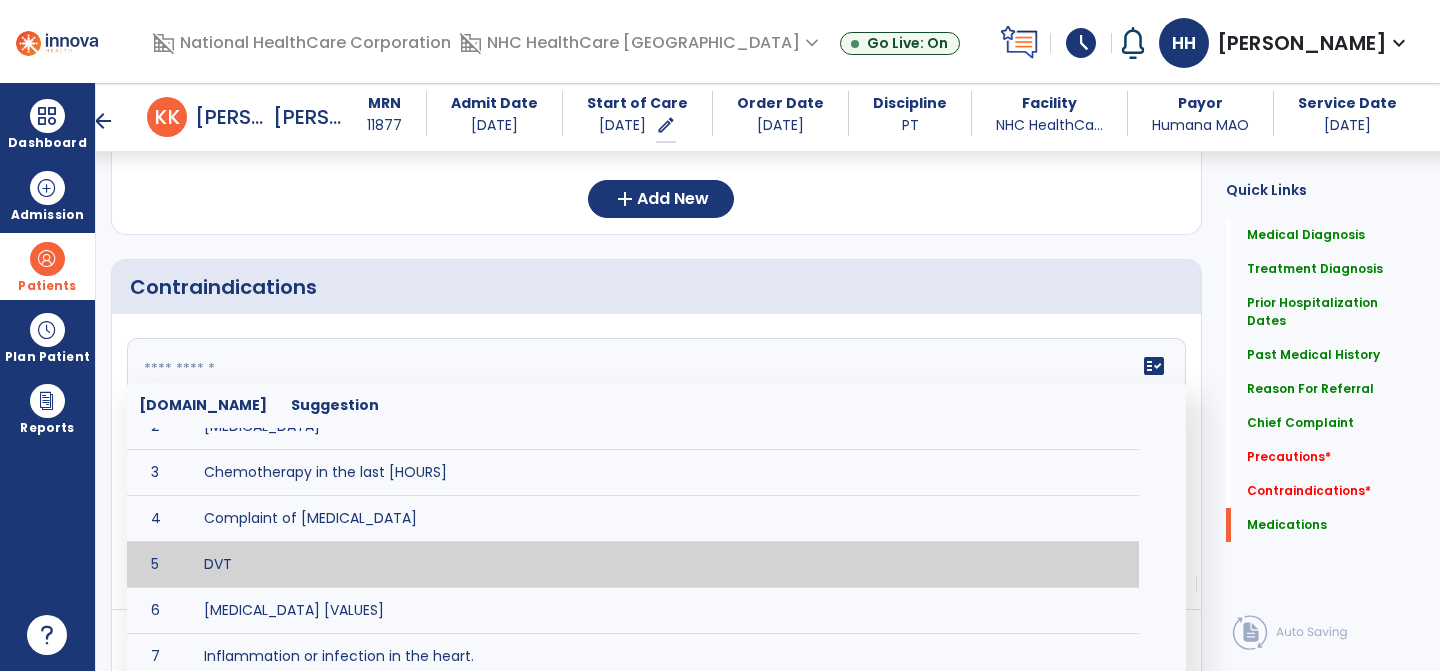 type on "***" 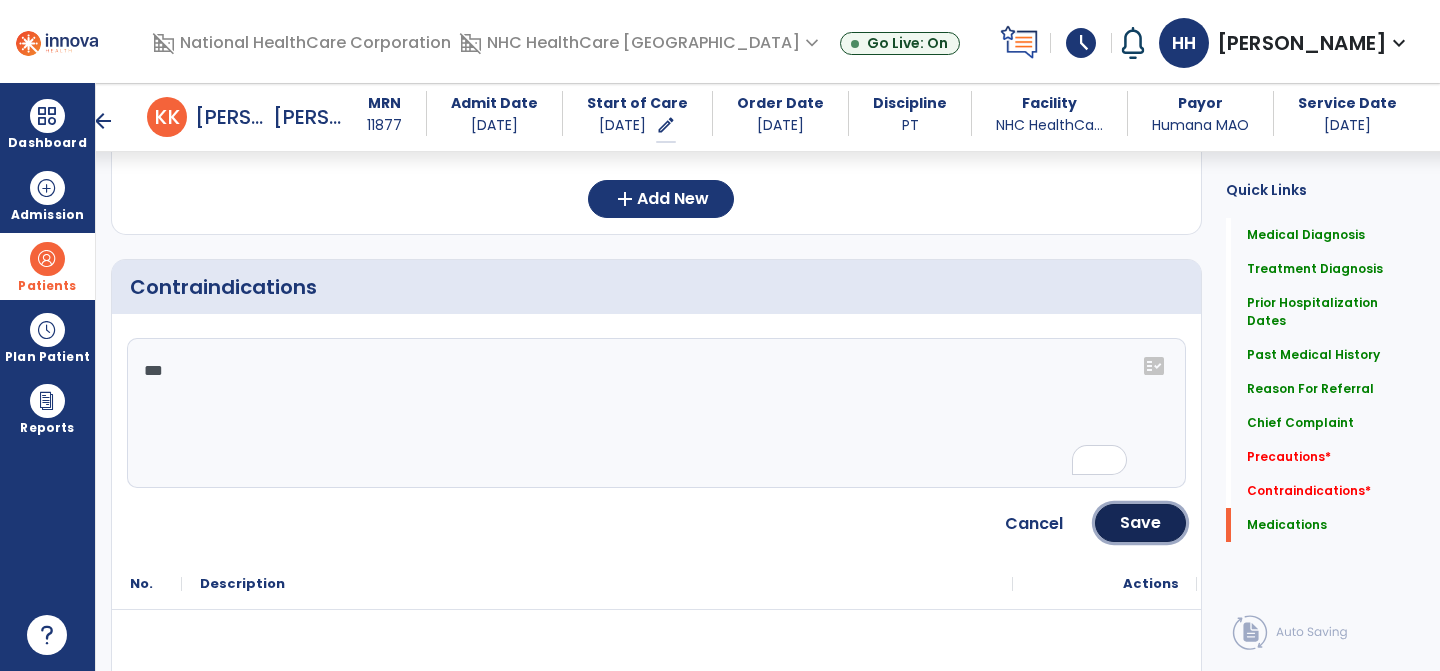 click on "Save" 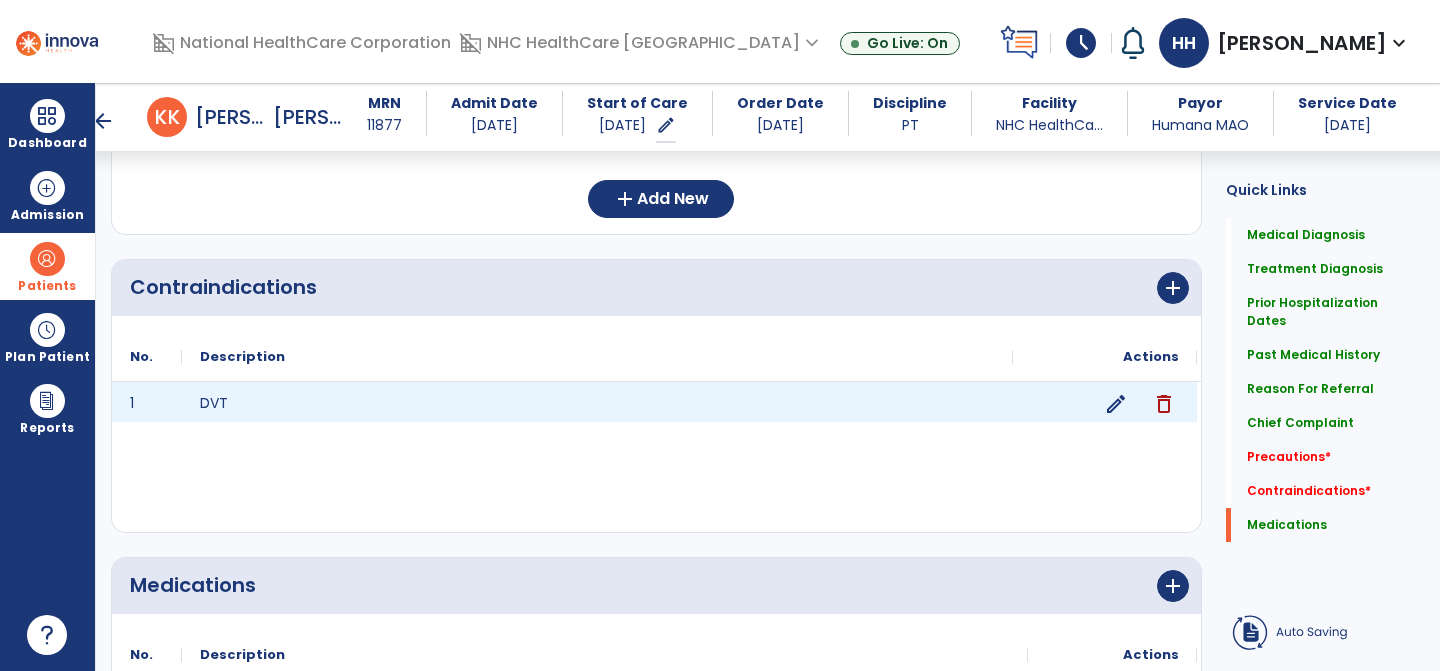 click on "edit" 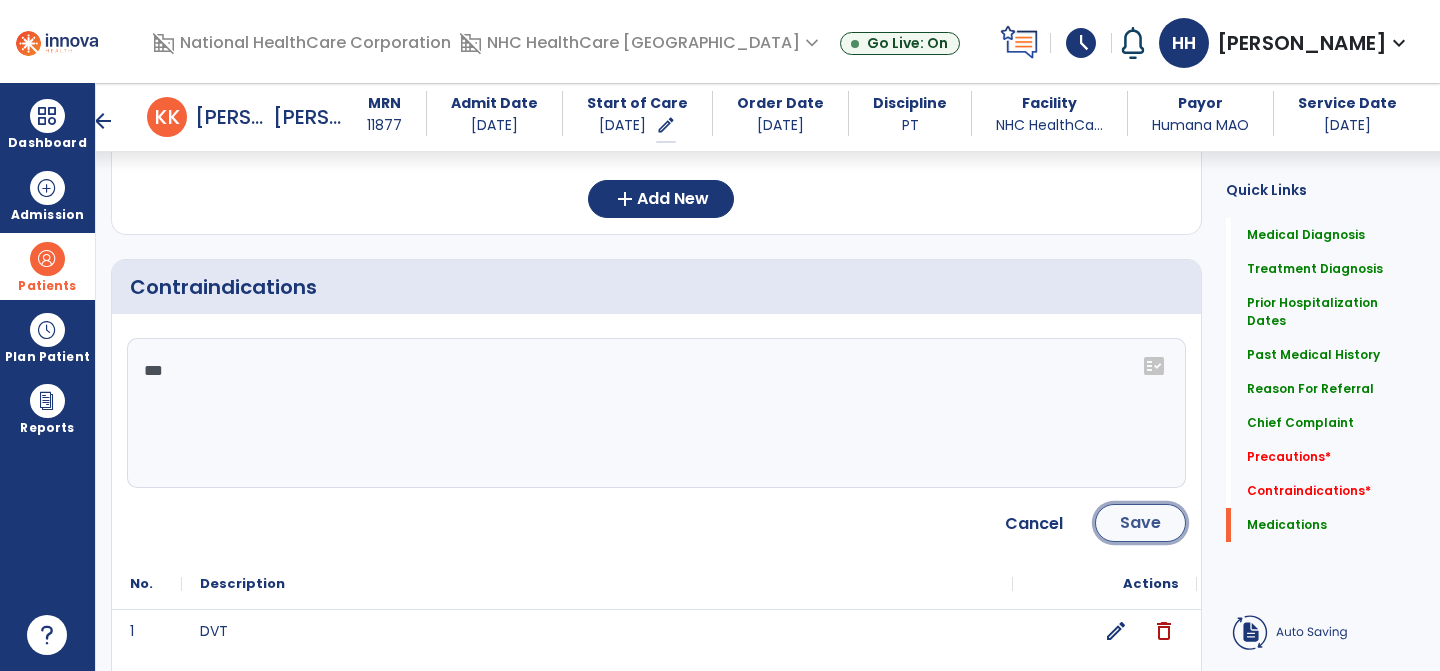 click on "Save" 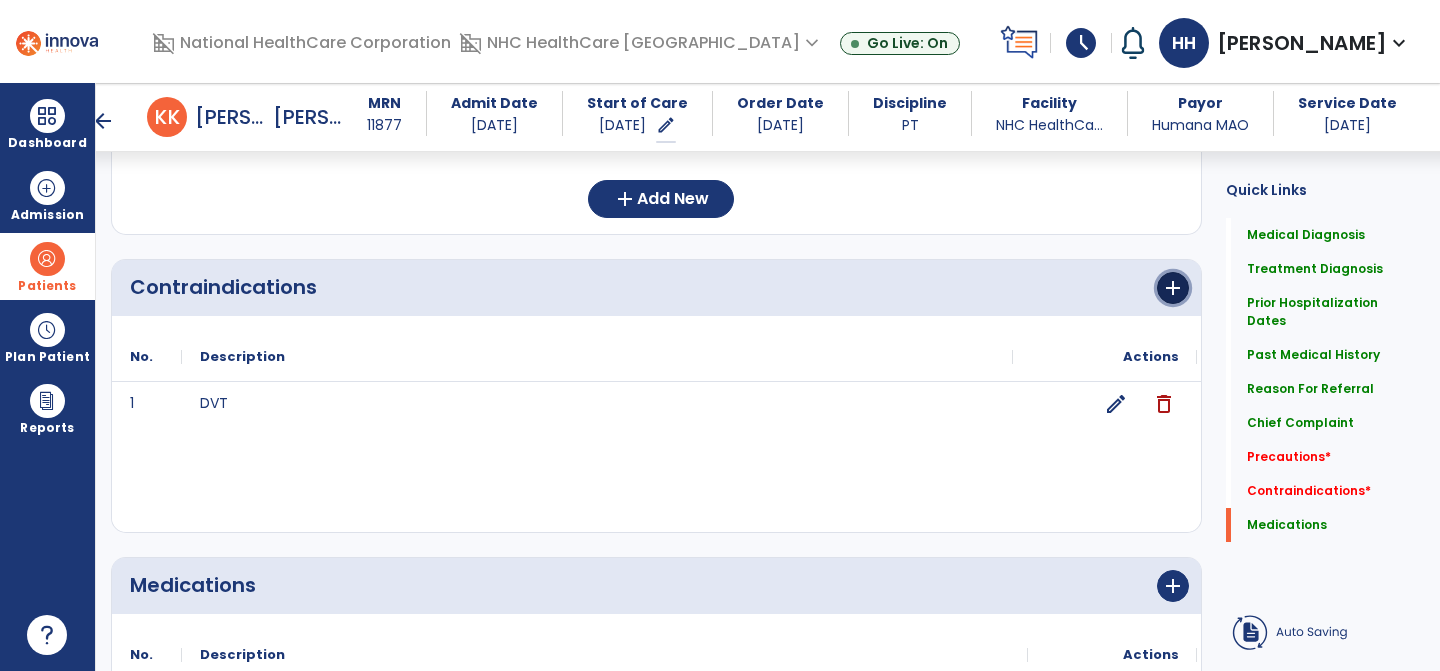 click on "add" 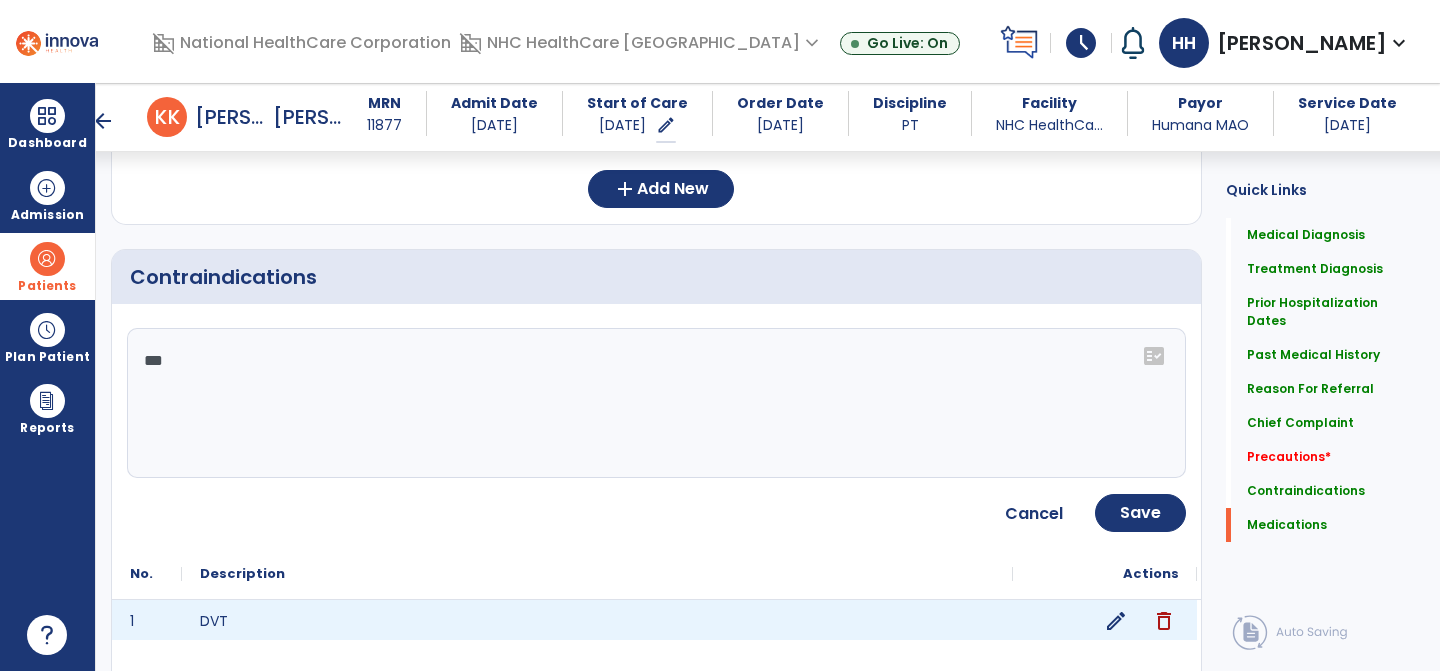 scroll, scrollTop: 2028, scrollLeft: 0, axis: vertical 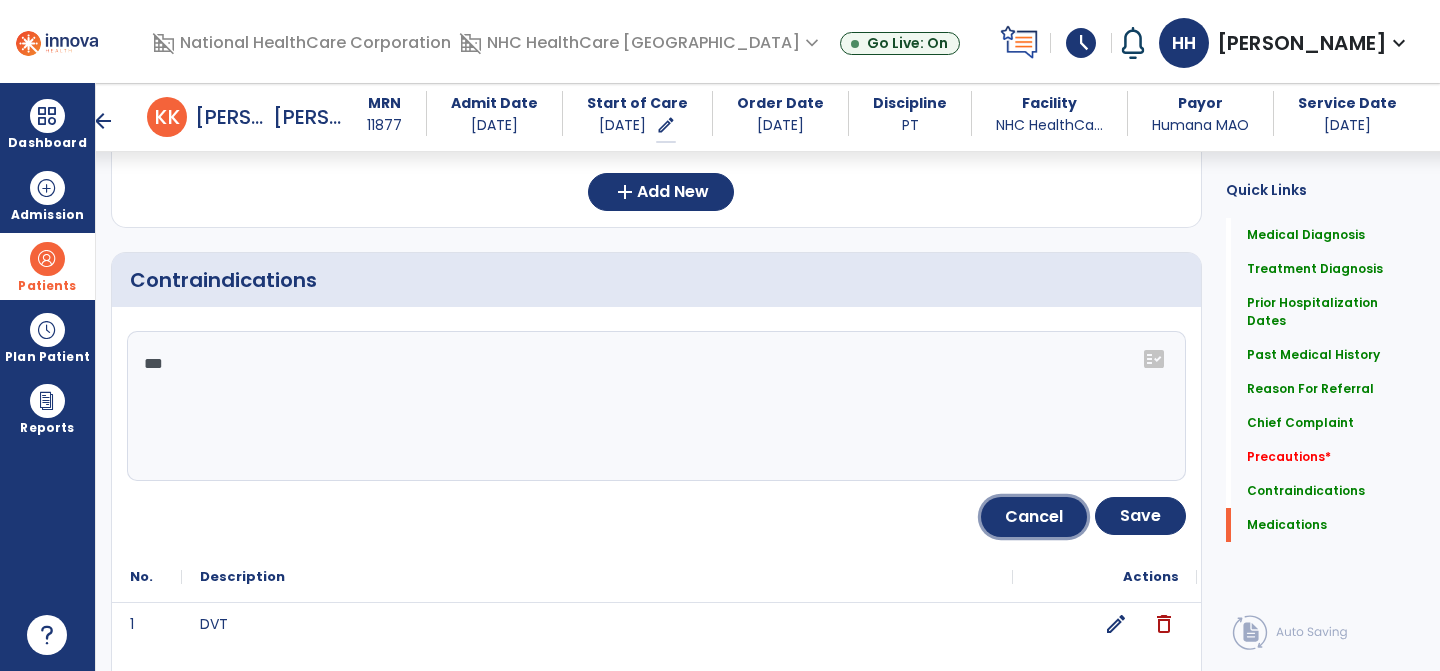 click on "Cancel" 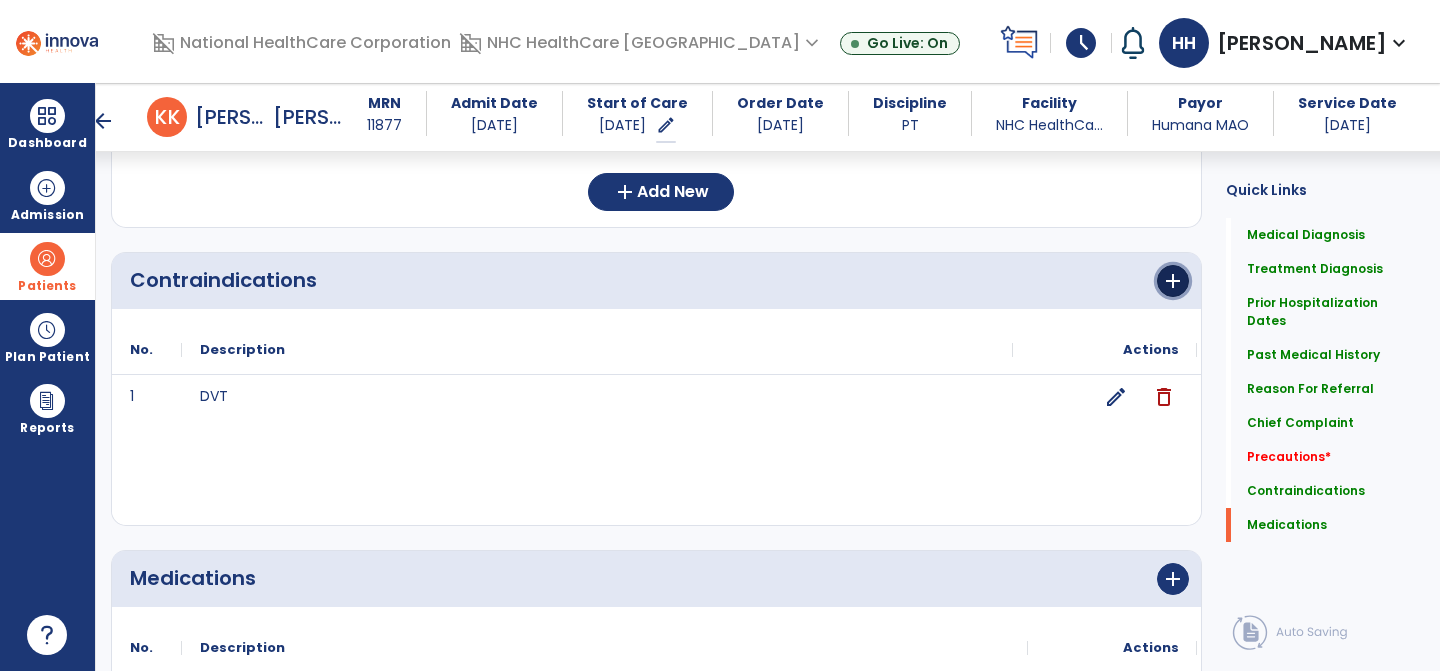 click on "add" 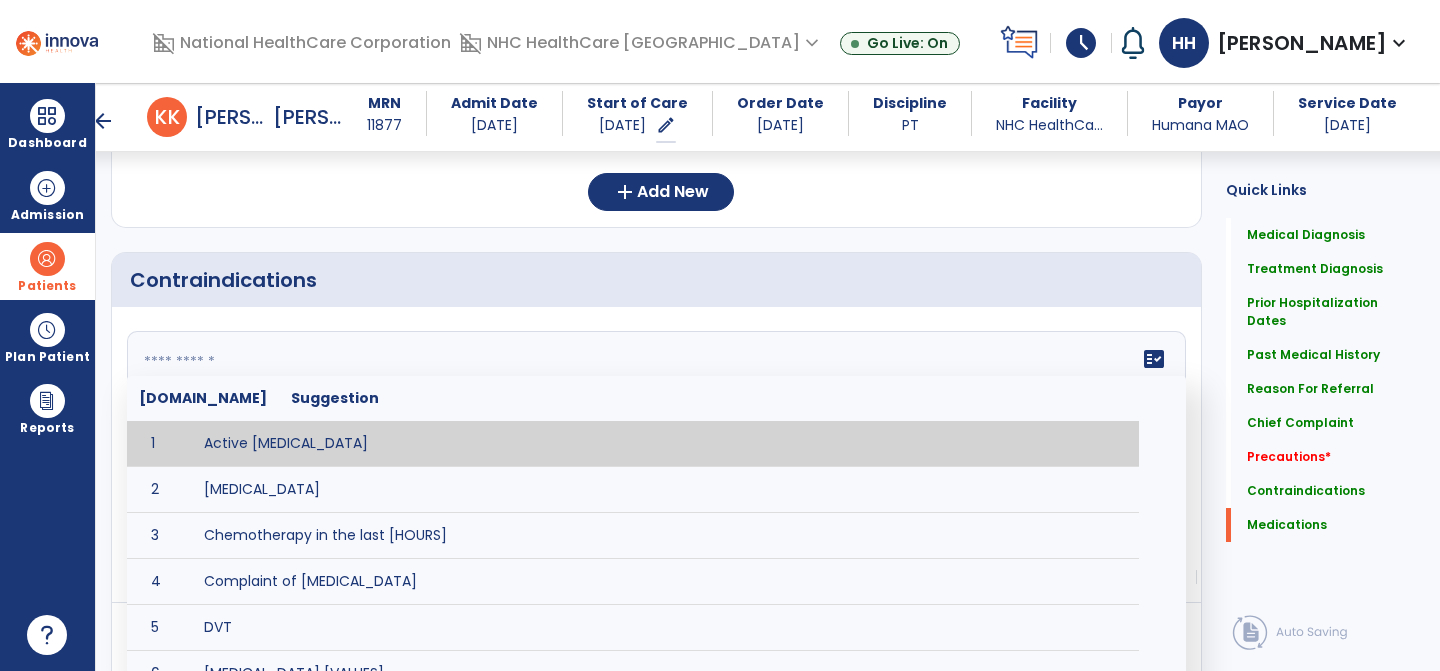 click on "fact_check  Sr.No Suggestion 1 Active blood transfusion 2 Cardiac Arrhythmia 3 Chemotherapy in the last [HOURS] 4 Complaint of chest pain 5 DVT 6 Hypertension [VALUES] 7 Inflammation or infection in the heart. 8 Oxygen saturation lower than [VALUE] 9 Pacemaker 10 Pulmonary infarction 11 Recent changes in EKG 12 Severe aortic stenosis 13 Severe dehydration 14 Severe diaphoresis 15 Severe orthostatic hypotension 16 Severe shortness of breath/dyspnea 17 Significantly elevated potassium levels 18 Significantly low potassium levels 19 Suspected or known dissecting aneurysm 20 Systemic infection 21 Uncontrolled diabetes with blood sugar levels greater than [VALUE] or less than [Value]  22 Unstable angina 23 Untreated blood clots" 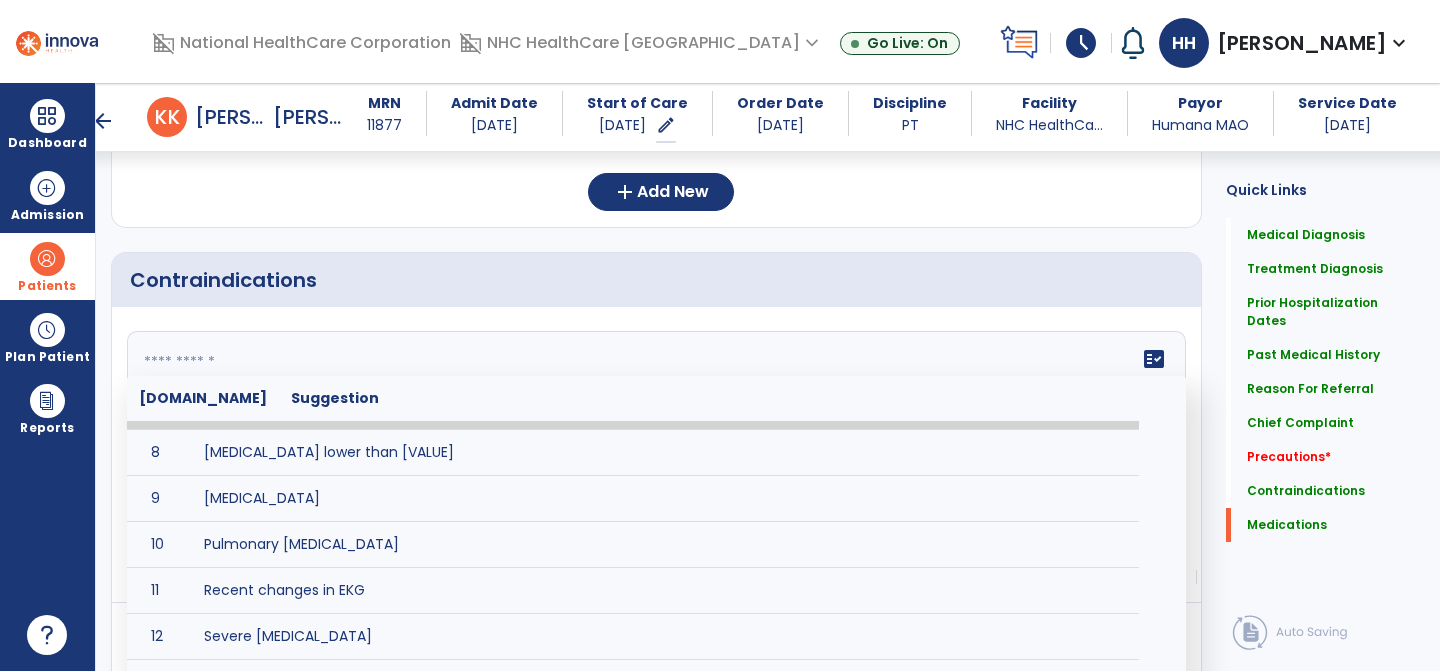 scroll, scrollTop: 317, scrollLeft: 0, axis: vertical 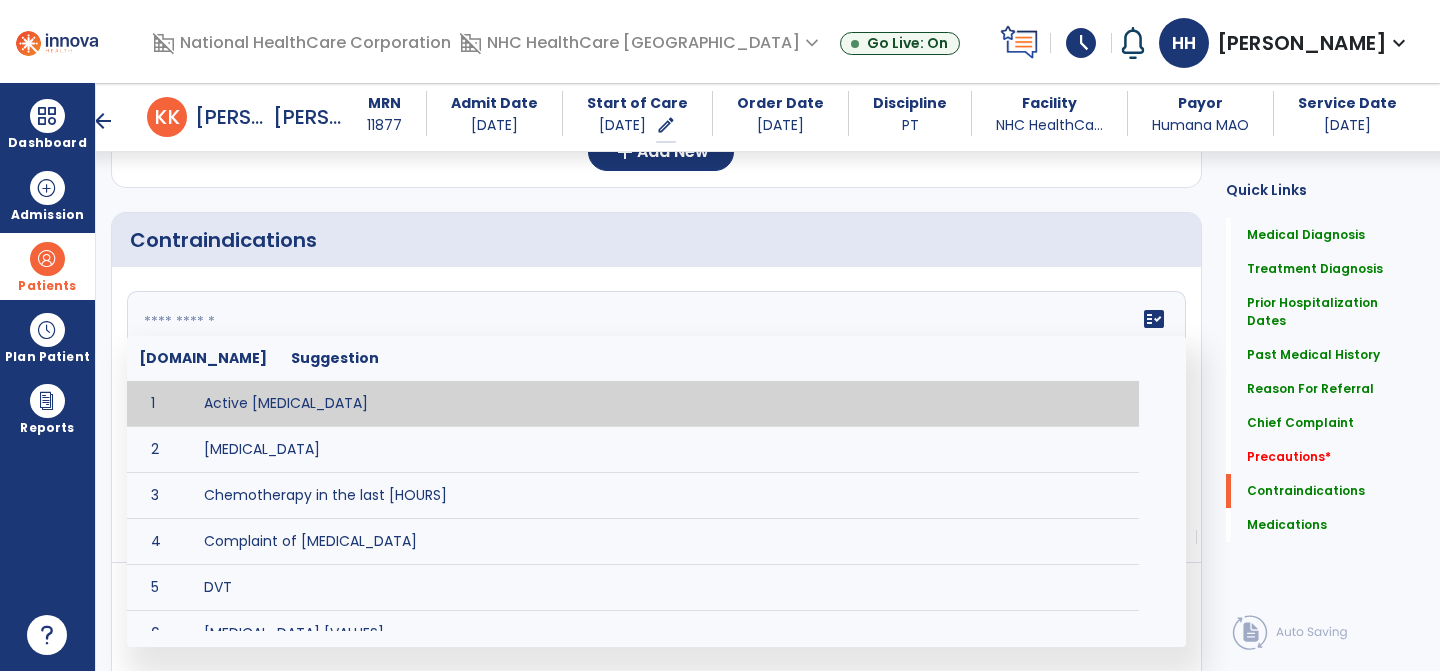 click 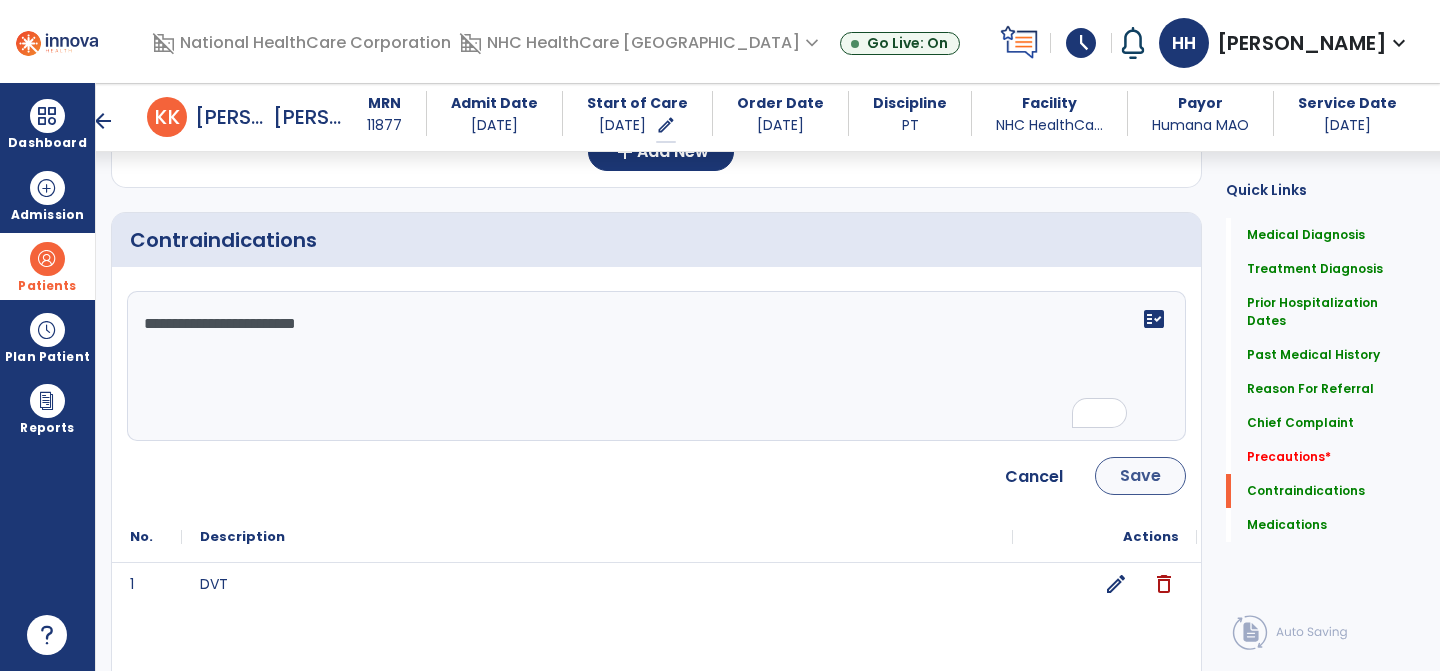 type on "**********" 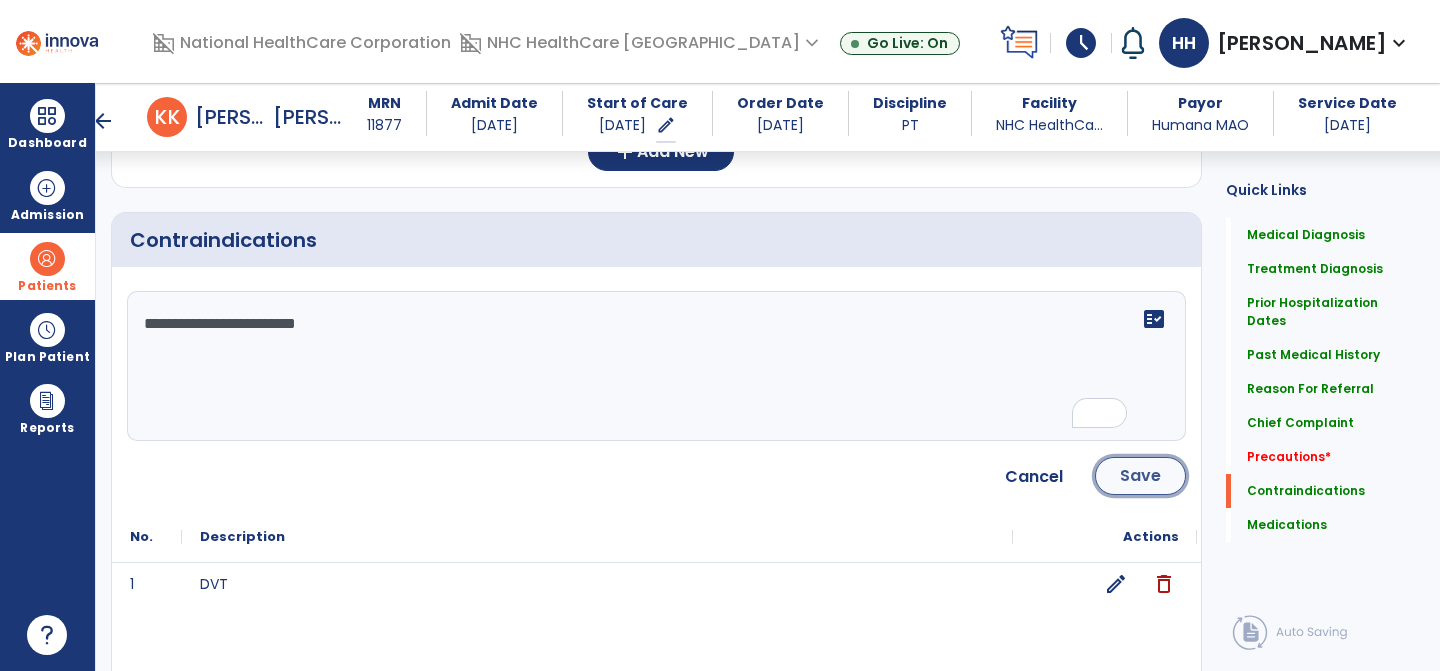 click on "Save" 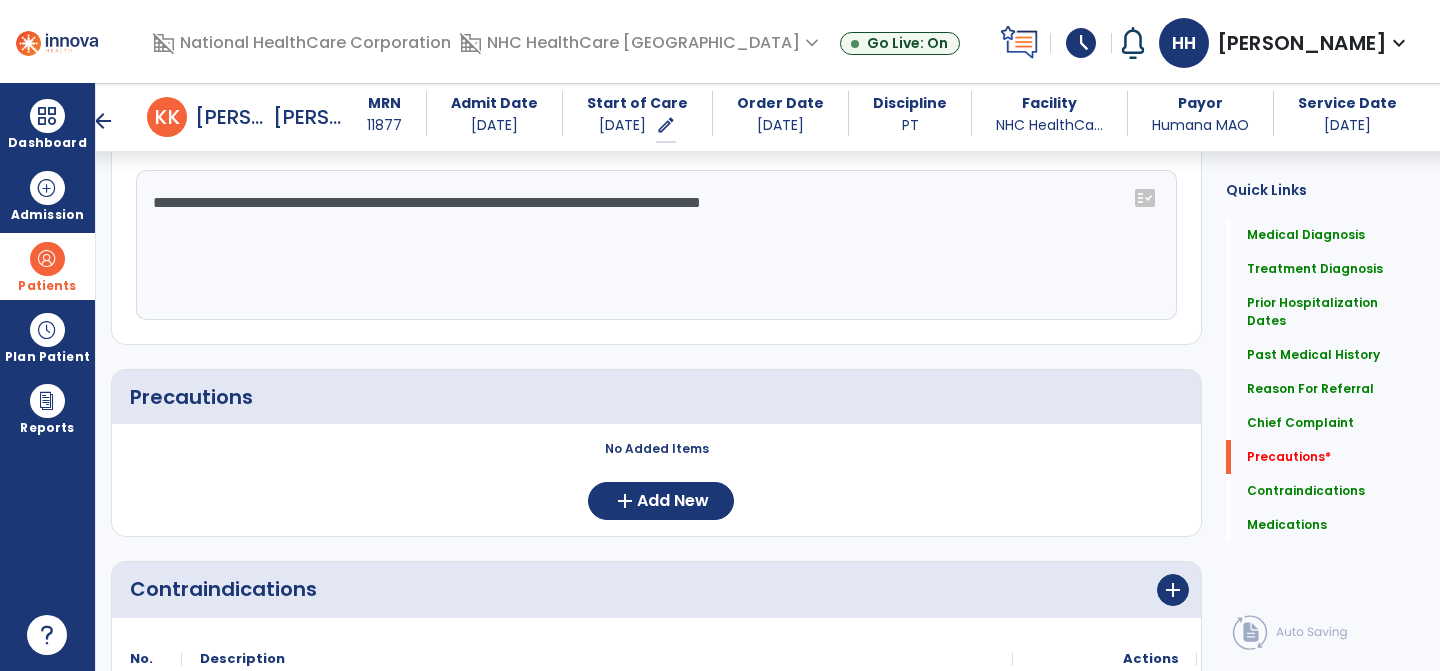 scroll, scrollTop: 1718, scrollLeft: 0, axis: vertical 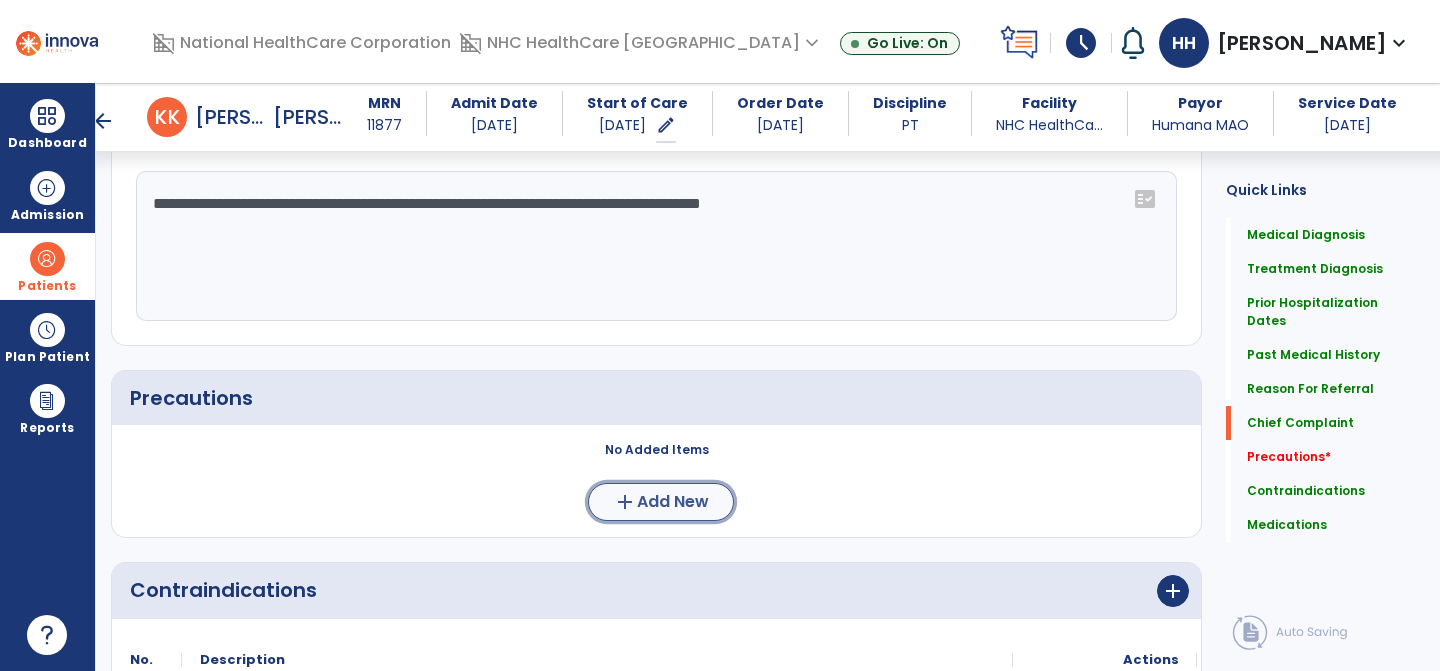 click on "add  Add New" 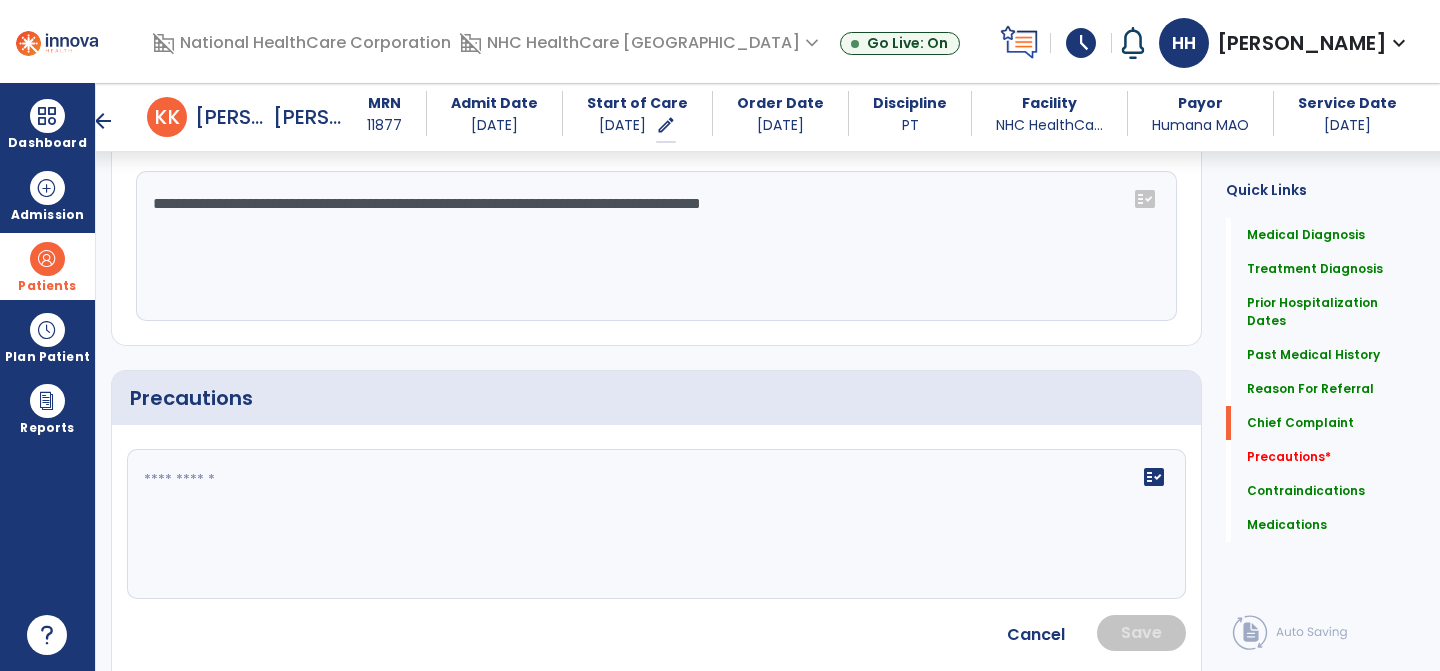 click on "fact_check" 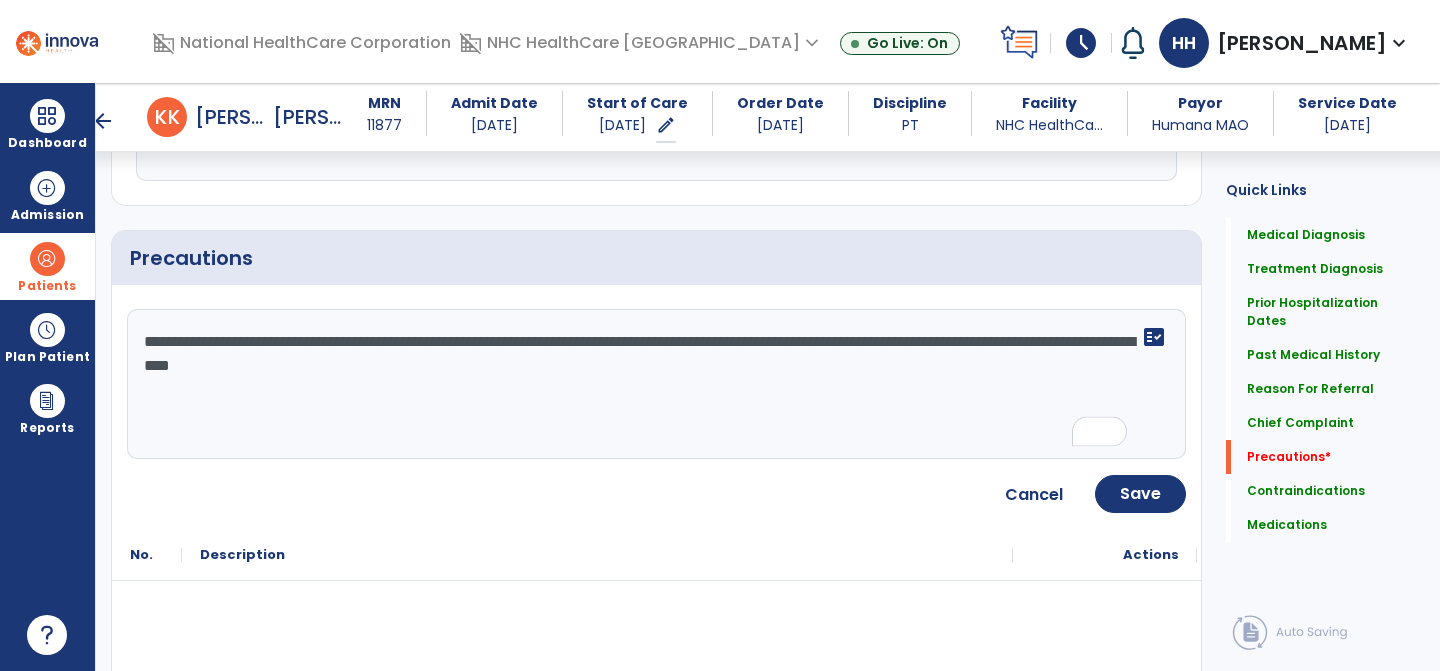 scroll, scrollTop: 1864, scrollLeft: 0, axis: vertical 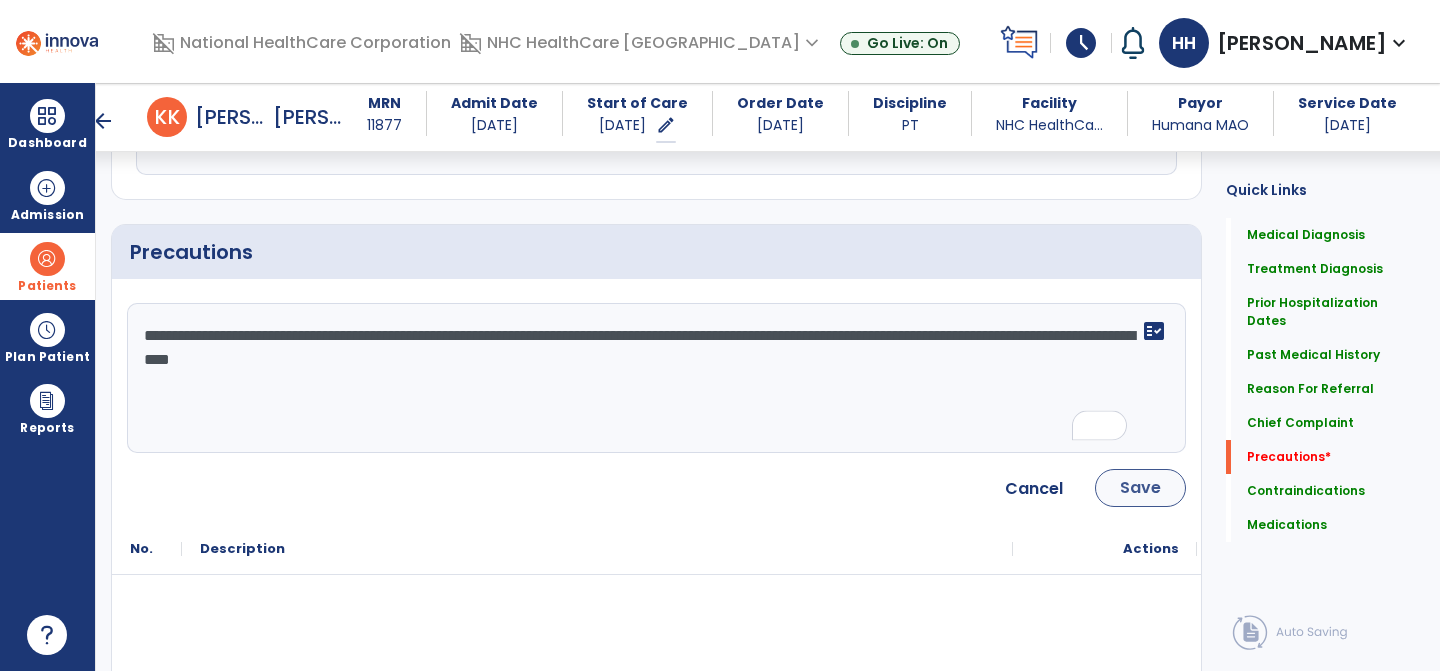 type on "**********" 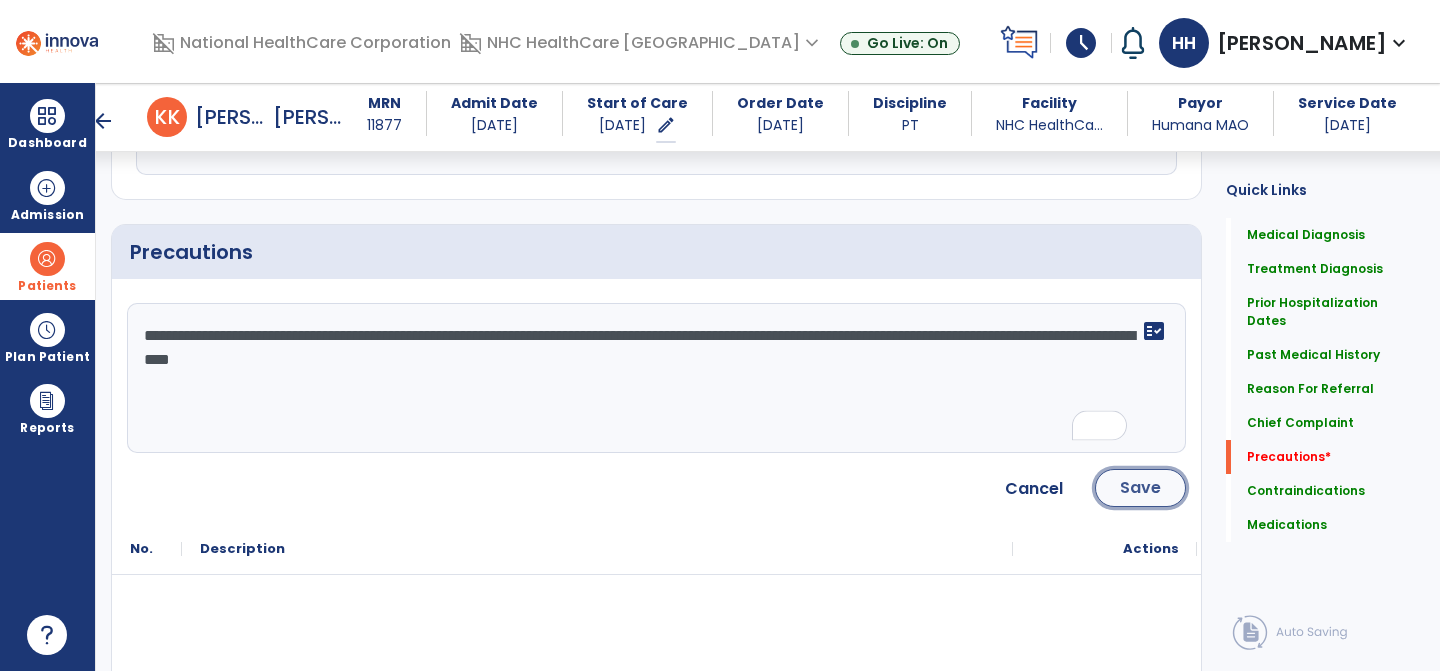 click on "Save" 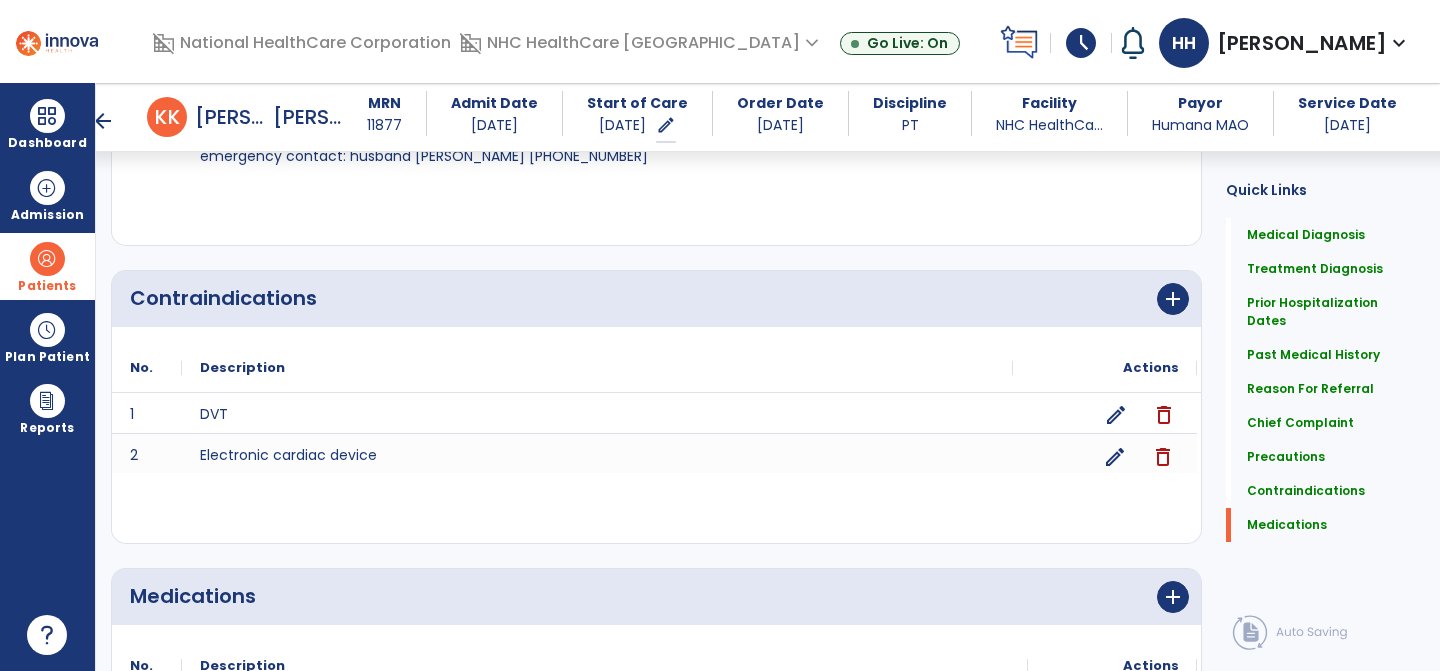 scroll, scrollTop: 2357, scrollLeft: 0, axis: vertical 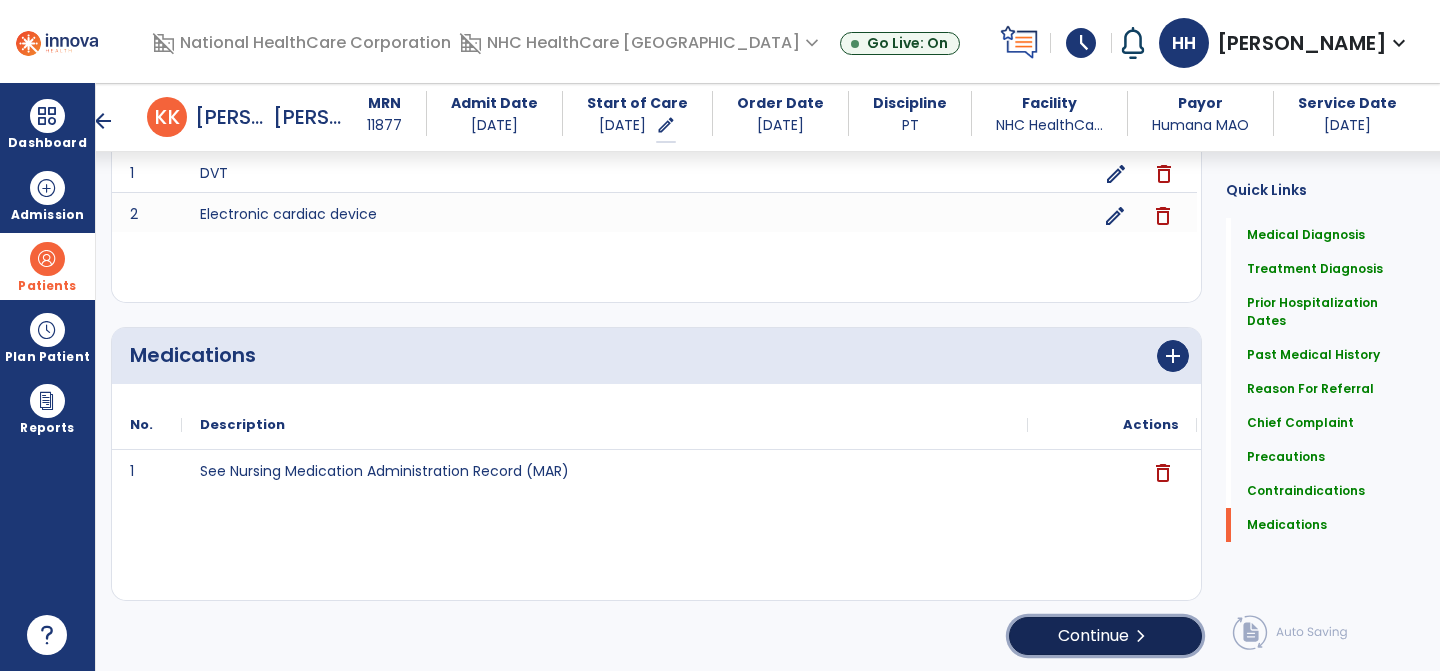 click on "Continue  chevron_right" 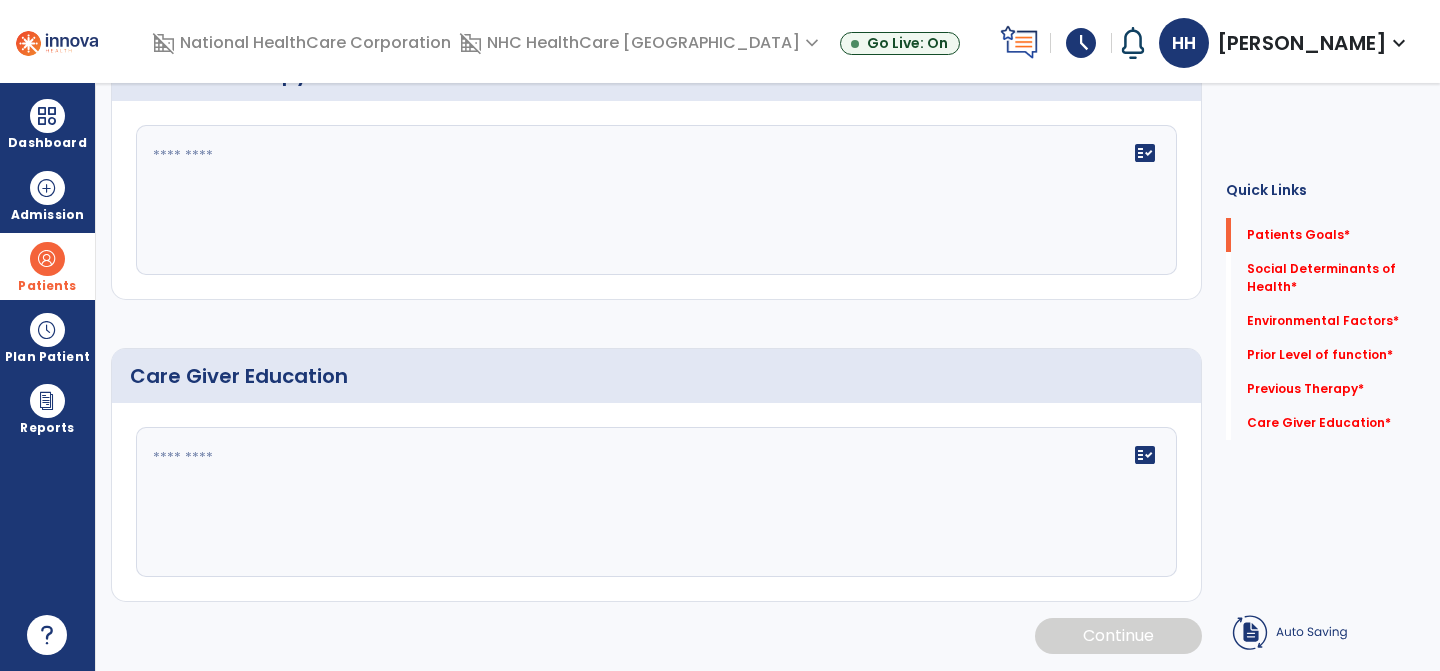 scroll, scrollTop: 33, scrollLeft: 0, axis: vertical 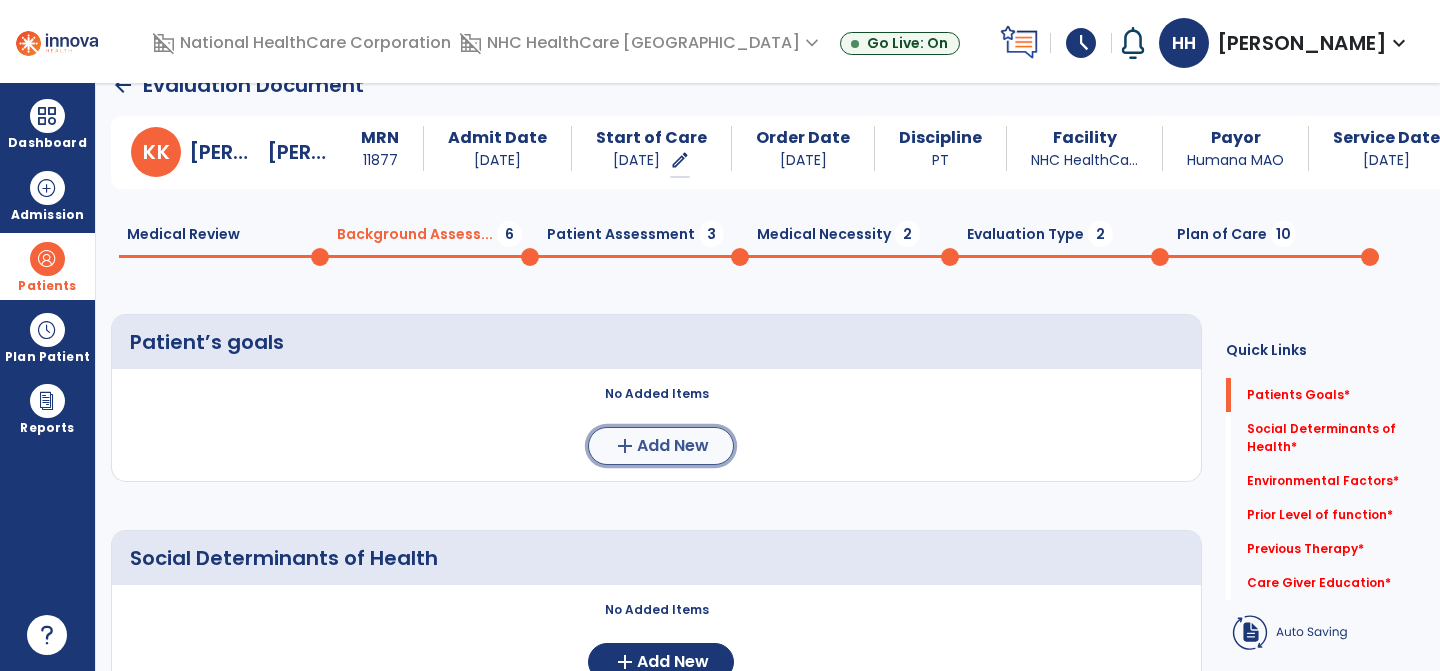 click on "Add New" 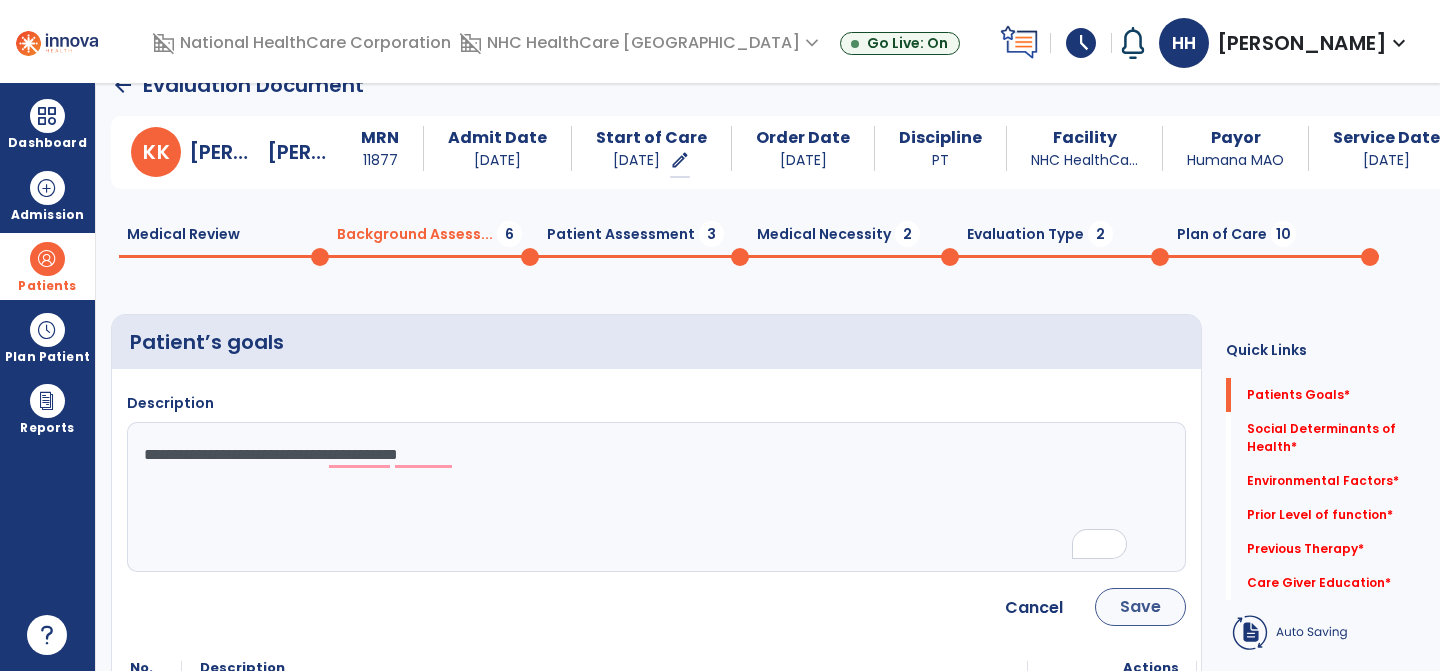 type on "**********" 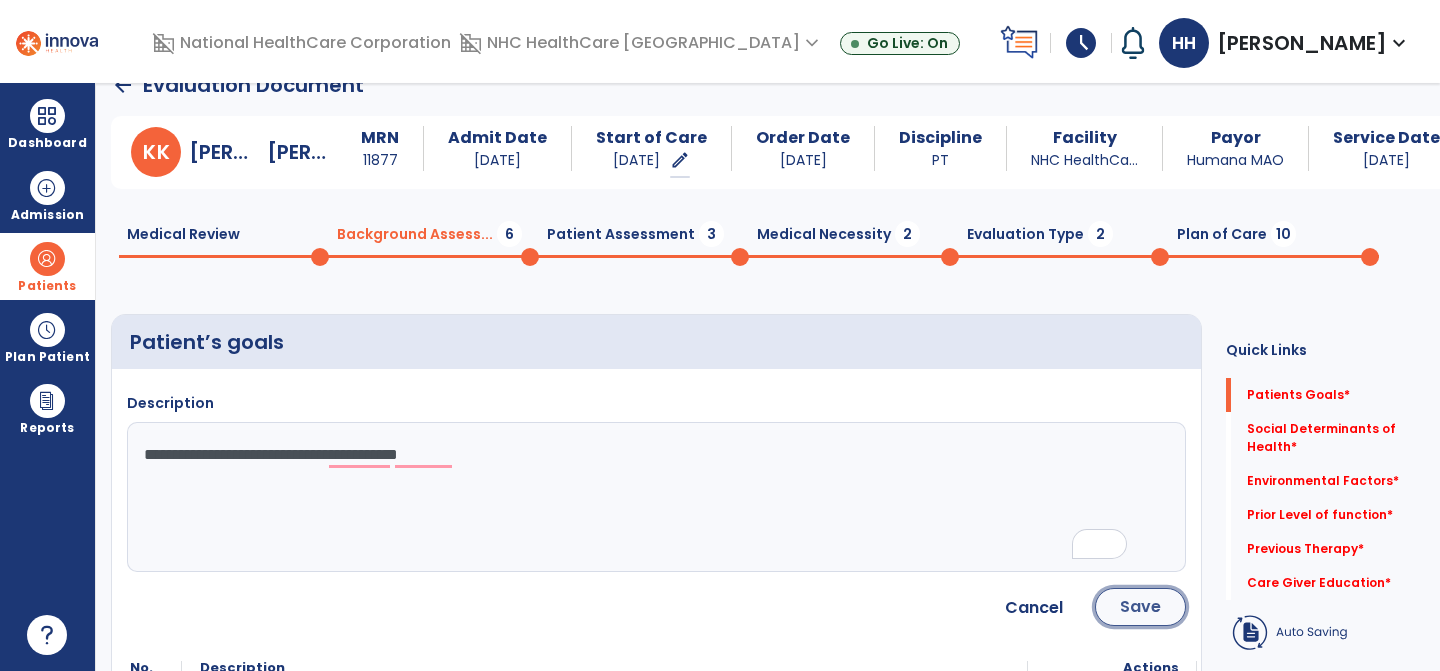 click on "Save" 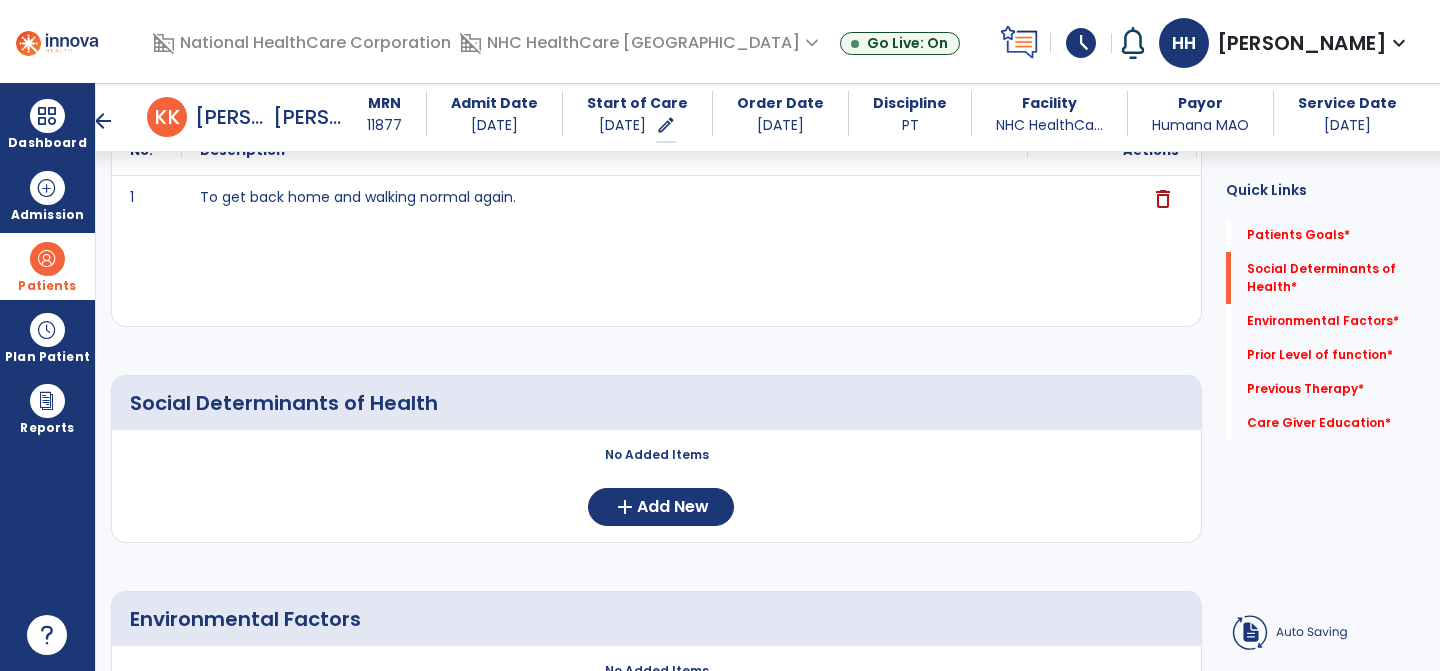 scroll, scrollTop: 366, scrollLeft: 0, axis: vertical 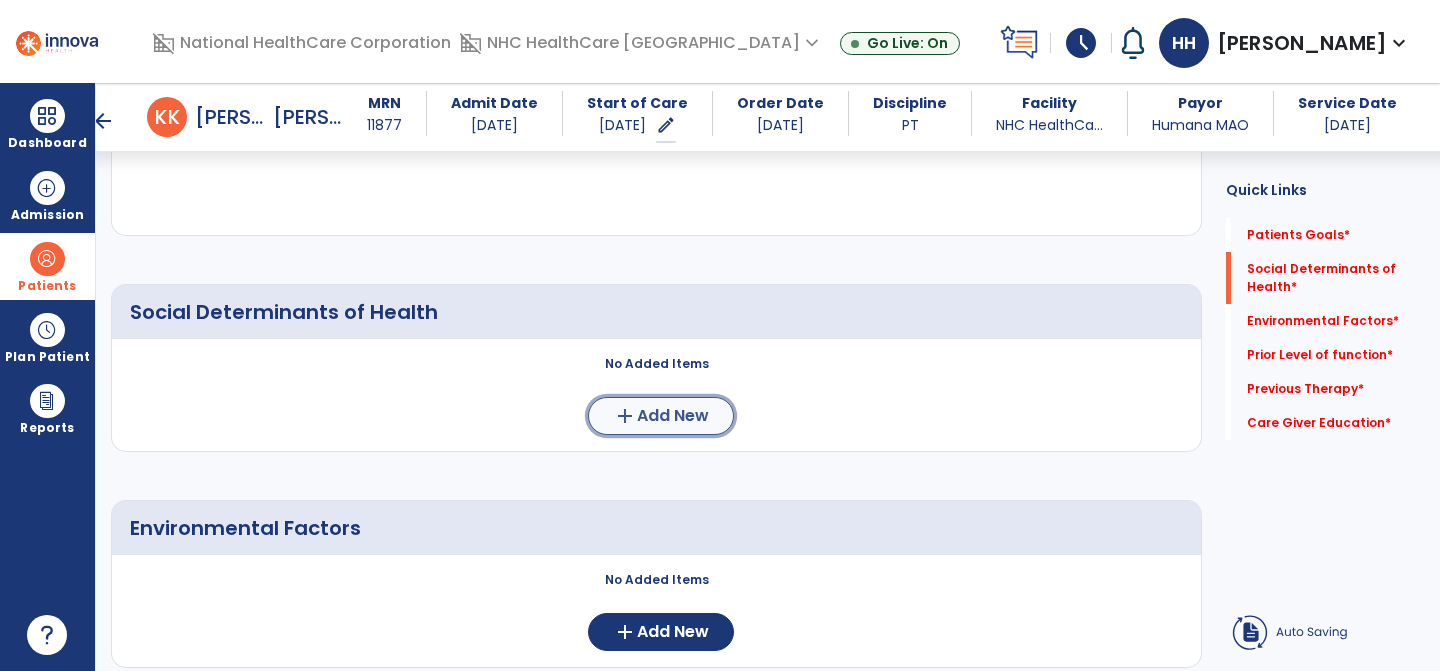click on "add  Add New" 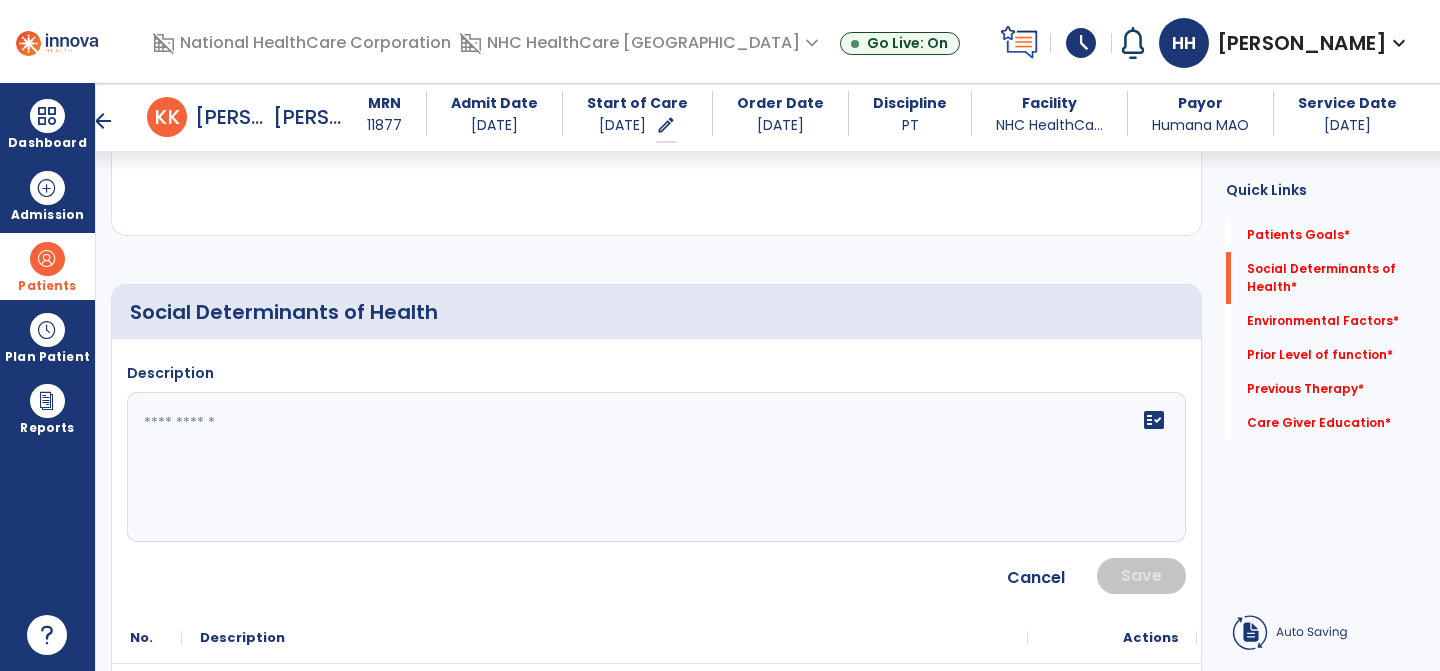 click 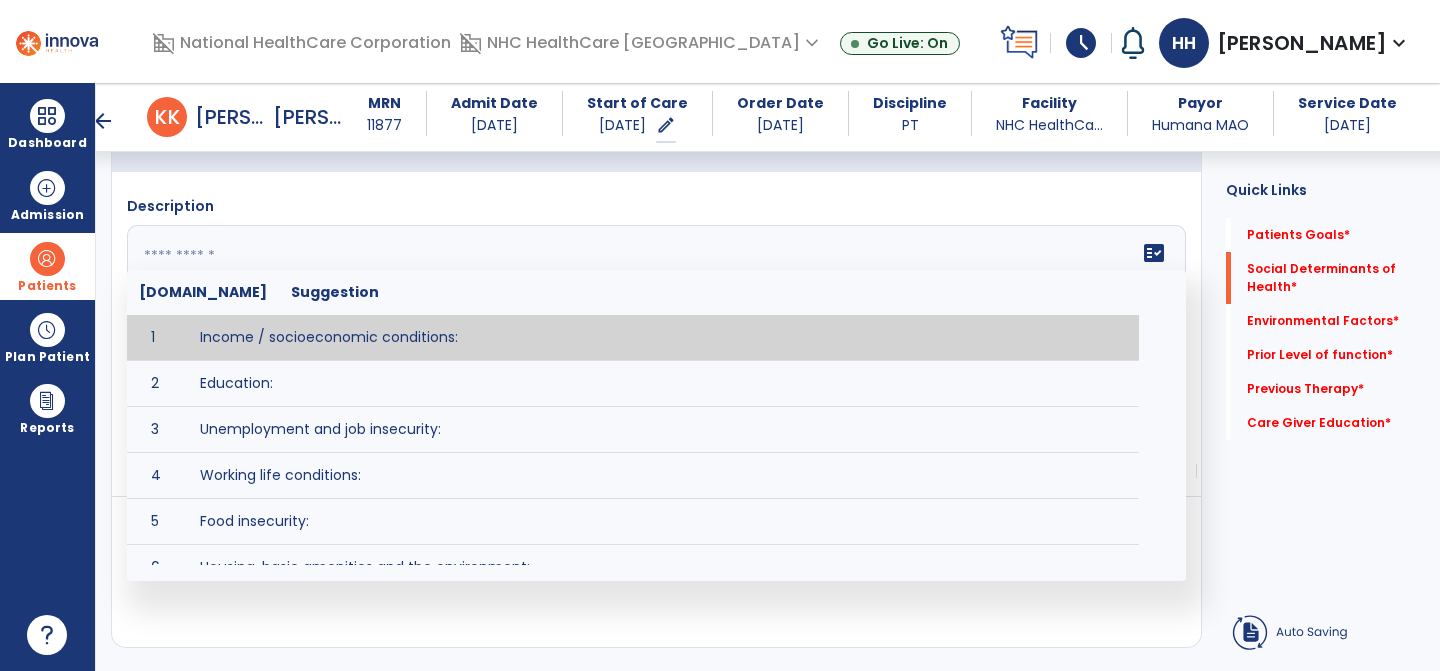 scroll, scrollTop: 620, scrollLeft: 0, axis: vertical 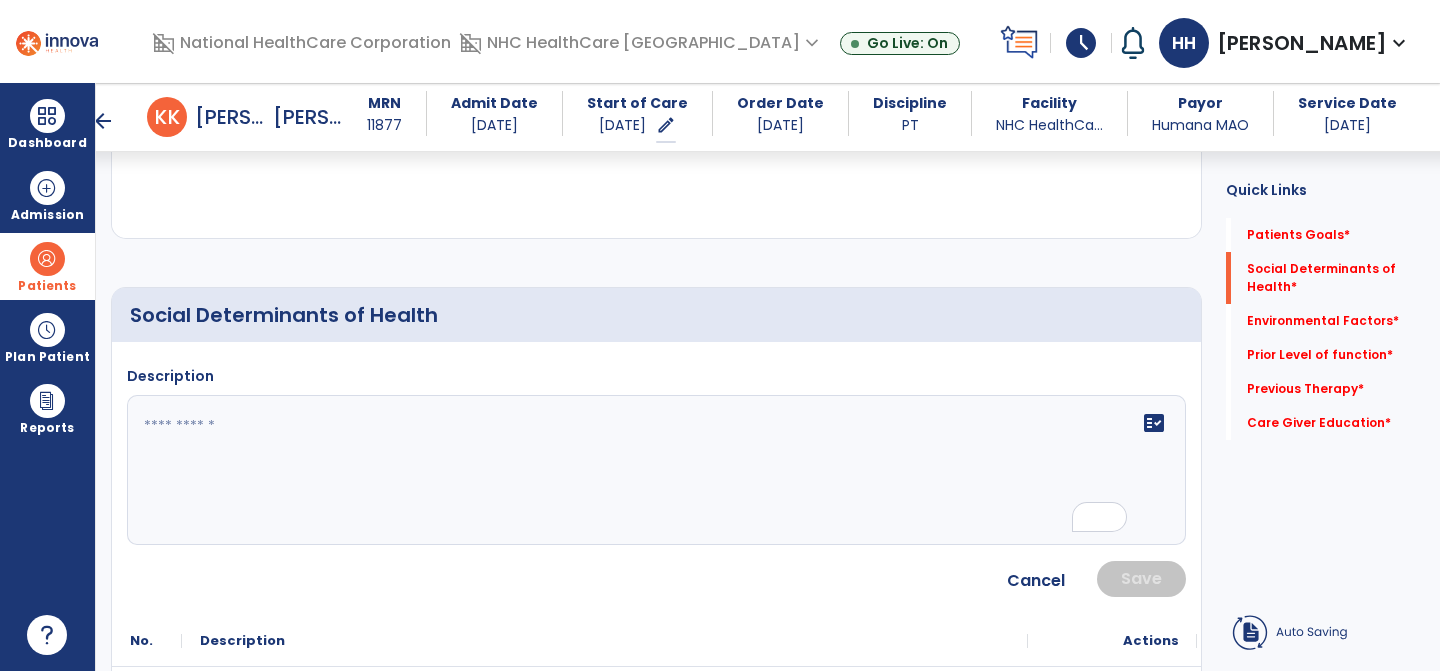 click 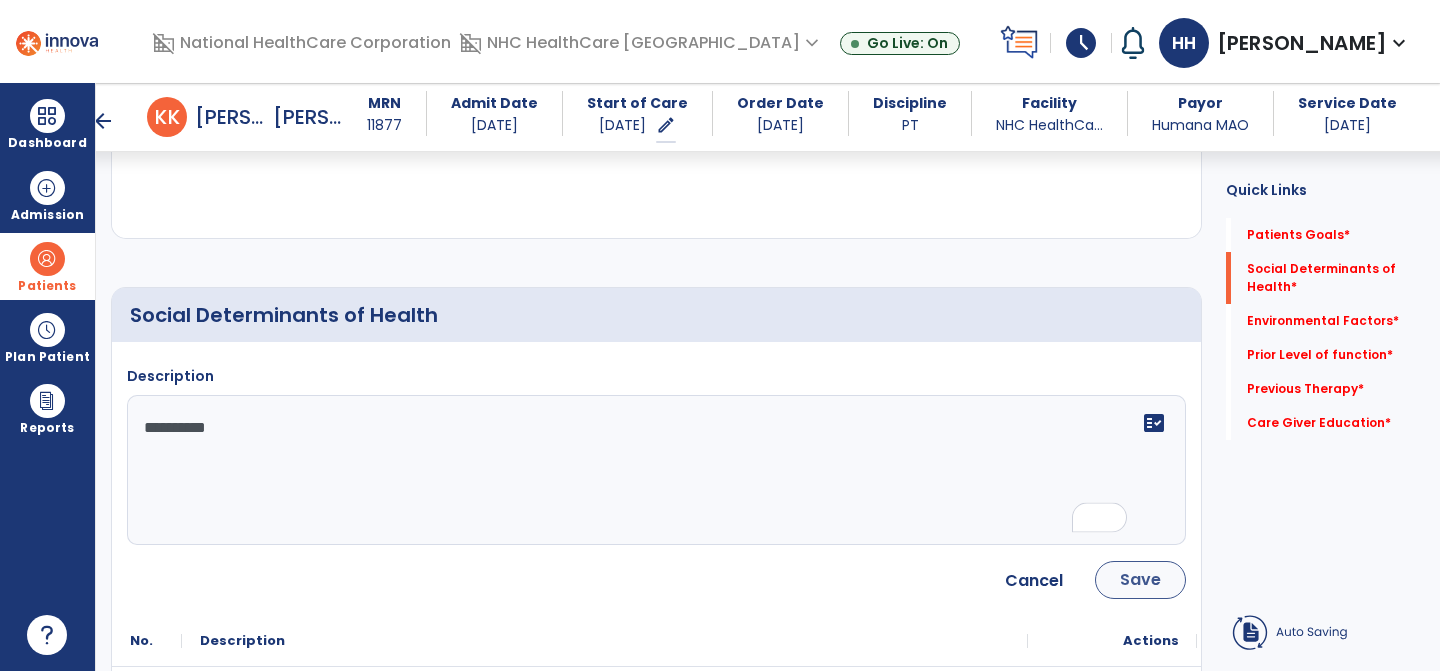 type on "**********" 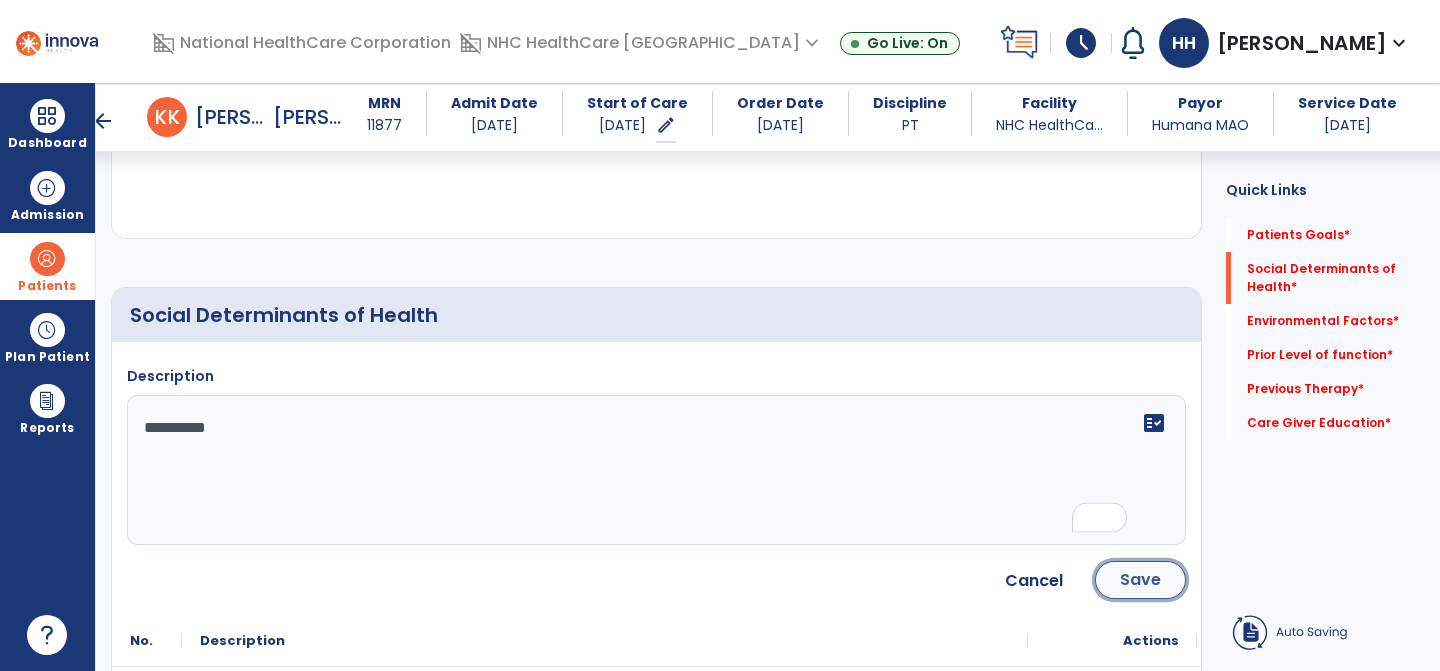 click on "Save" 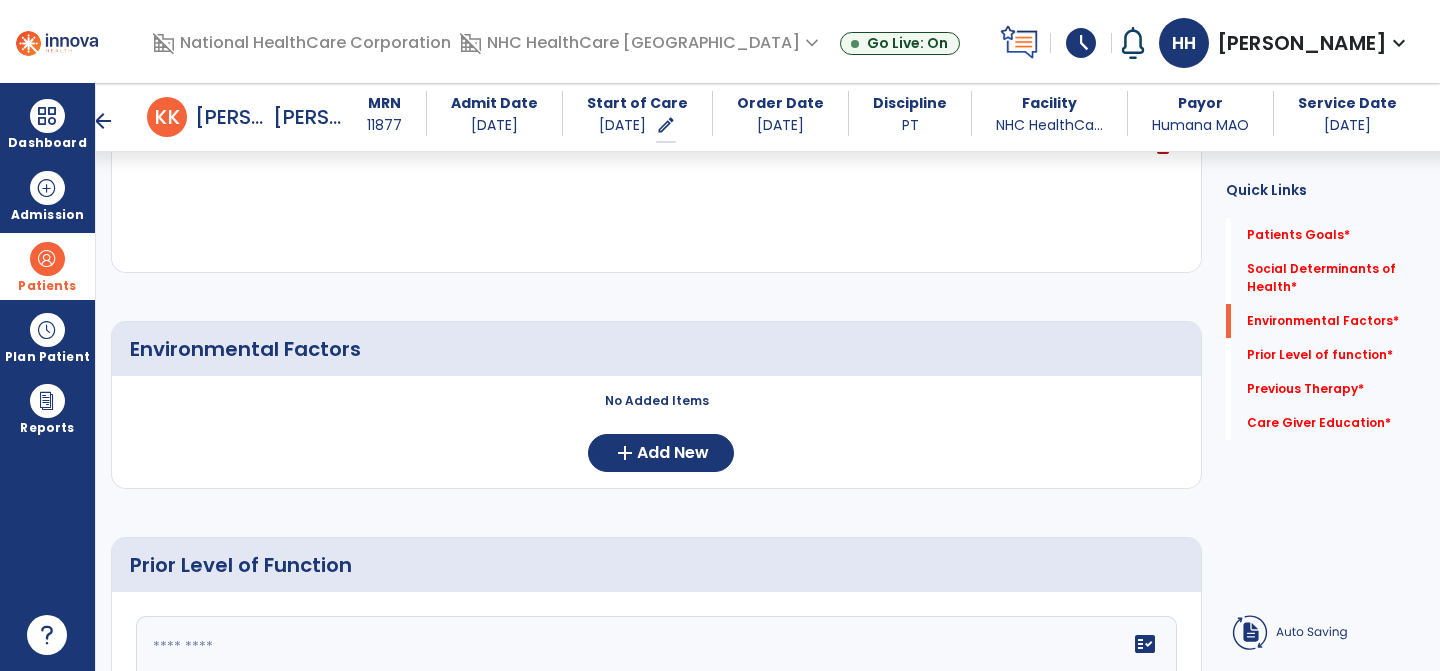 scroll, scrollTop: 687, scrollLeft: 0, axis: vertical 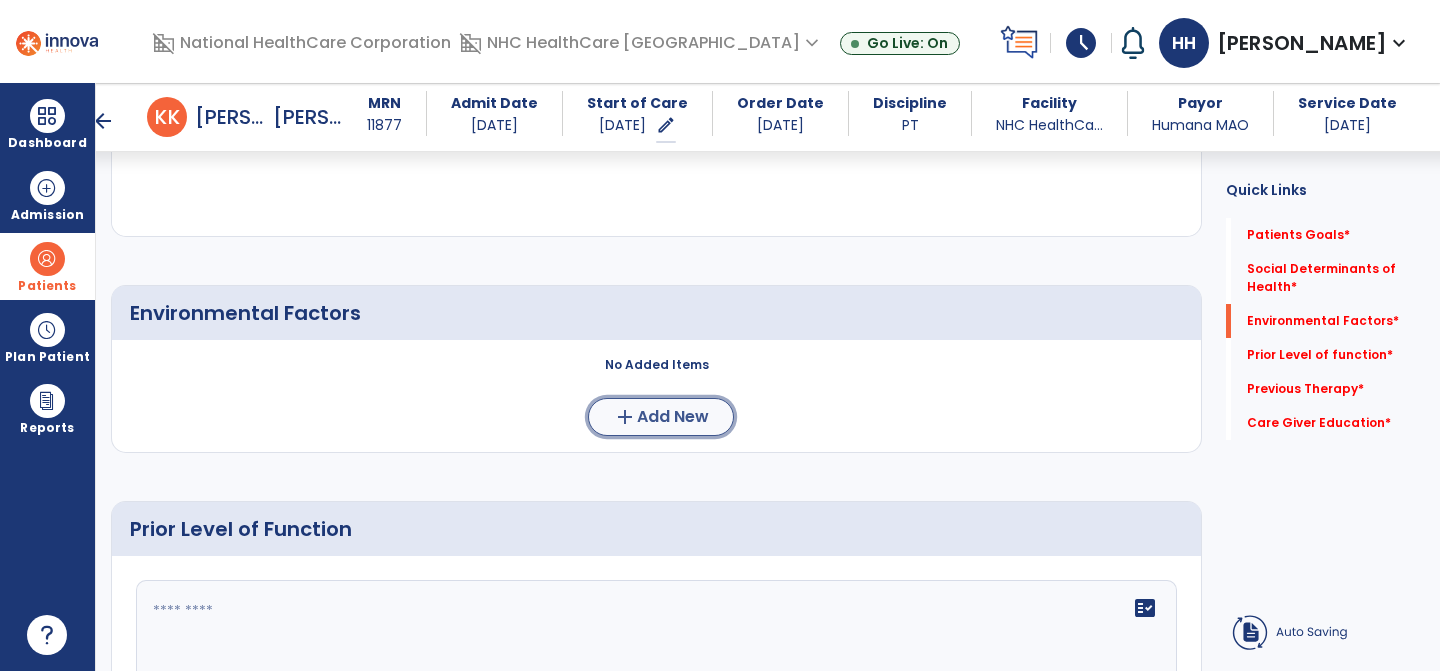 click on "Add New" 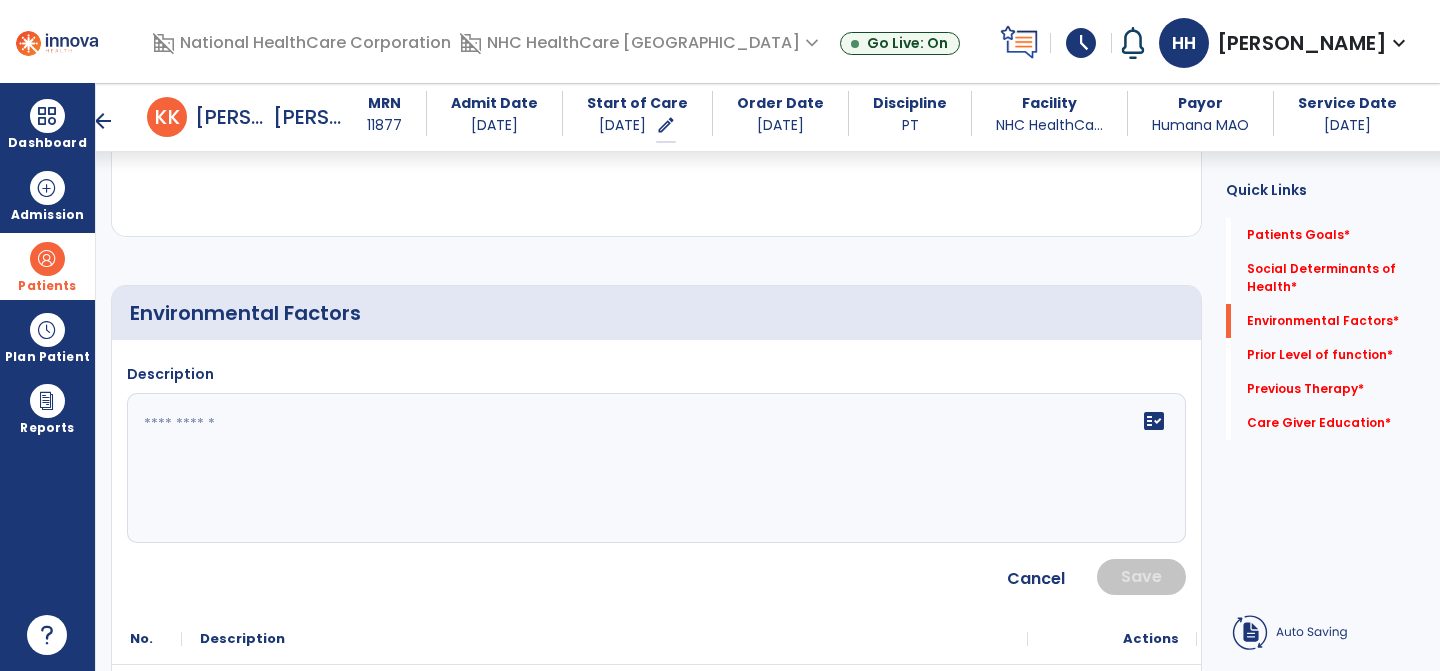 click on "fact_check" 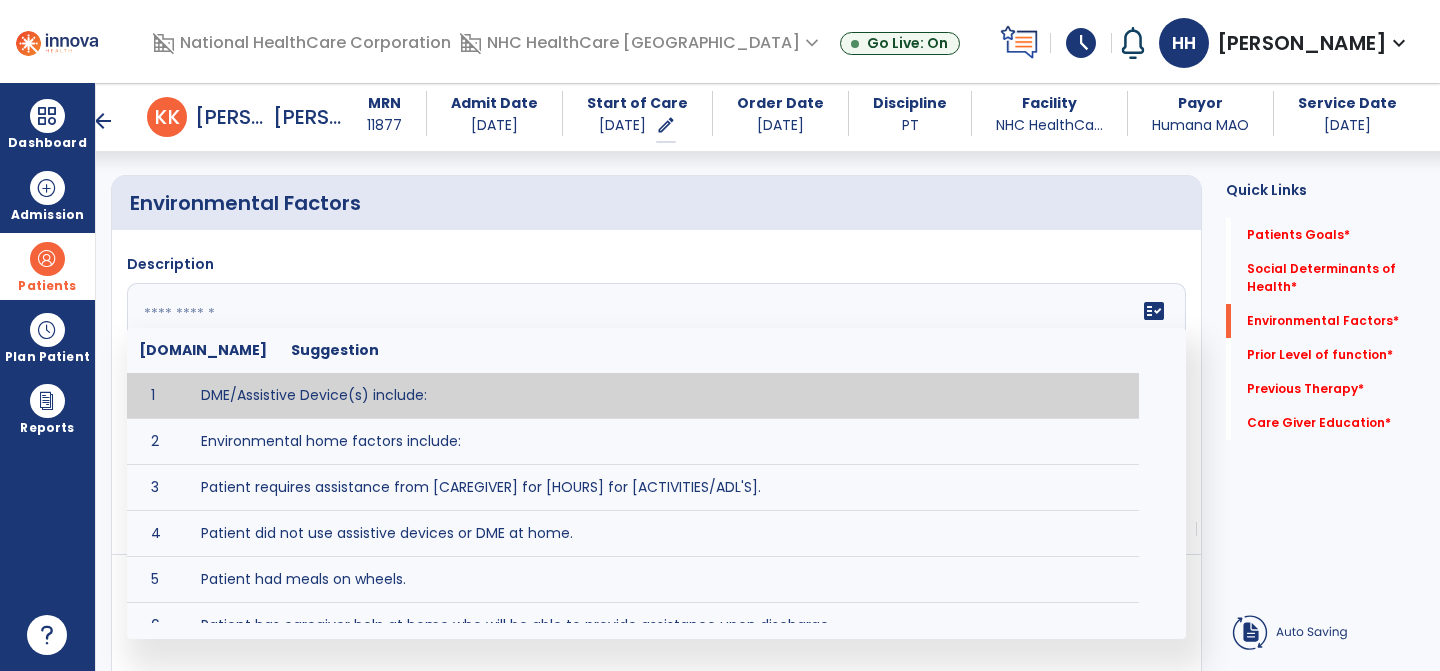 scroll, scrollTop: 782, scrollLeft: 0, axis: vertical 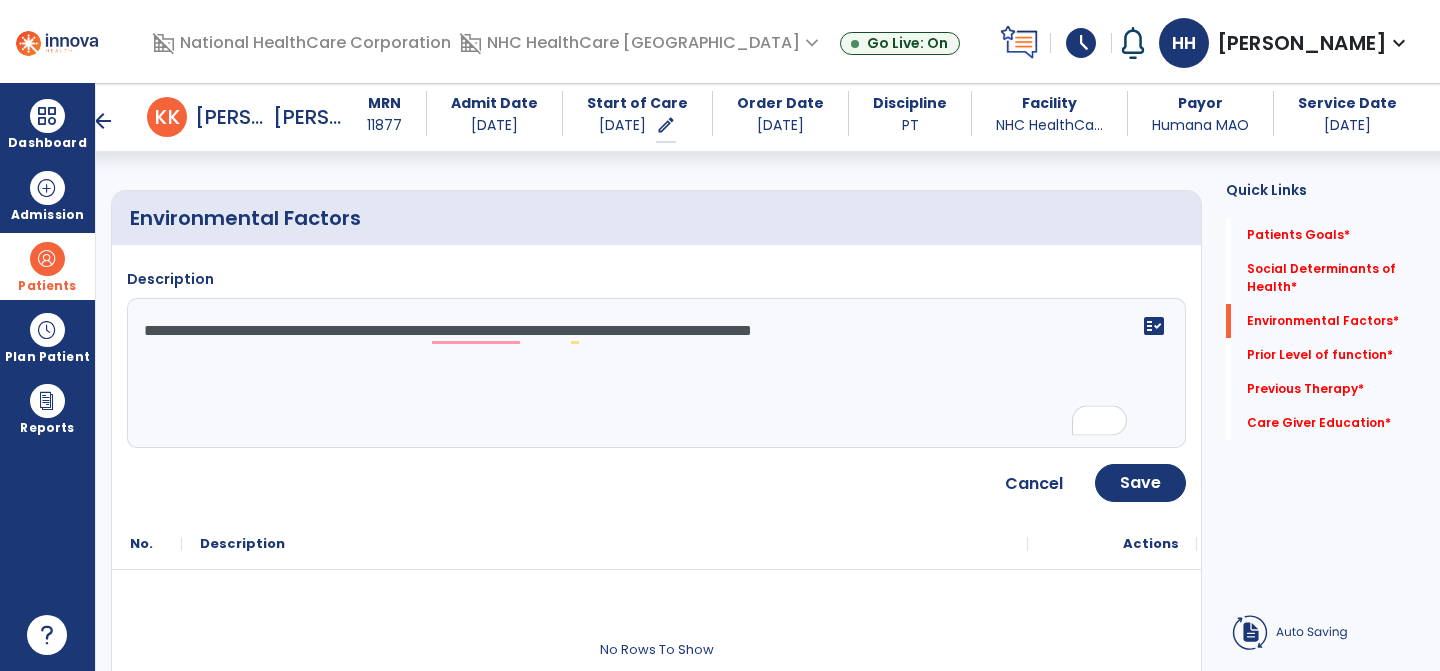 click on "**********" 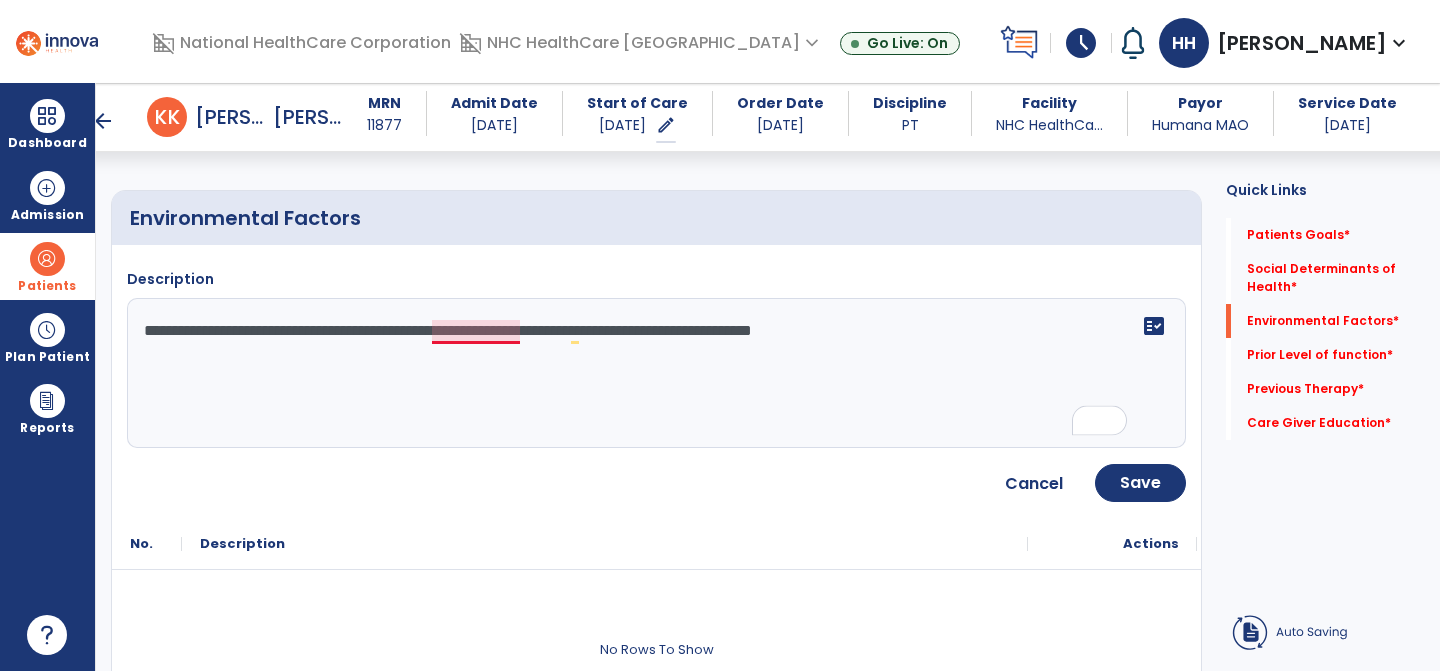 click on "**********" 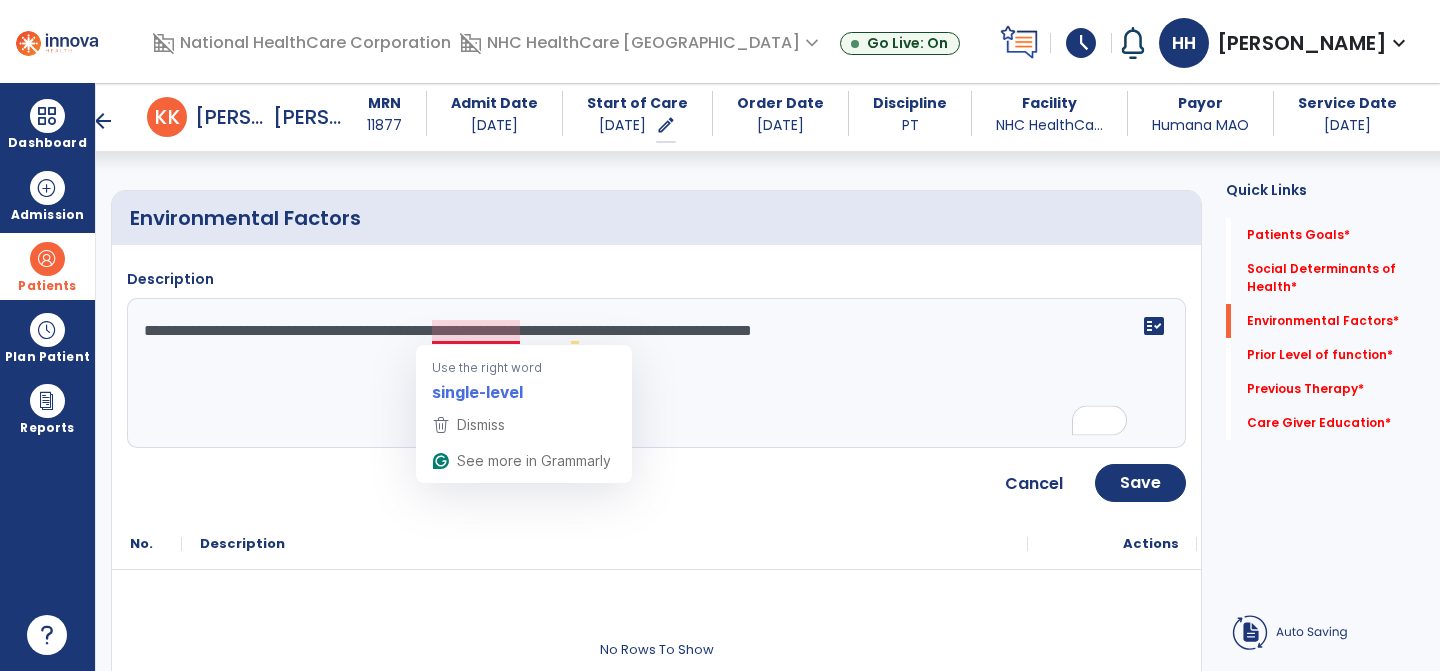 click on "**********" 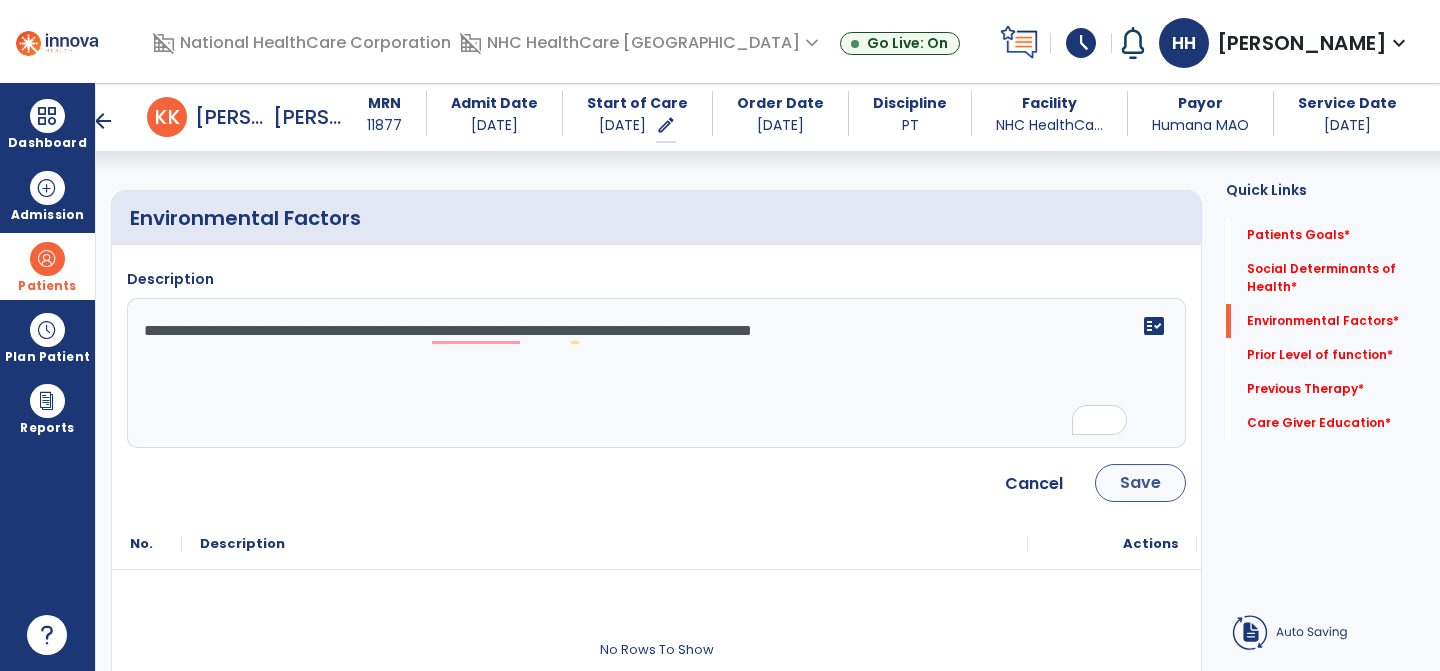 type on "**********" 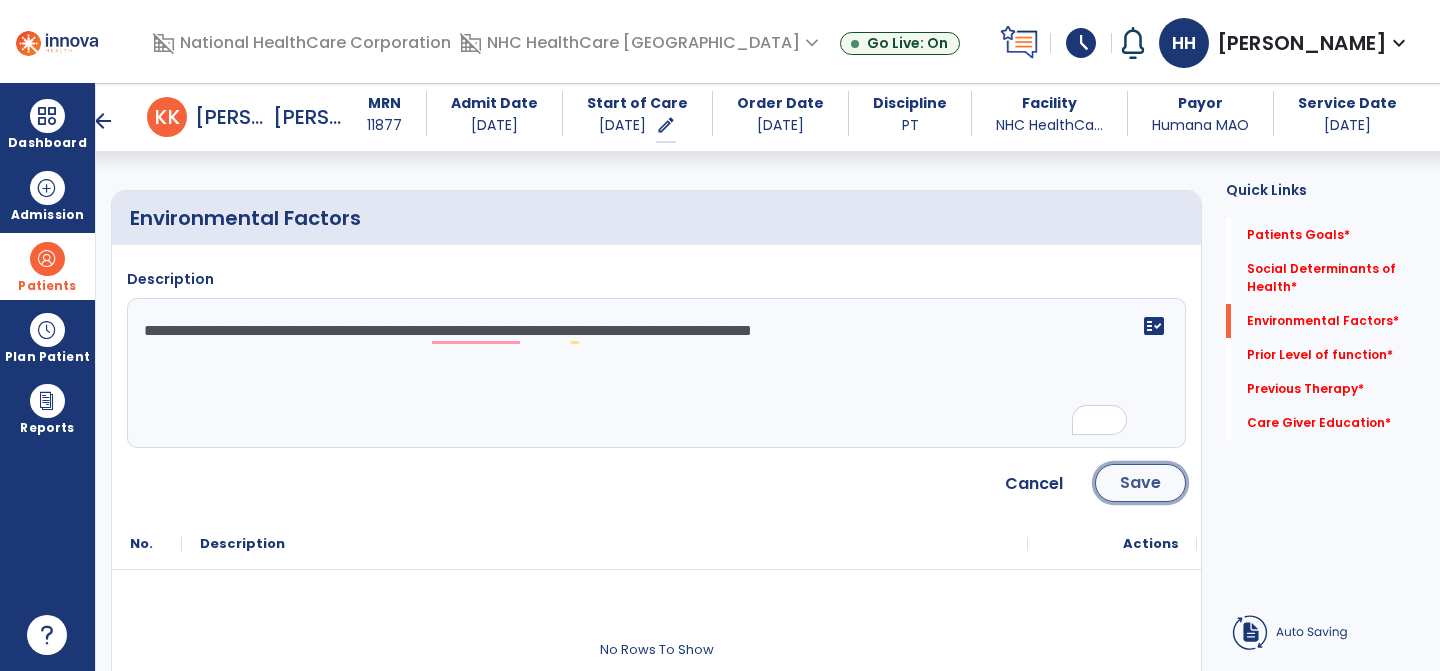 click on "Save" 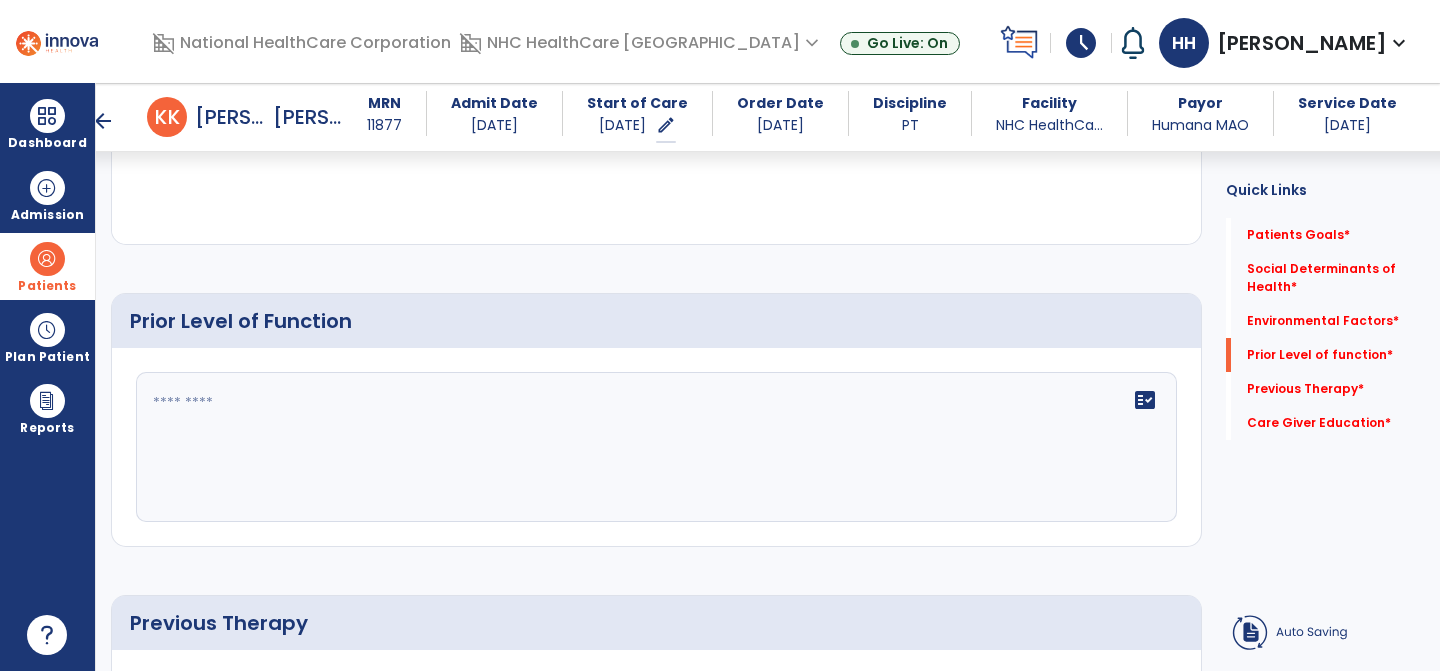 scroll, scrollTop: 1043, scrollLeft: 0, axis: vertical 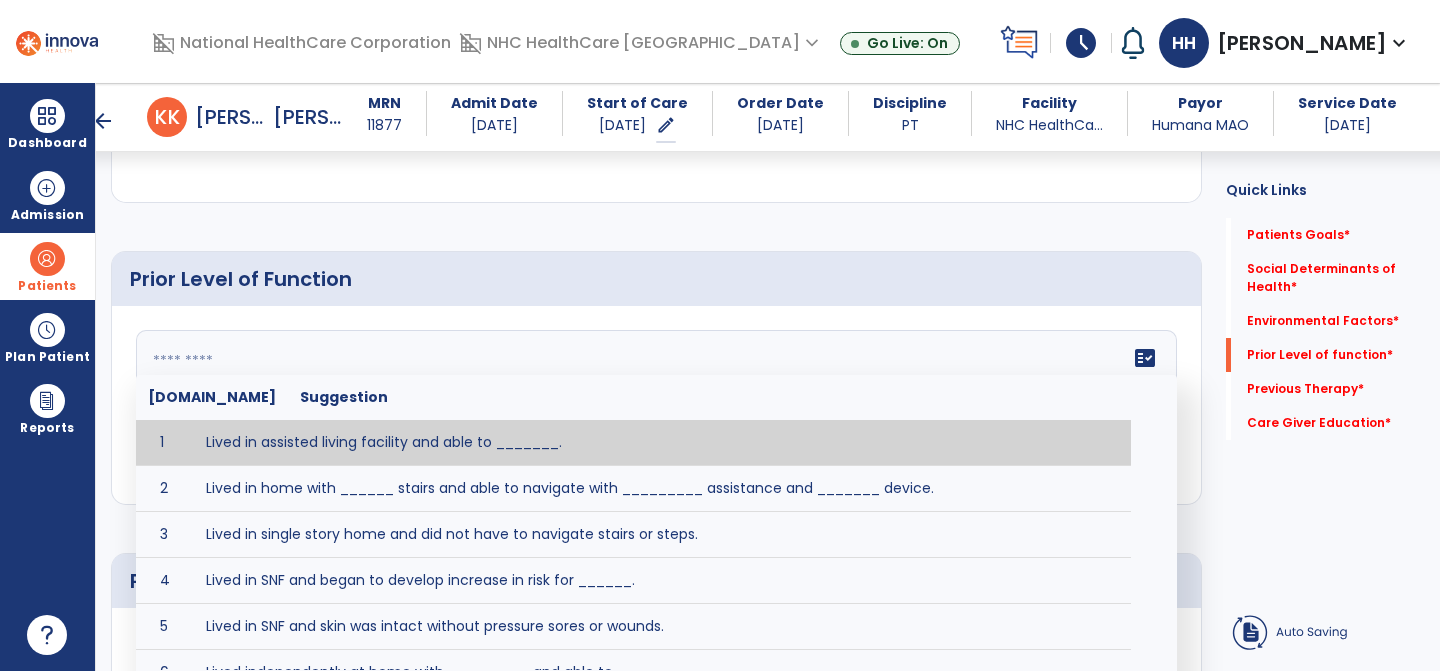 click on "fact_check  Sr.No Suggestion 1 Lived in assisted living facility and able to _______. 2 Lived in home with ______ stairs and able to navigate with _________ assistance and _______ device. 3 Lived in single story home and did not have to navigate stairs or steps. 4 Lived in SNF and began to develop increase in risk for ______. 5 Lived in SNF and skin was intact without pressure sores or wounds. 6 Lived independently at home with _________ and able to __________. 7 Wheelchair bound, non ambulatory and able to ______. 8 Worked as a __________." 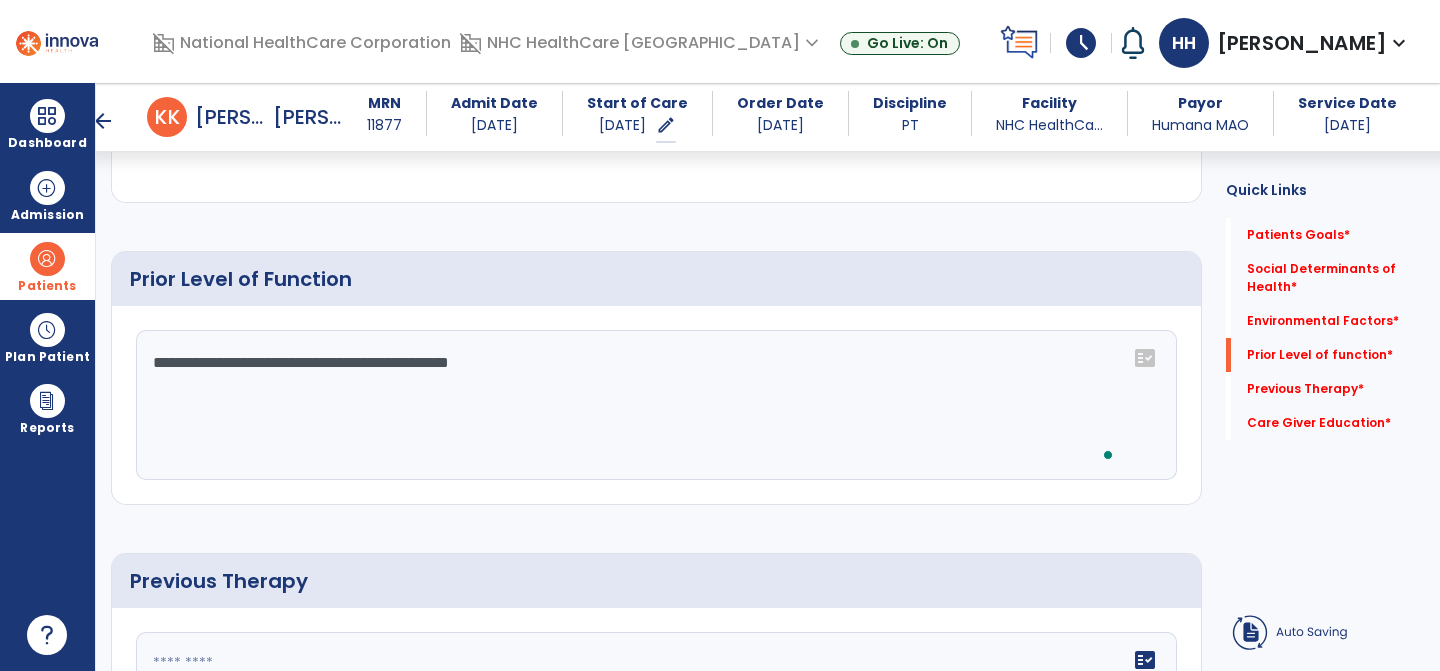 type on "**********" 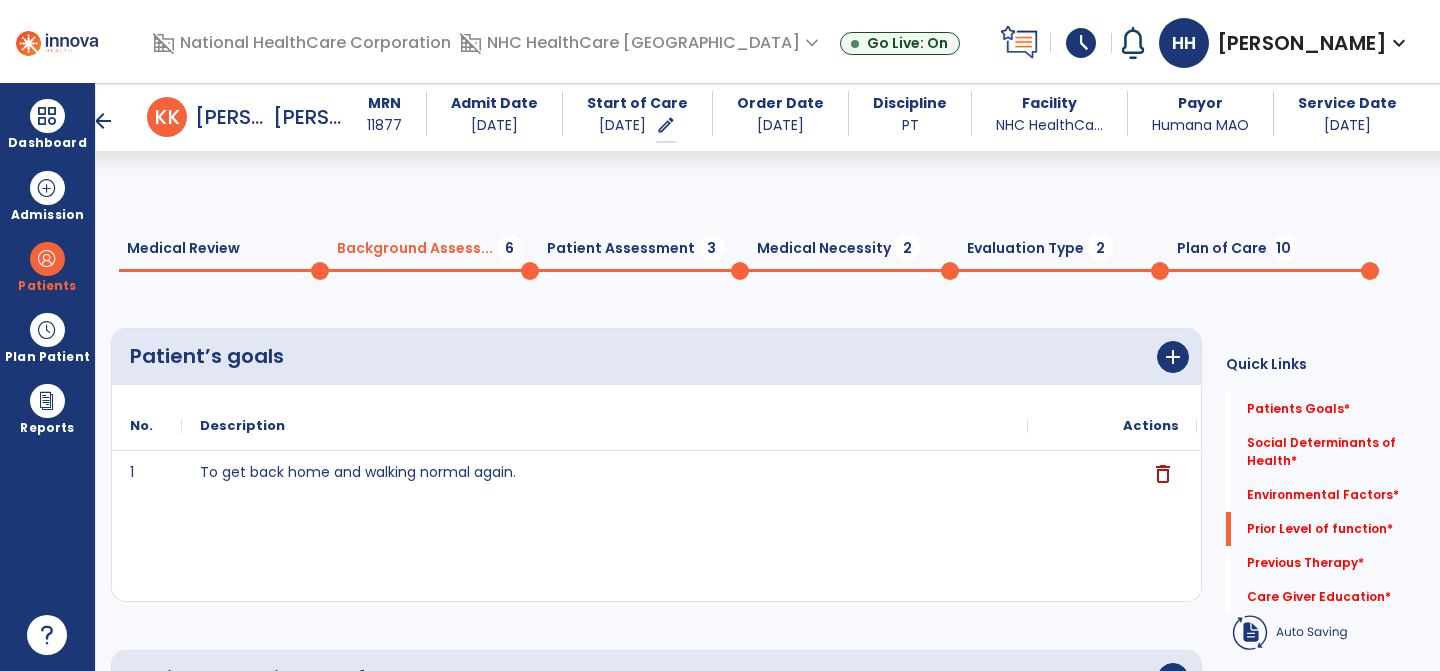 scroll, scrollTop: 0, scrollLeft: 0, axis: both 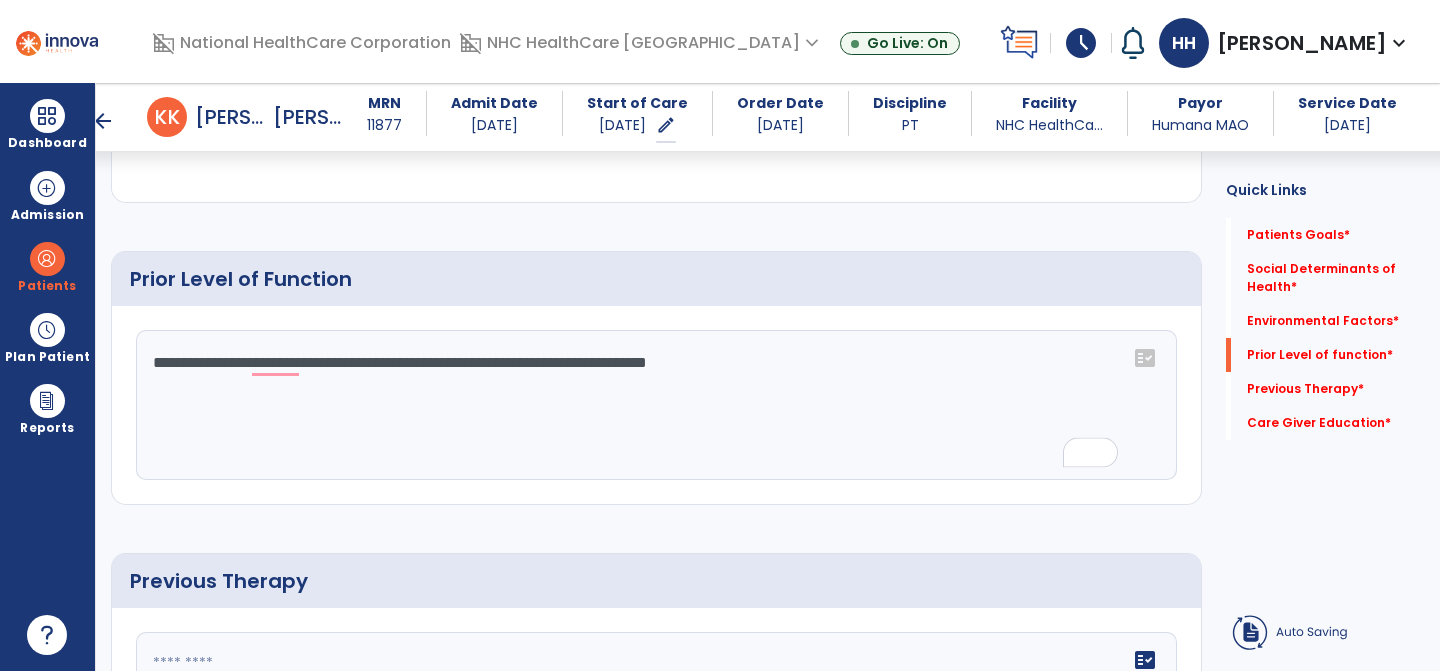 click on "**********" 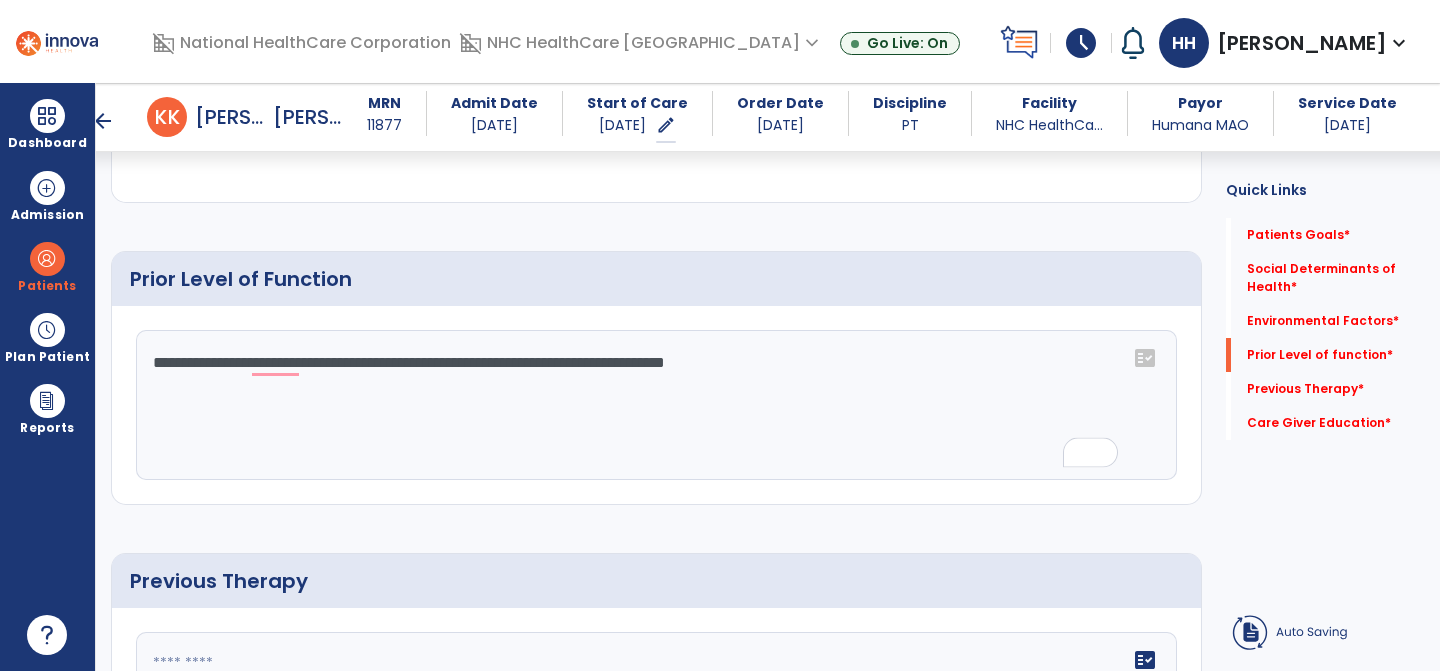 click on "**********" 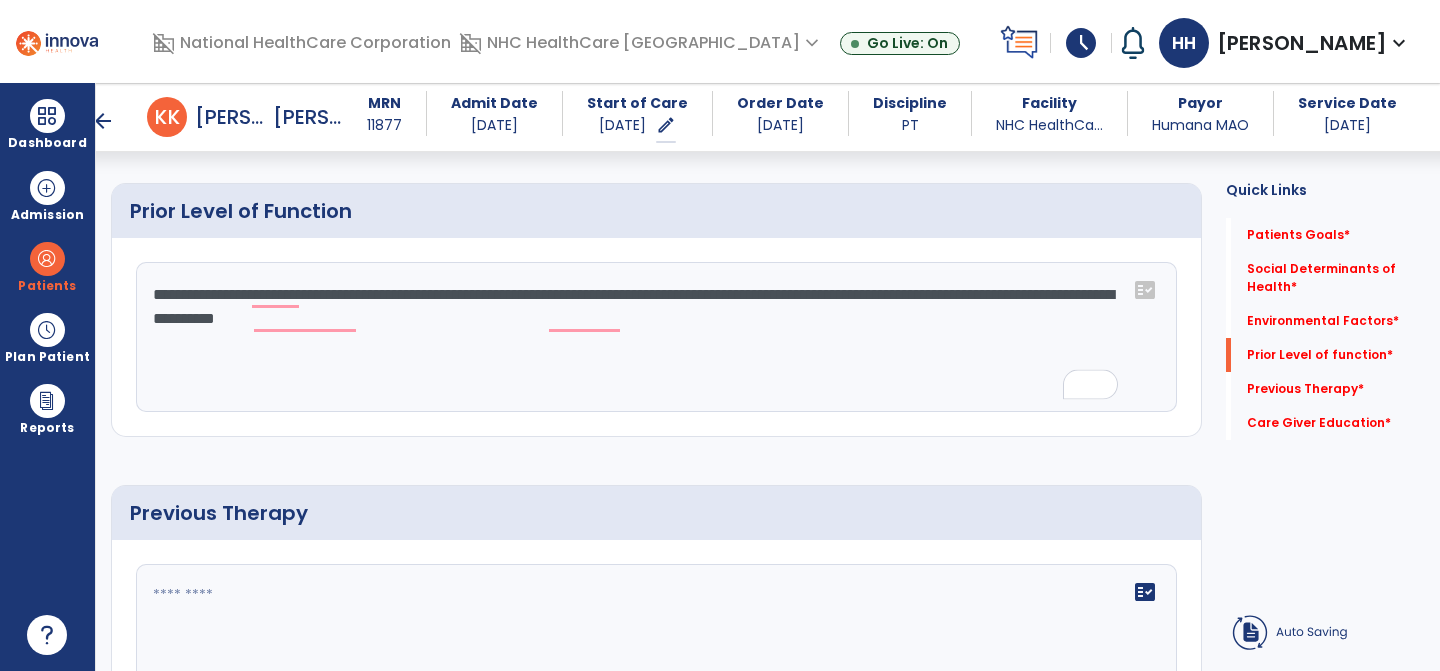 scroll, scrollTop: 1158, scrollLeft: 0, axis: vertical 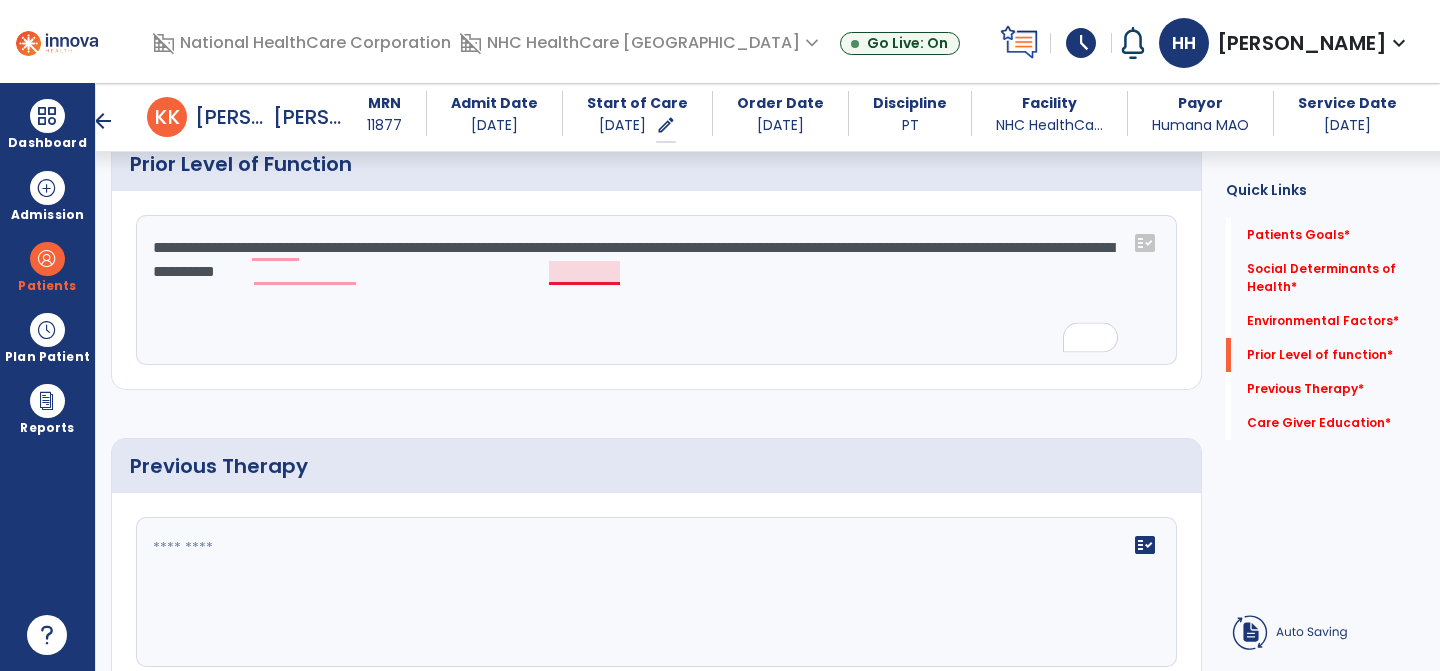 click on "**********" 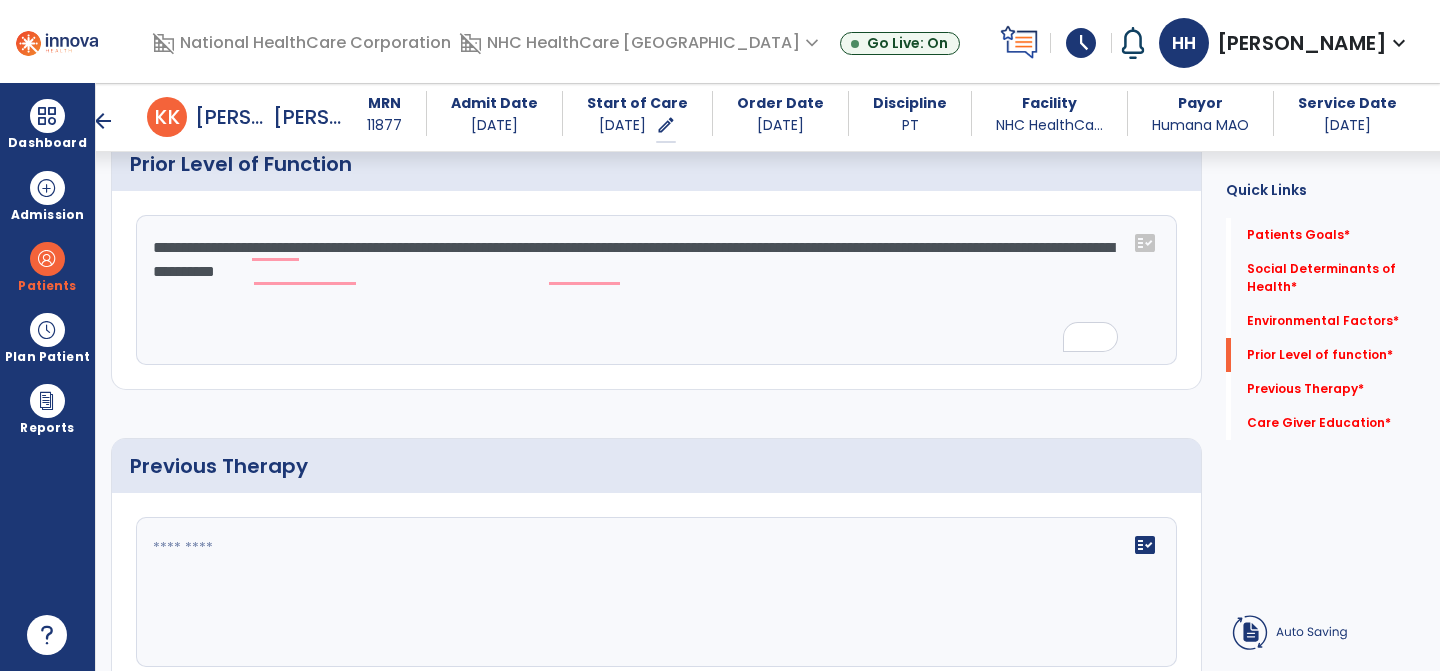 click on "**********" 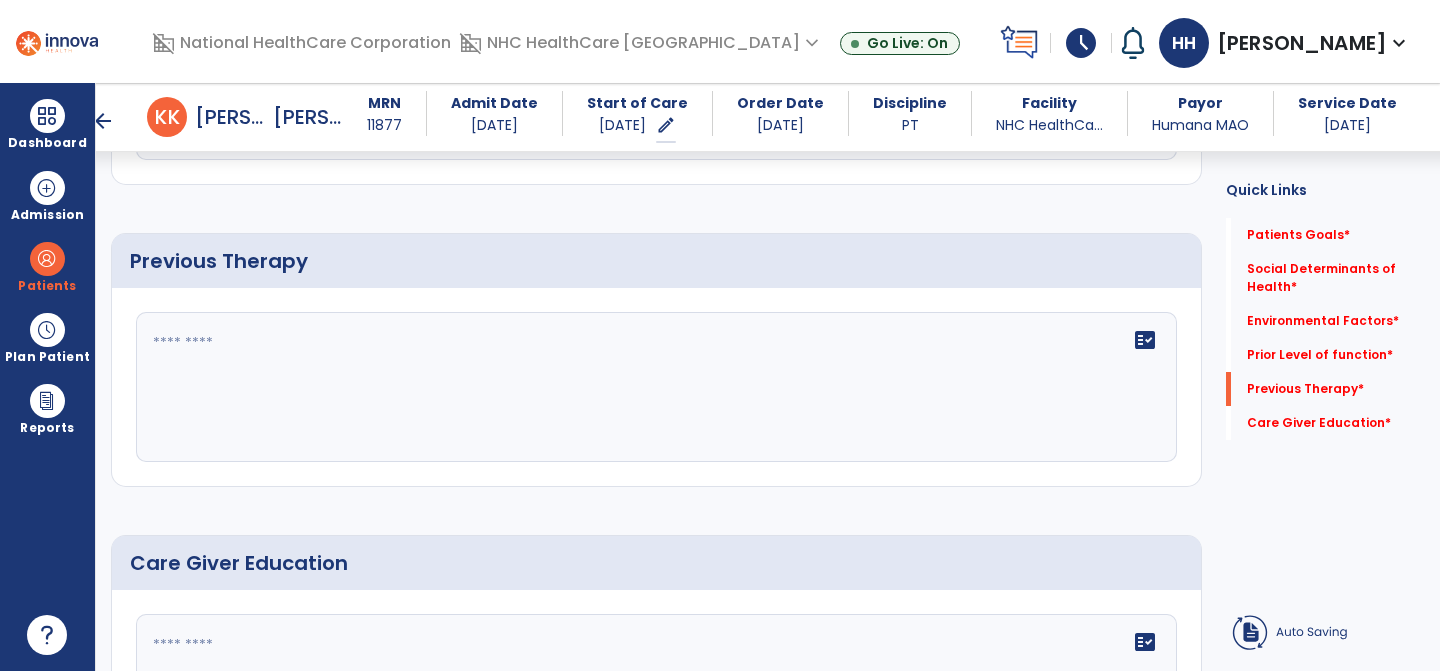scroll, scrollTop: 1364, scrollLeft: 0, axis: vertical 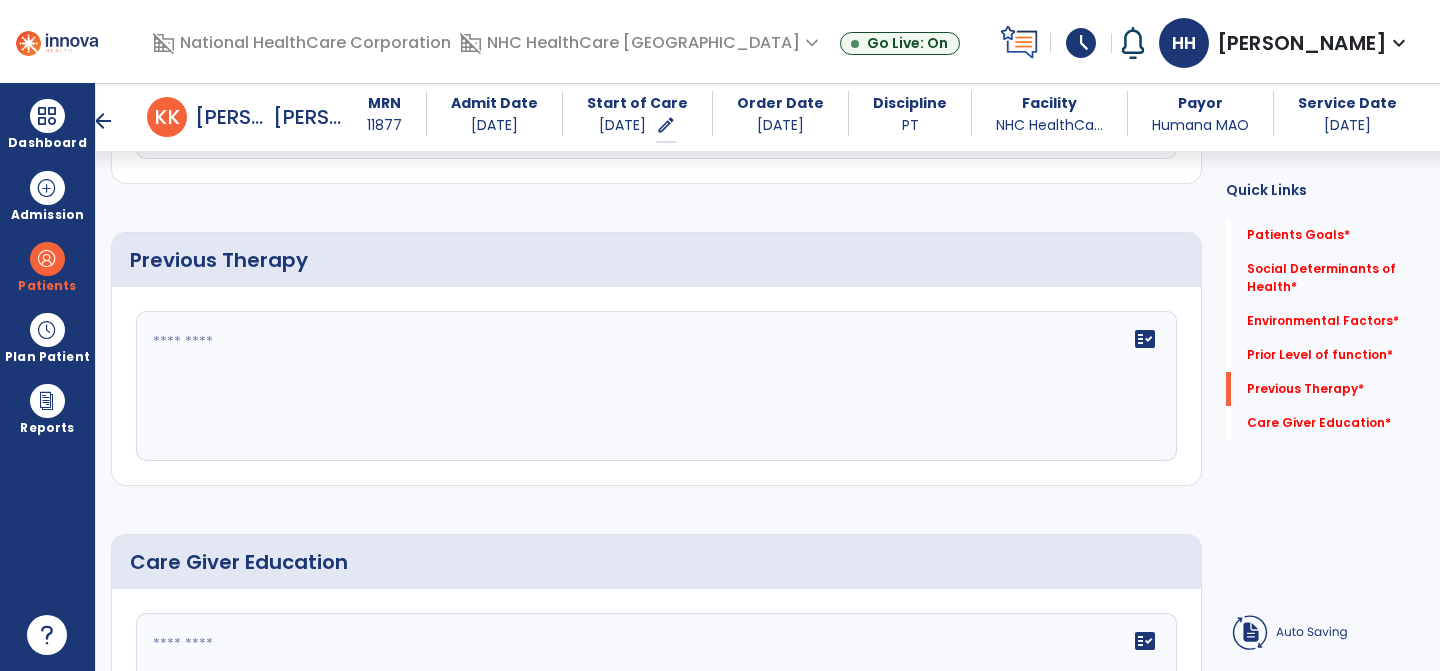 type on "**********" 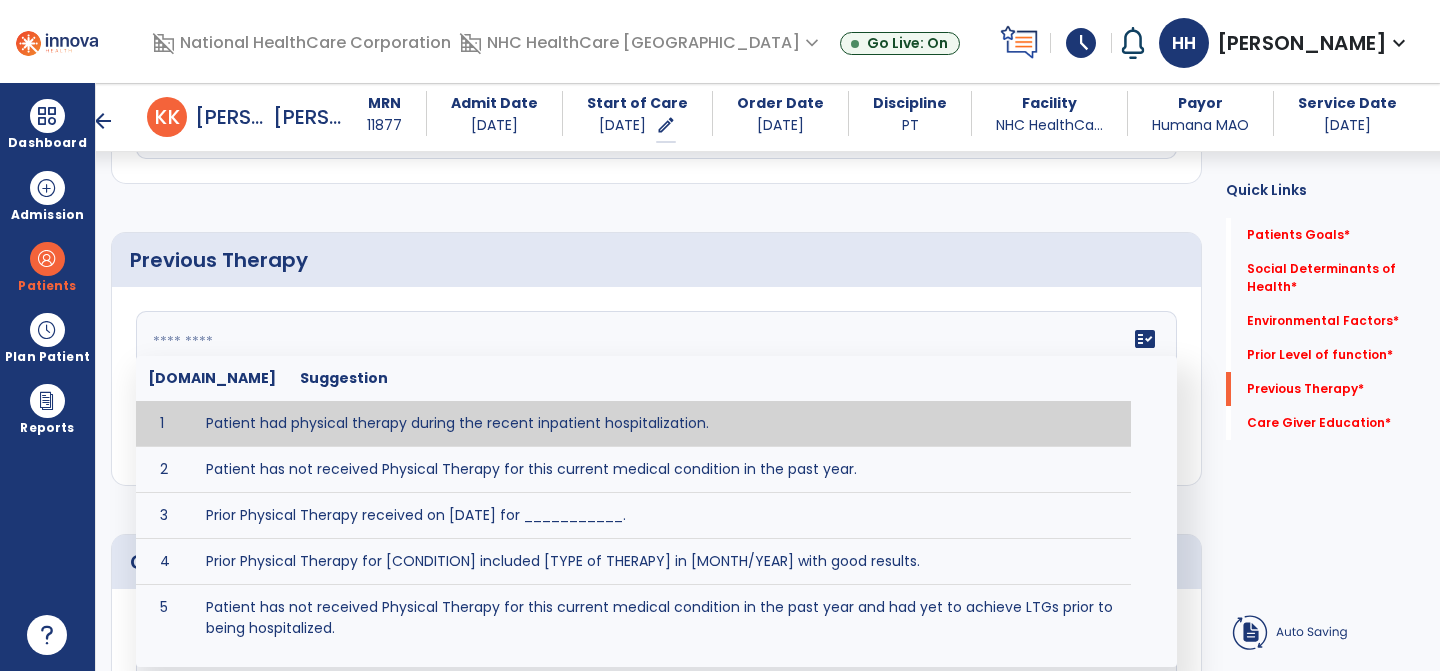 click on "fact_check  Sr.No Suggestion 1 Patient had physical therapy during the recent inpatient hospitalization. 2 Patient has not received Physical Therapy for this current medical condition in the past year. 3 Prior Physical Therapy received on [DATE] for ___________. 4 Prior Physical Therapy for [CONDITION] included [TYPE of THERAPY] in [MONTH/YEAR] with good results. 5 Patient has not received Physical Therapy for this current medical condition in the past year and had yet to achieve LTGs prior to being hospitalized. 6 Prior to this recent hospitalization, the patient had been on therapy case load for [TIME]and was still working to achieve LTGs before being hospitalized." 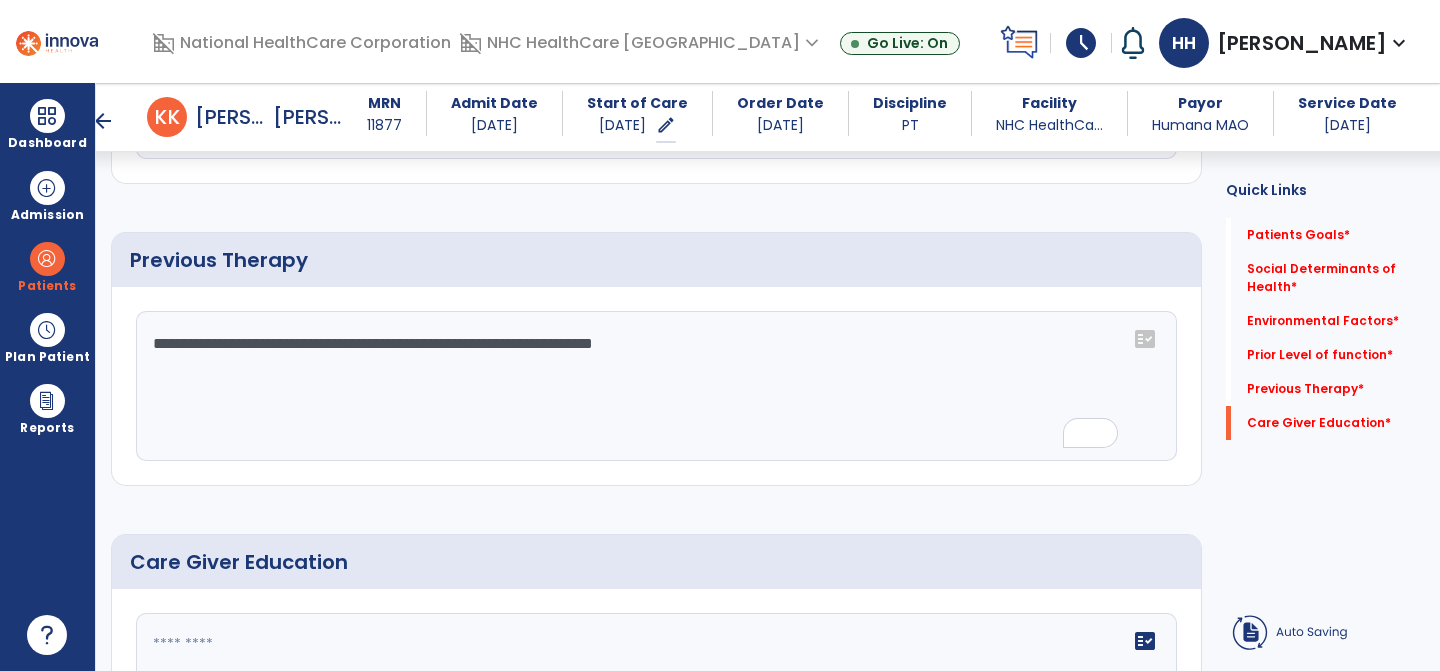 scroll, scrollTop: 1549, scrollLeft: 0, axis: vertical 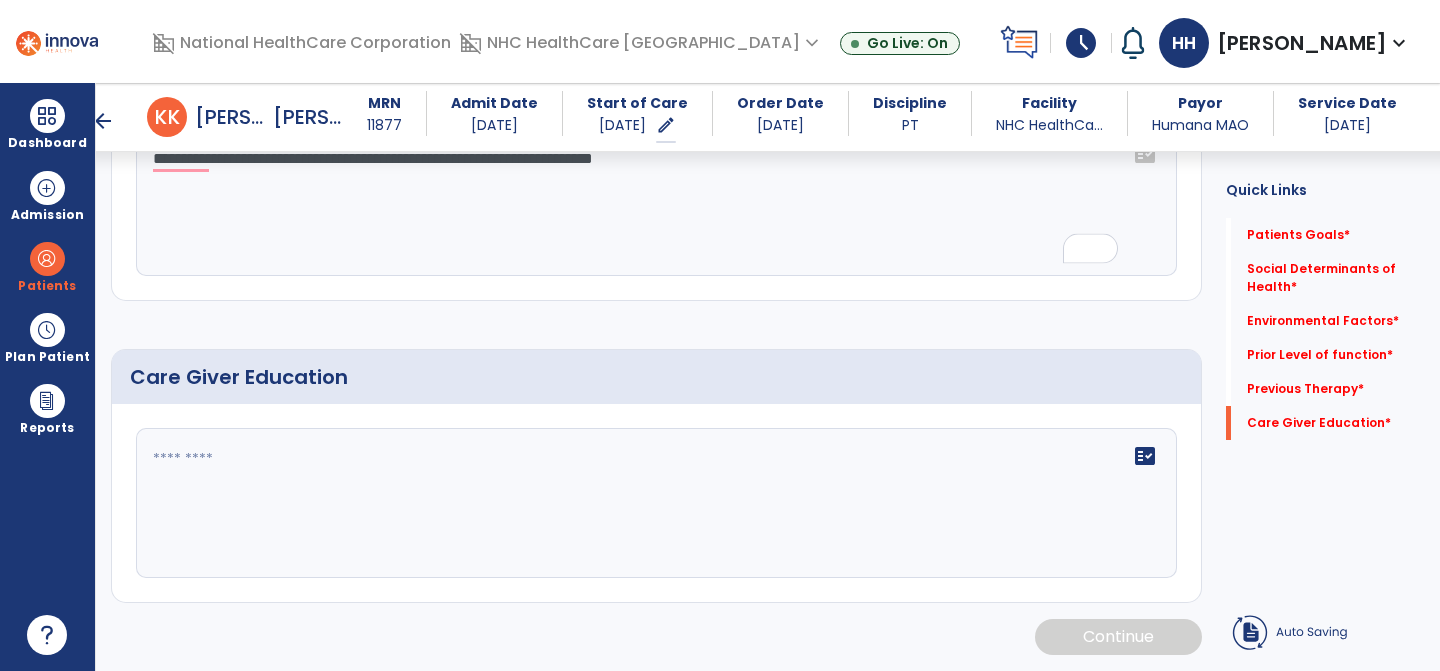 click on "fact_check" 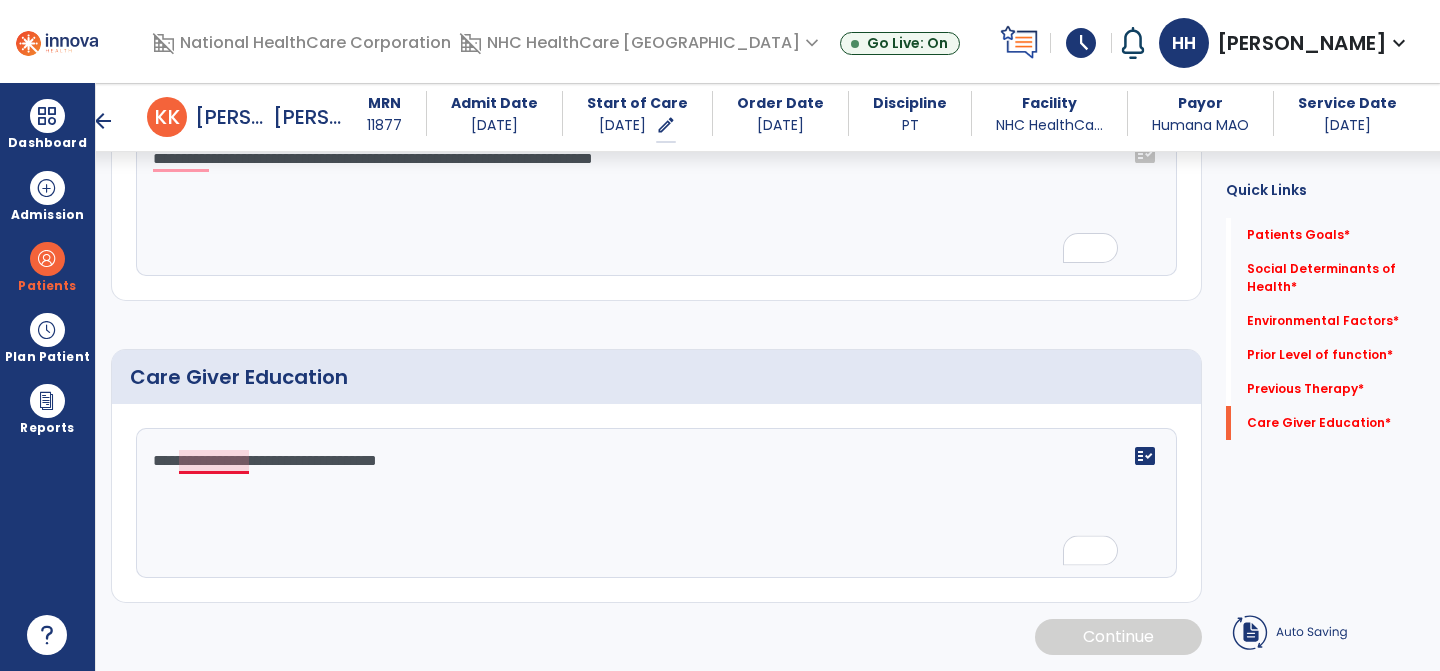 click on "**********" 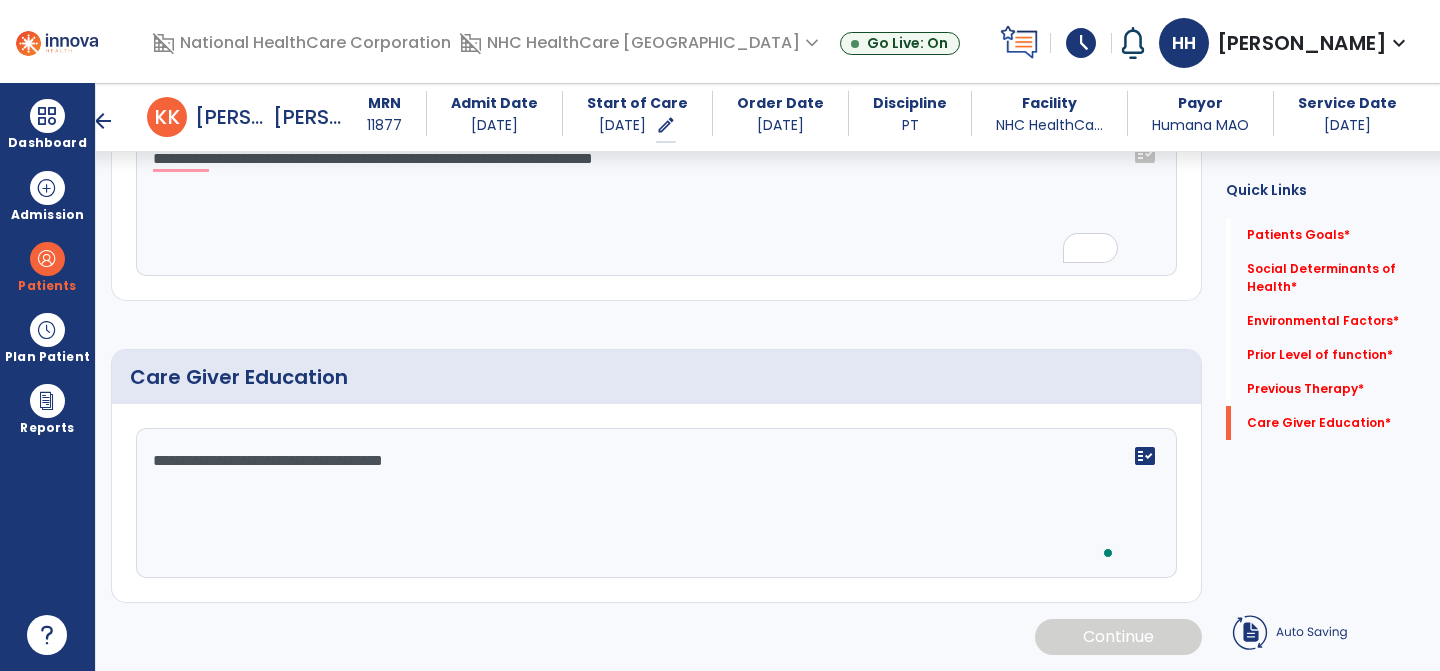 click on "**********" 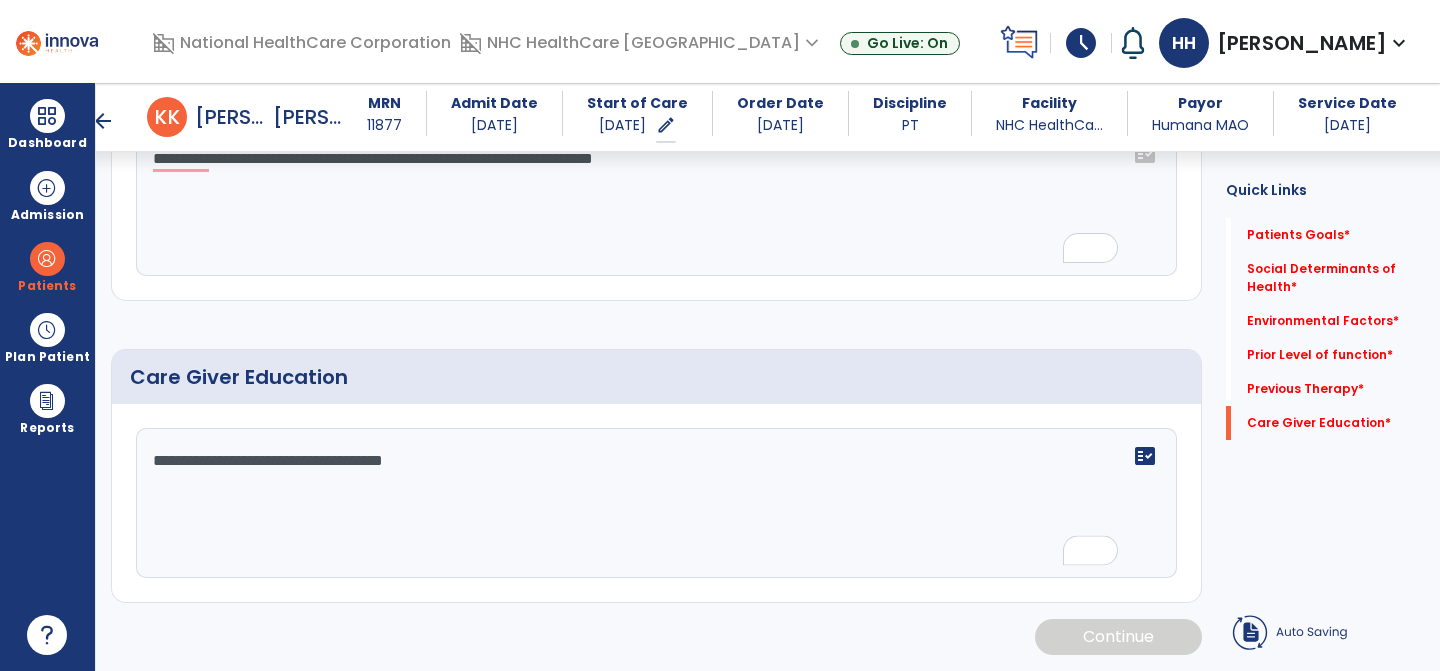 click on "**********" 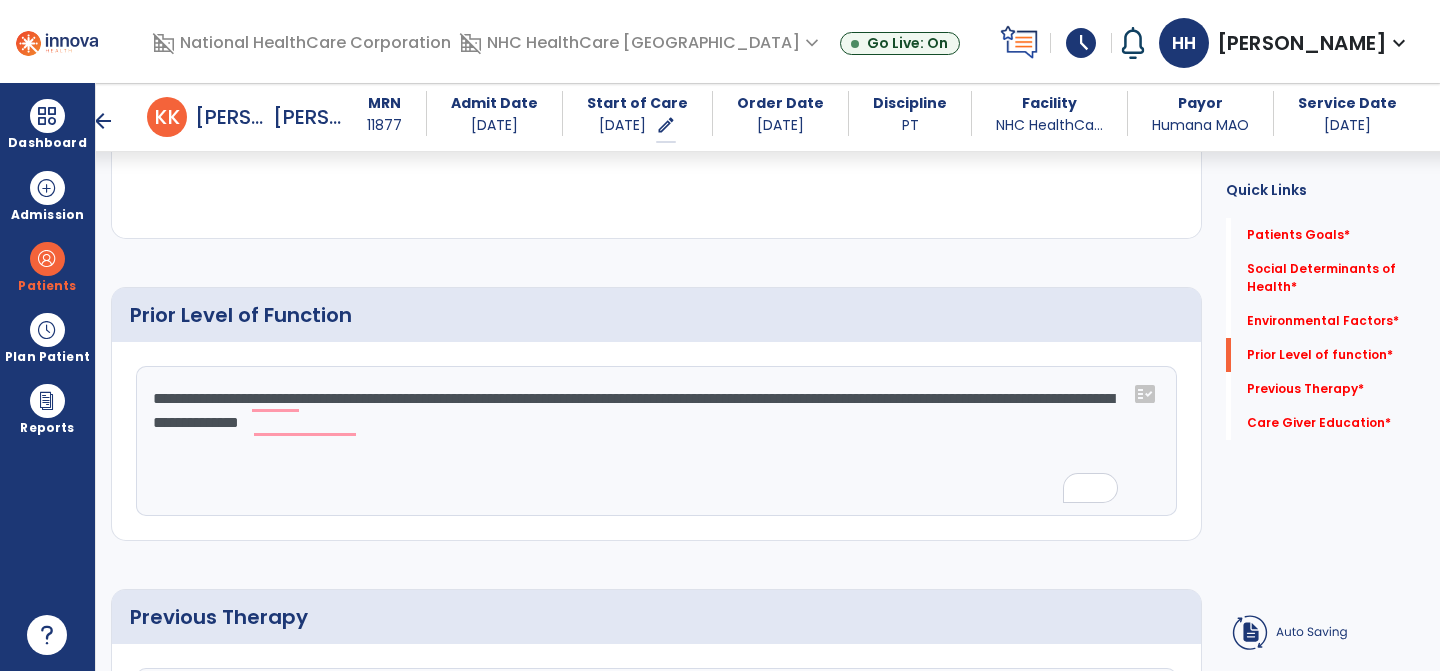scroll, scrollTop: 983, scrollLeft: 0, axis: vertical 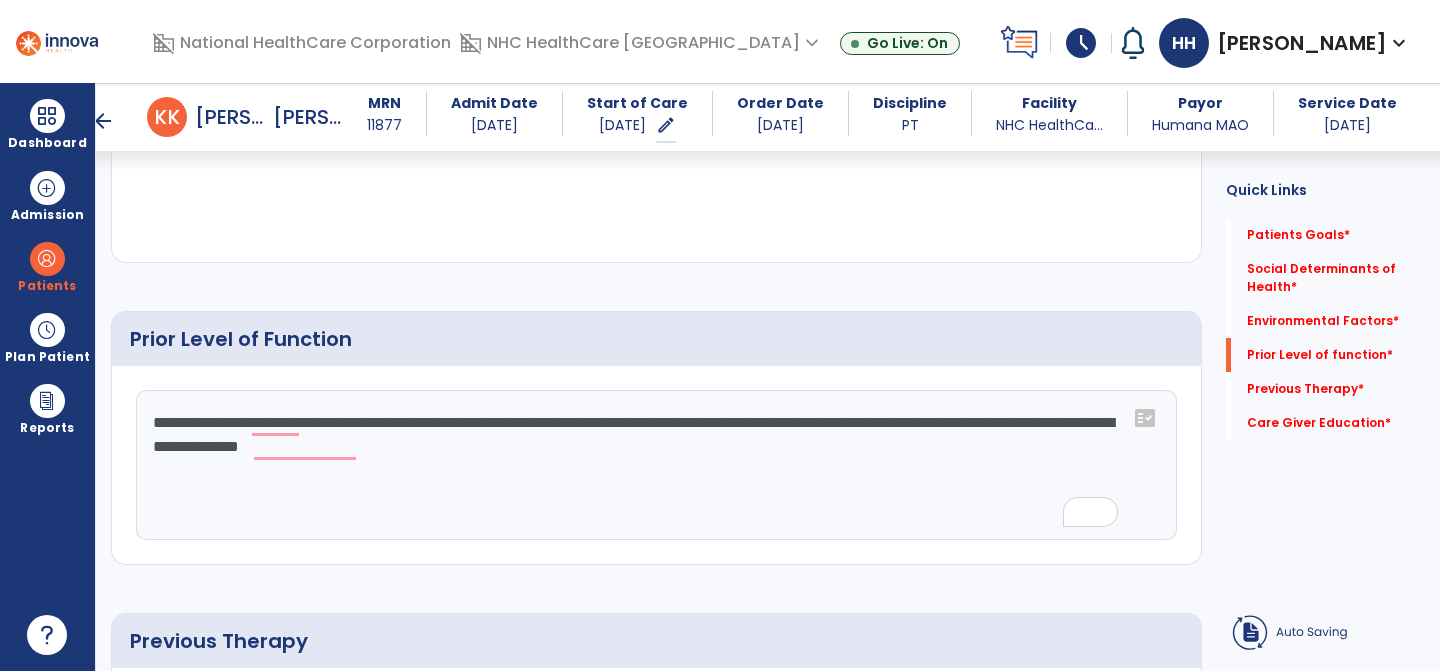 type on "**********" 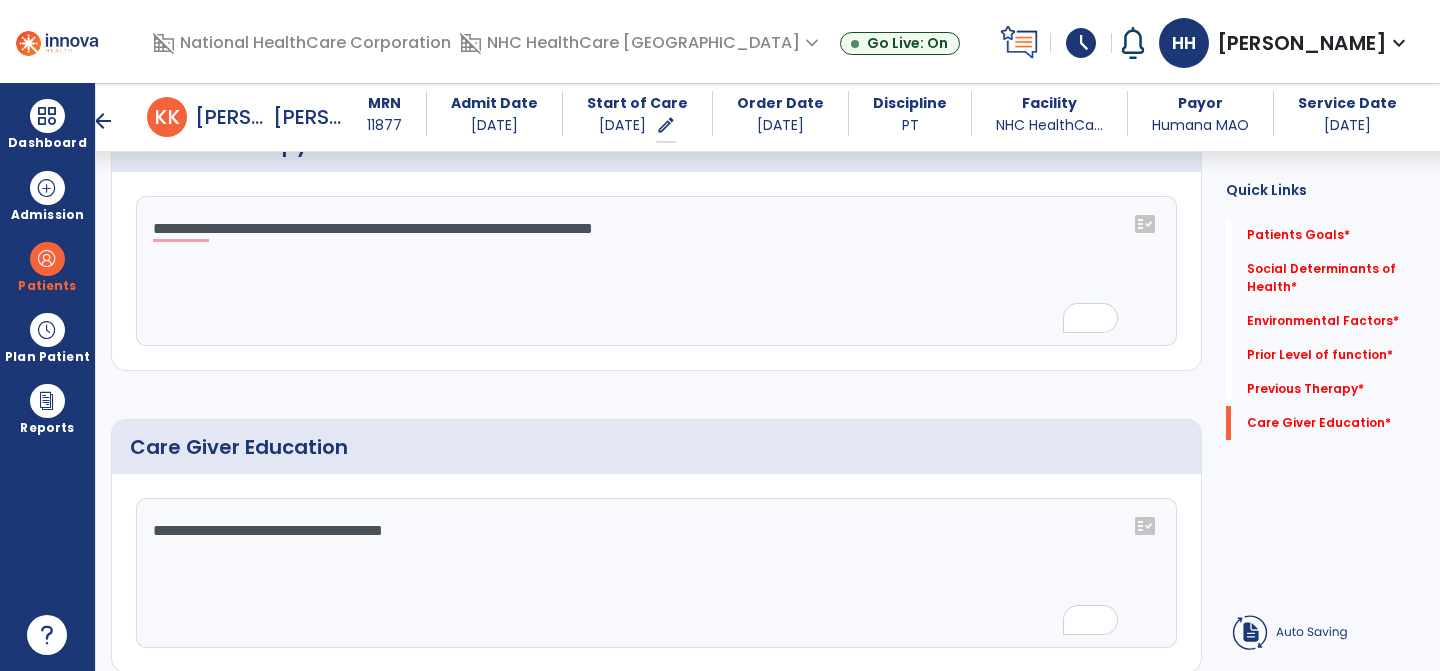 scroll, scrollTop: 1549, scrollLeft: 0, axis: vertical 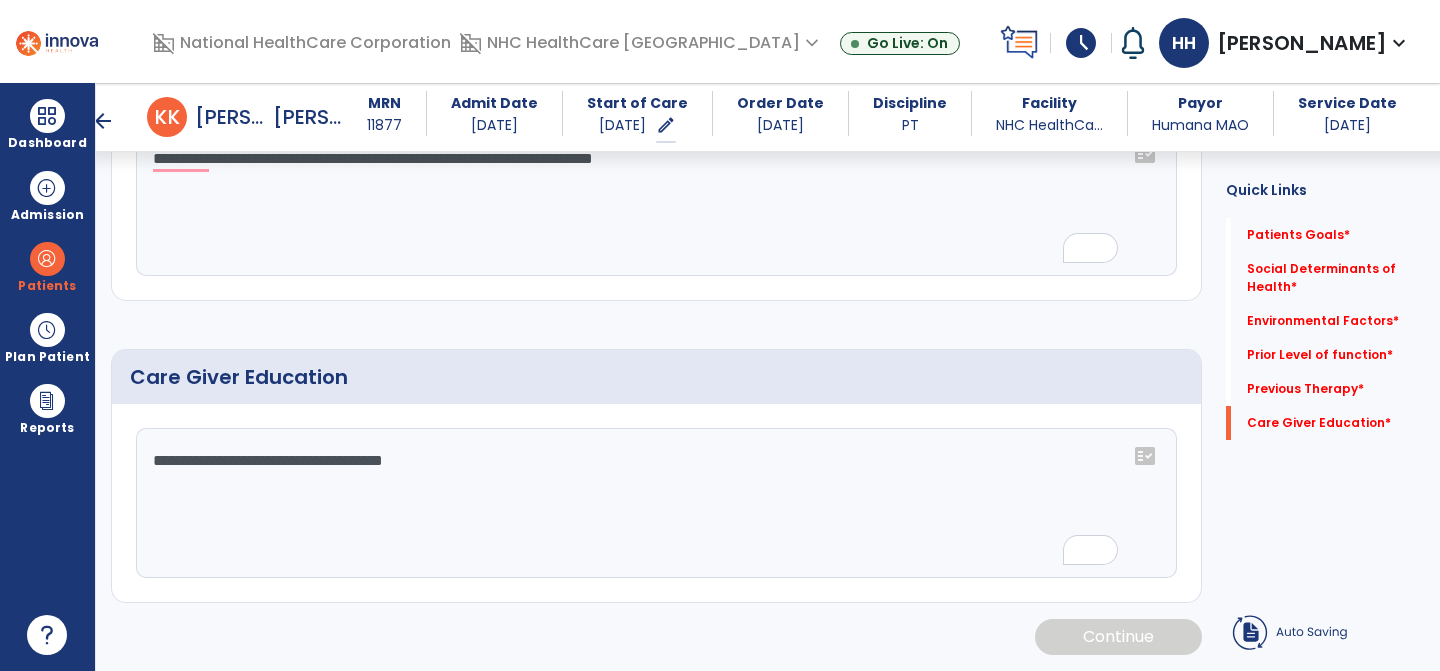 type on "**********" 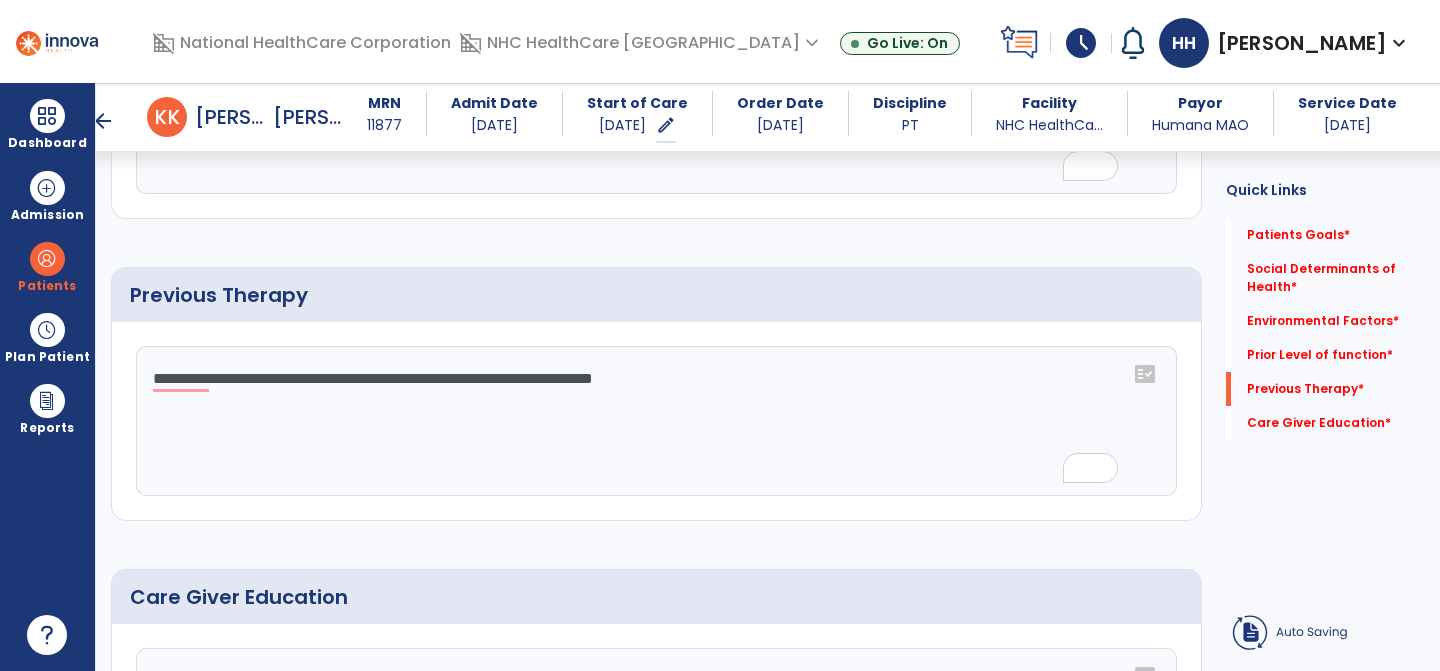 scroll, scrollTop: 1549, scrollLeft: 0, axis: vertical 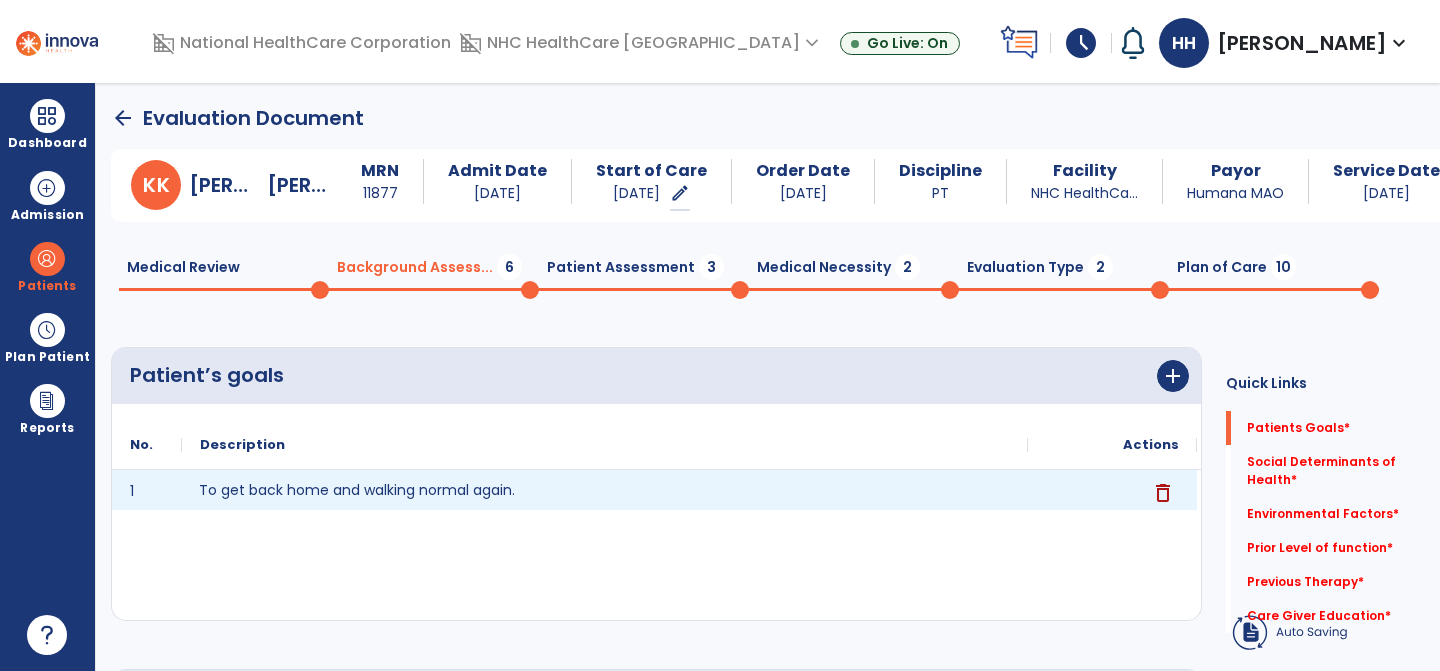 drag, startPoint x: 538, startPoint y: 493, endPoint x: 492, endPoint y: 493, distance: 46 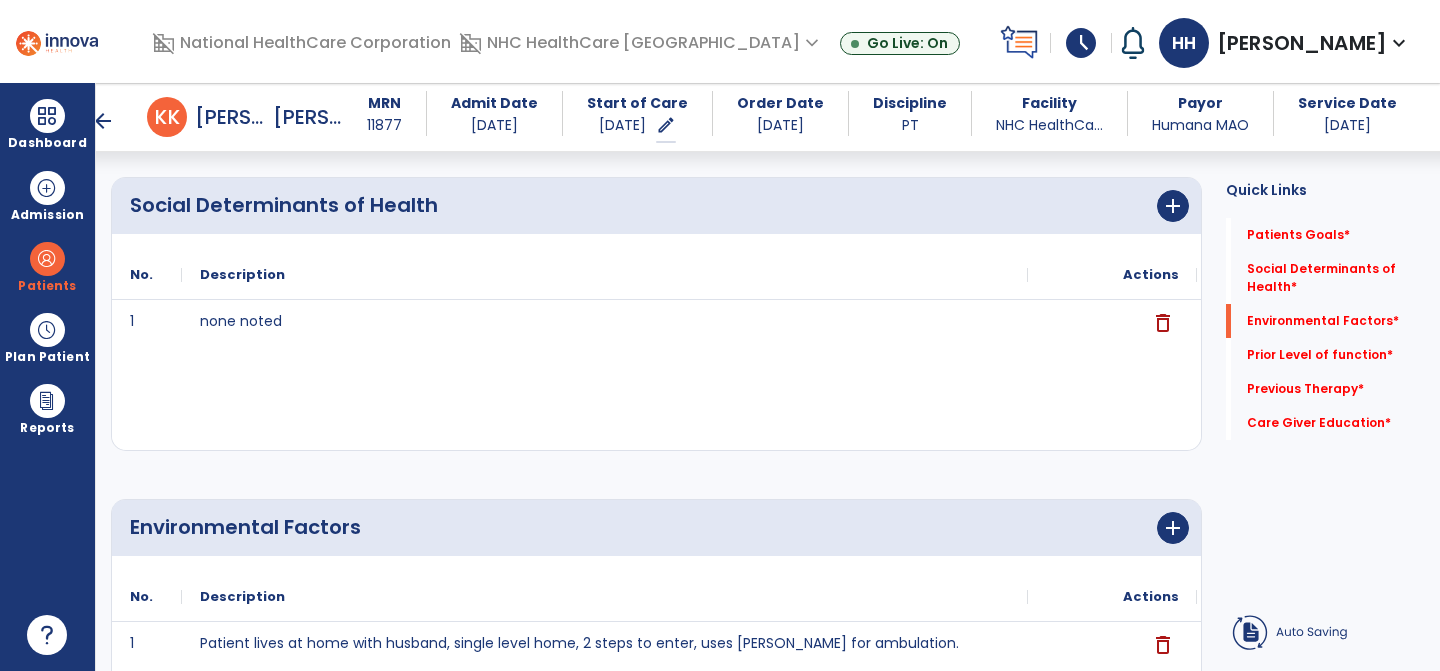 scroll, scrollTop: 0, scrollLeft: 0, axis: both 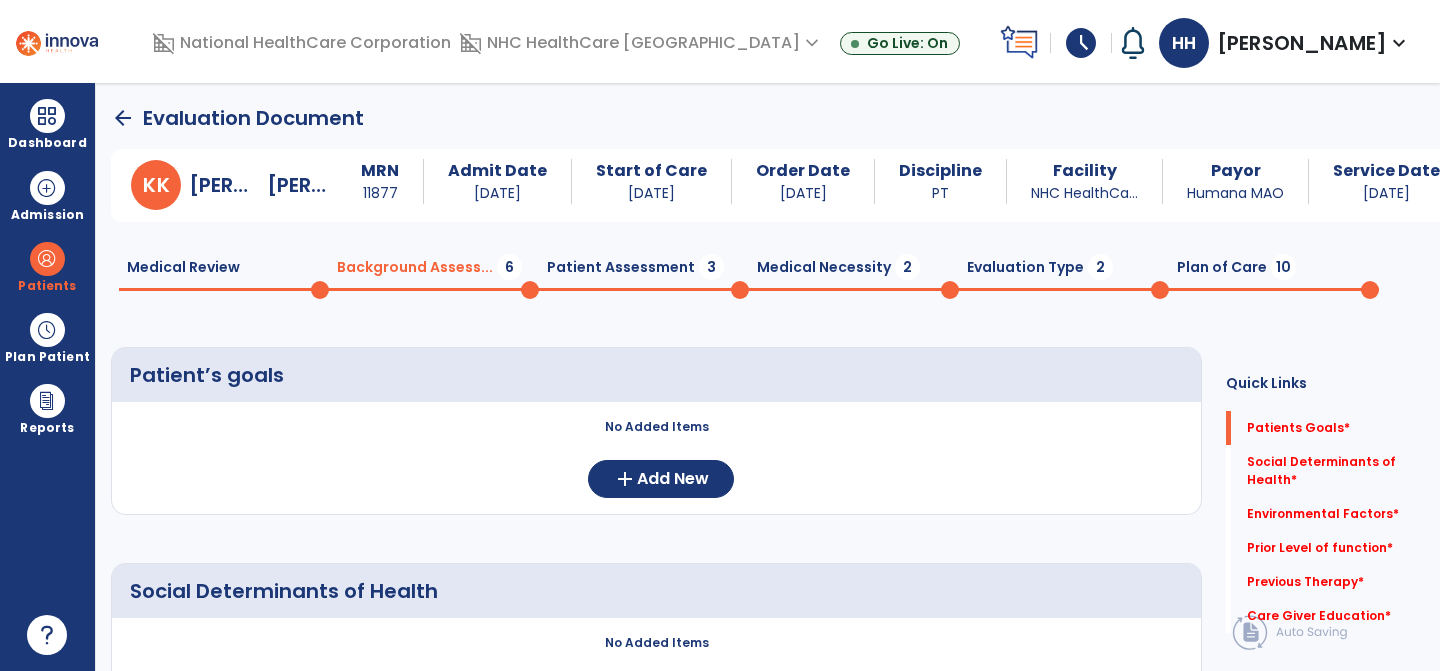 click on "arrow_back" 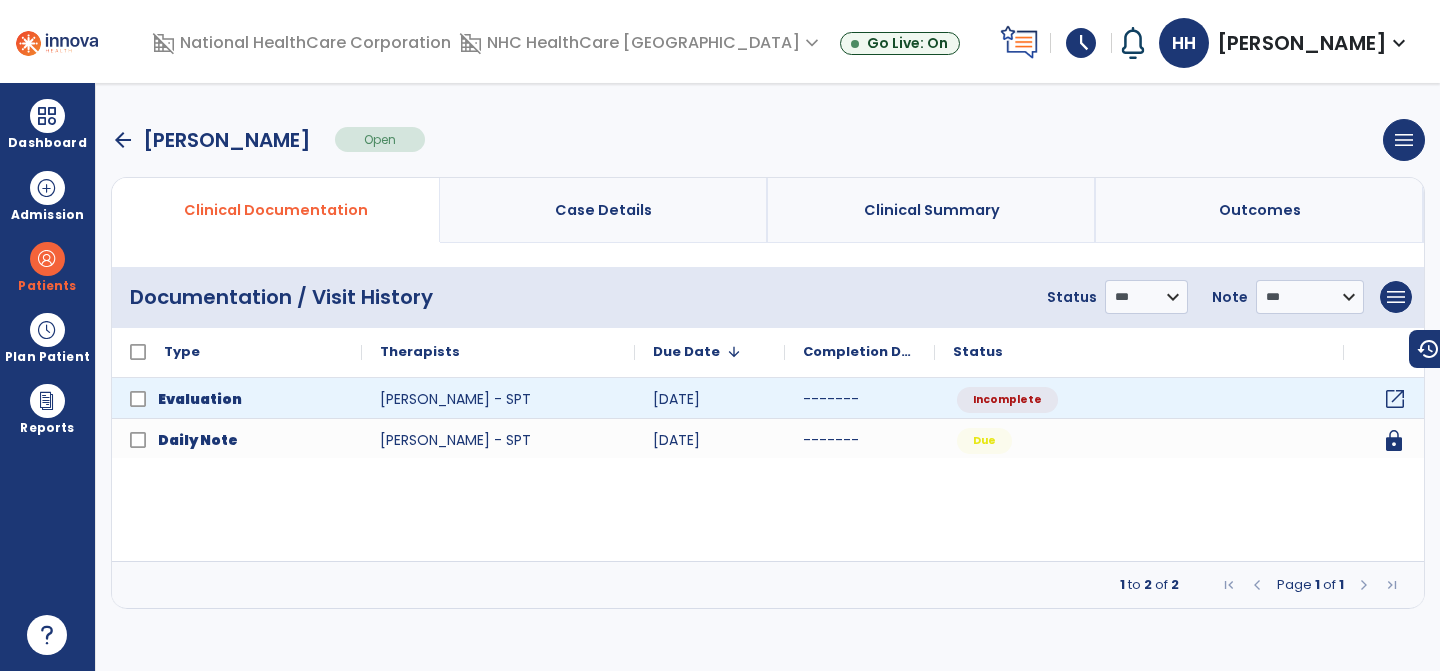 click on "open_in_new" 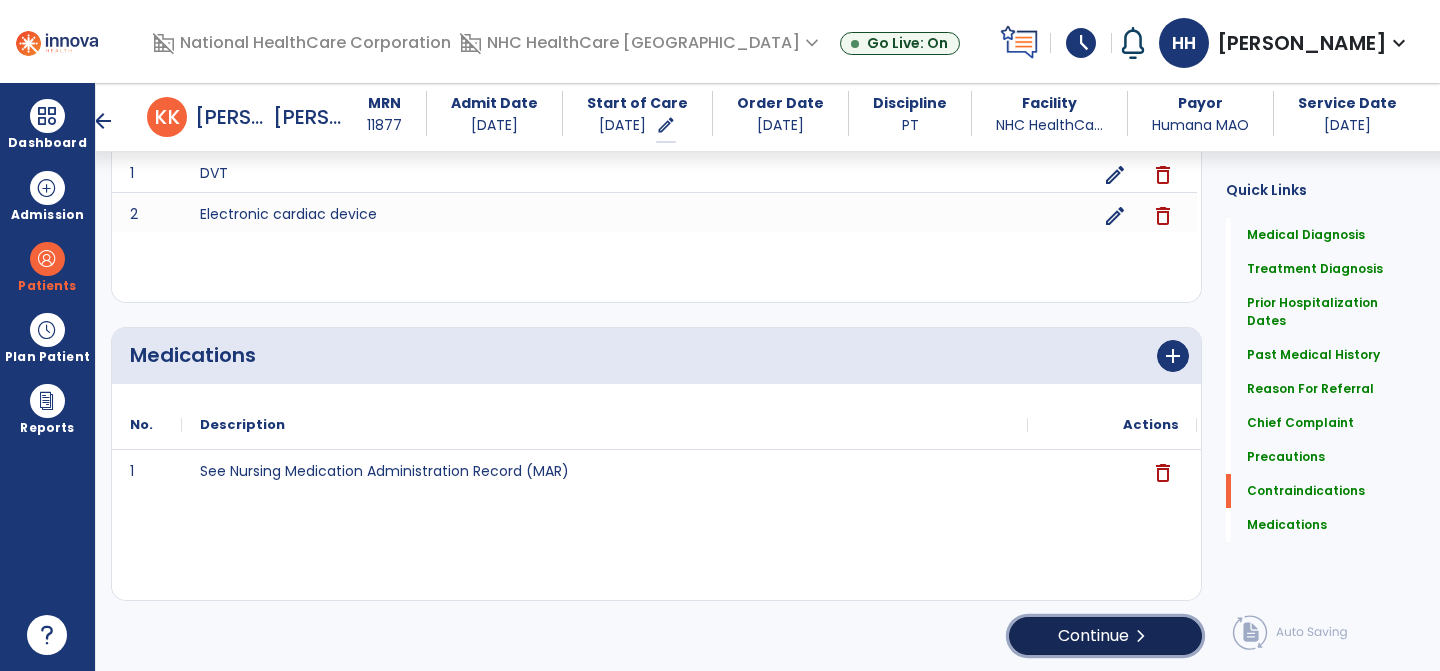 click on "chevron_right" 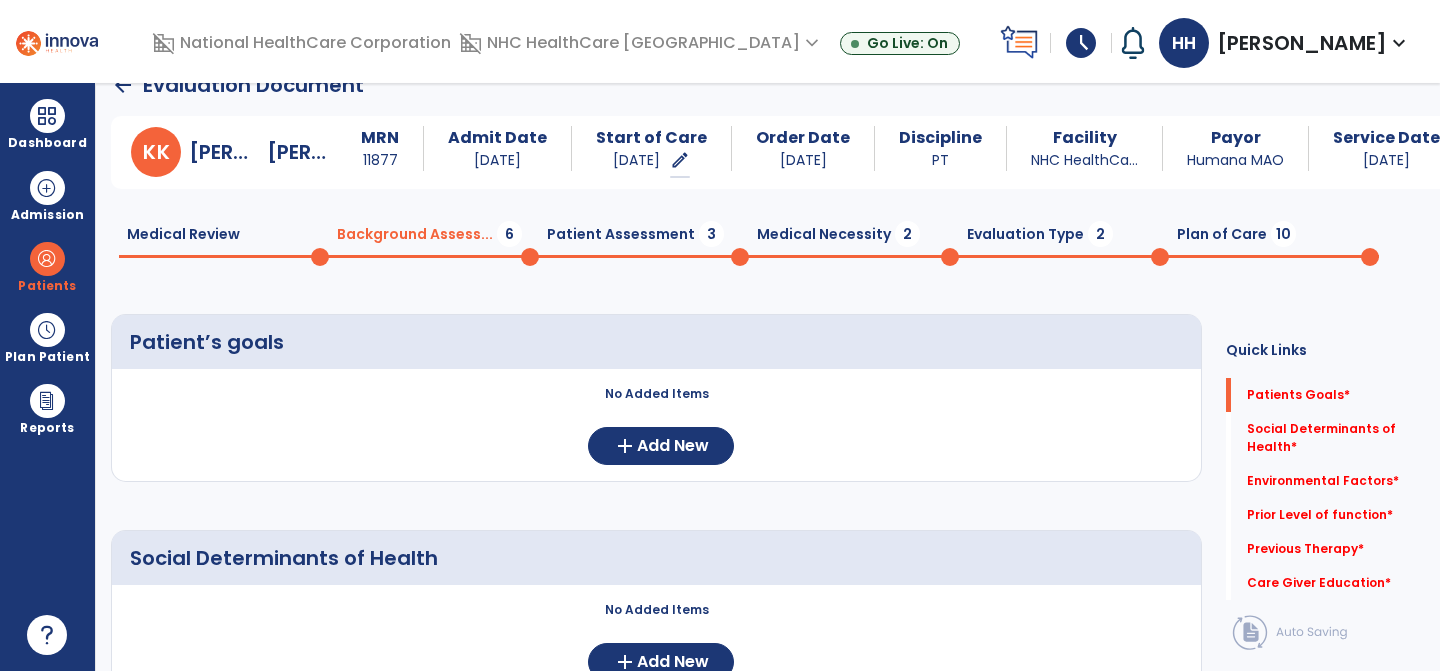 scroll, scrollTop: 0, scrollLeft: 0, axis: both 